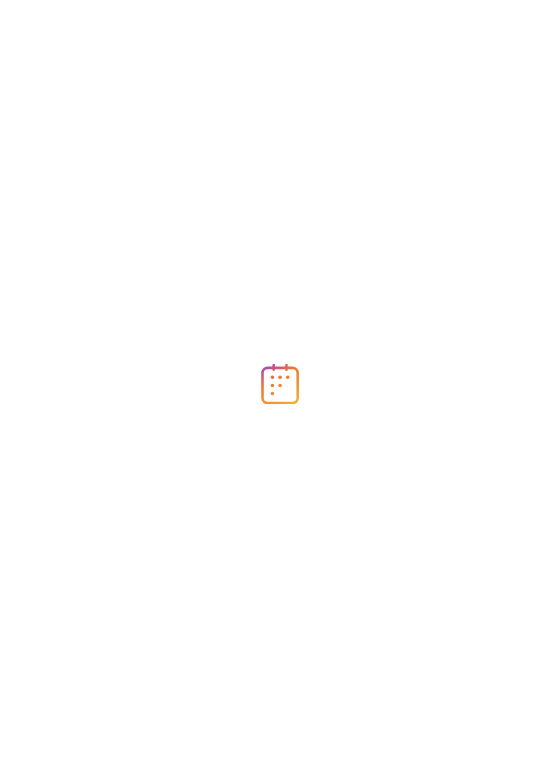 scroll, scrollTop: 0, scrollLeft: 0, axis: both 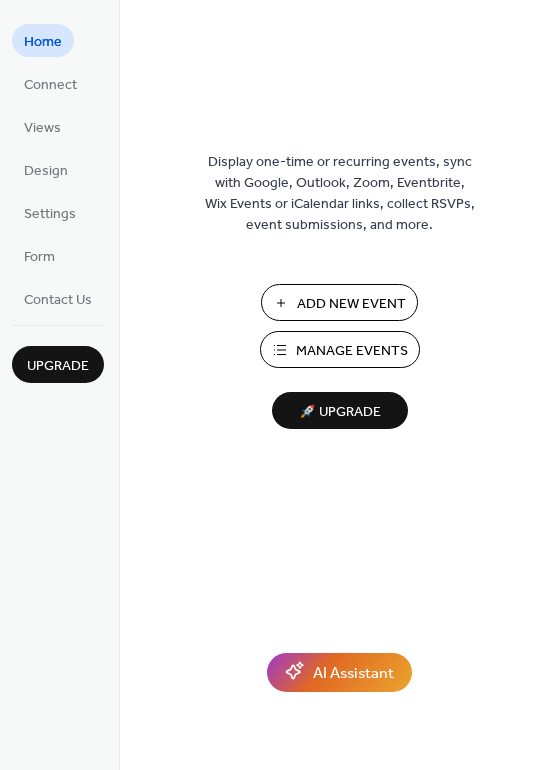 click on "Add New Event" at bounding box center (351, 304) 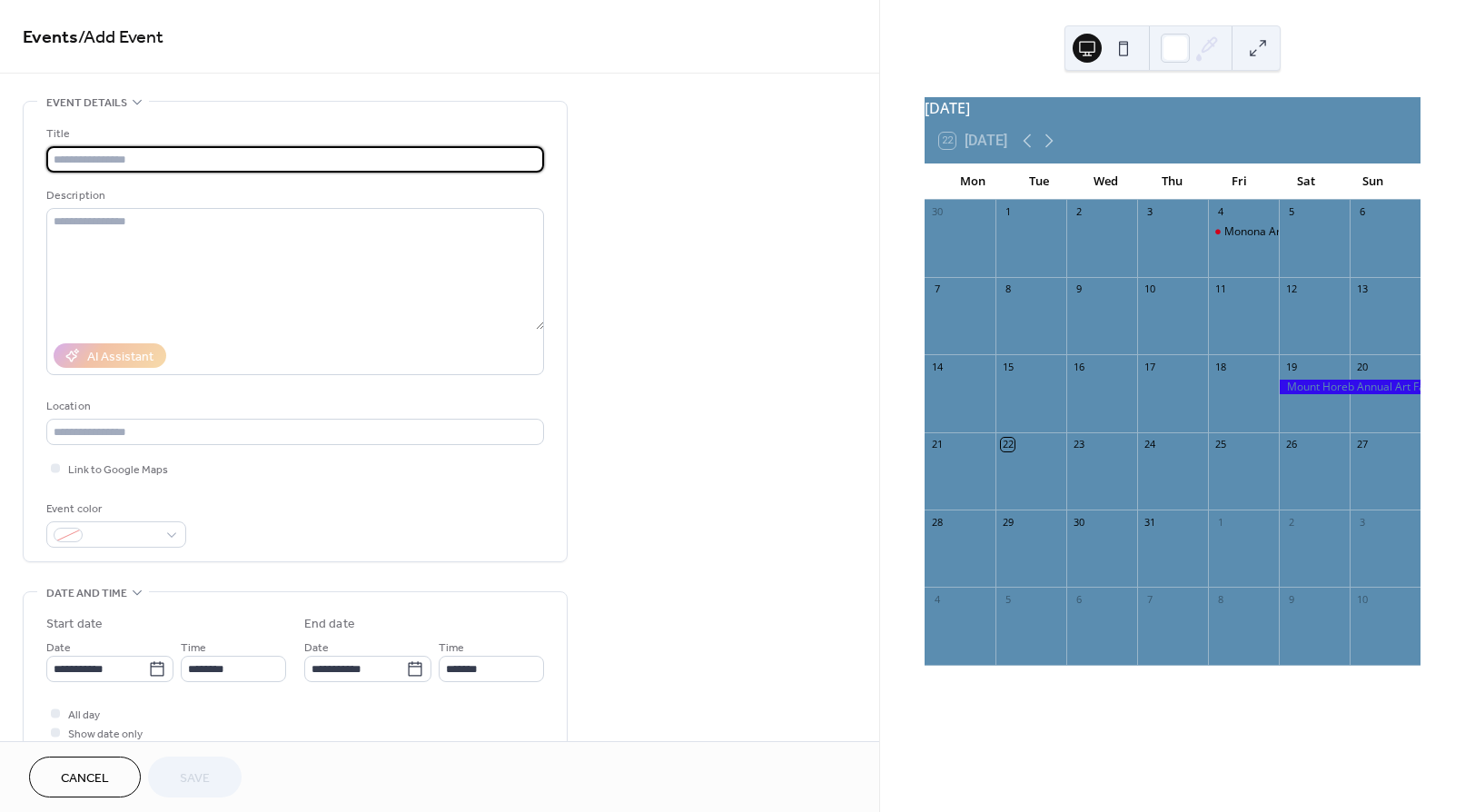 scroll, scrollTop: 0, scrollLeft: 0, axis: both 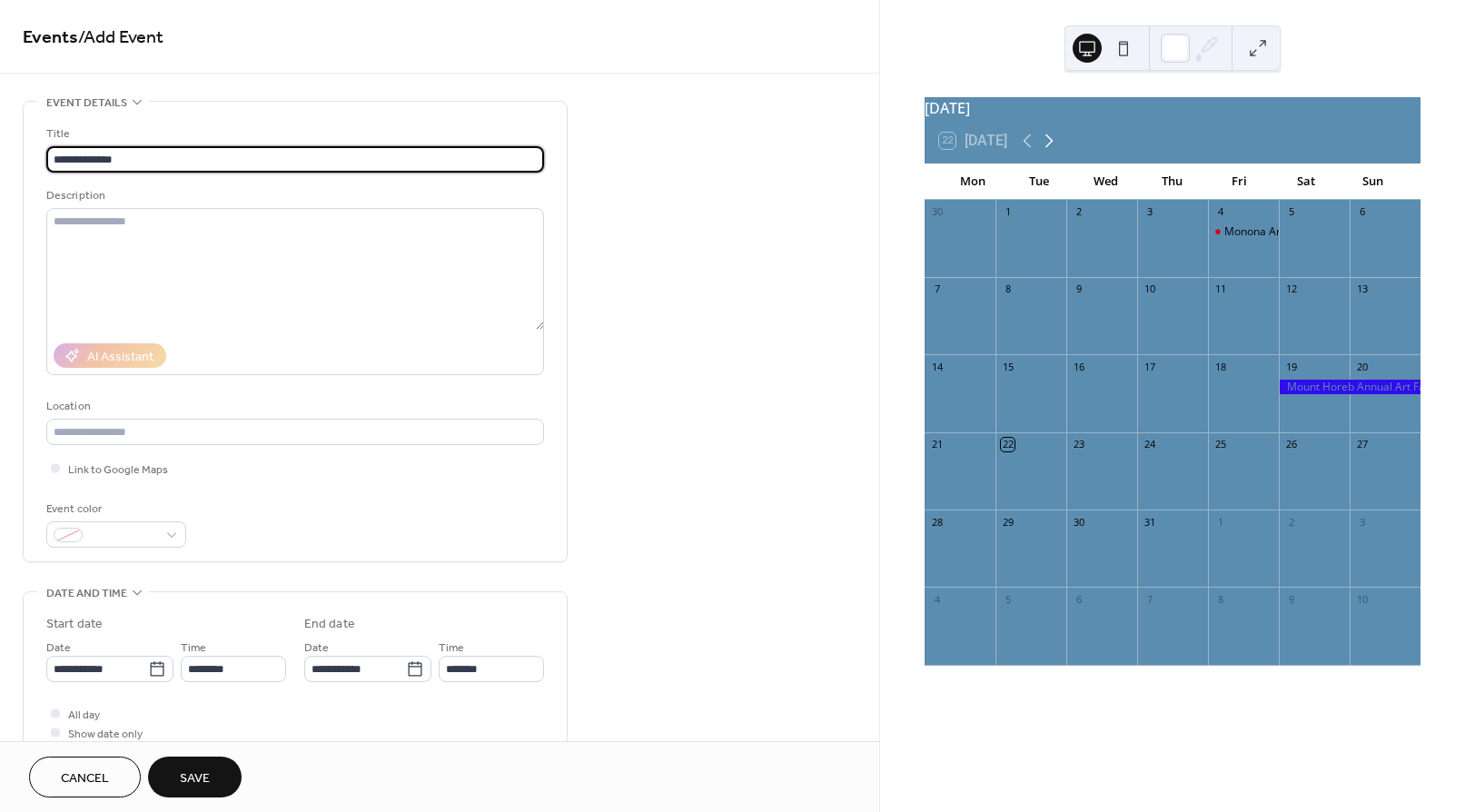click 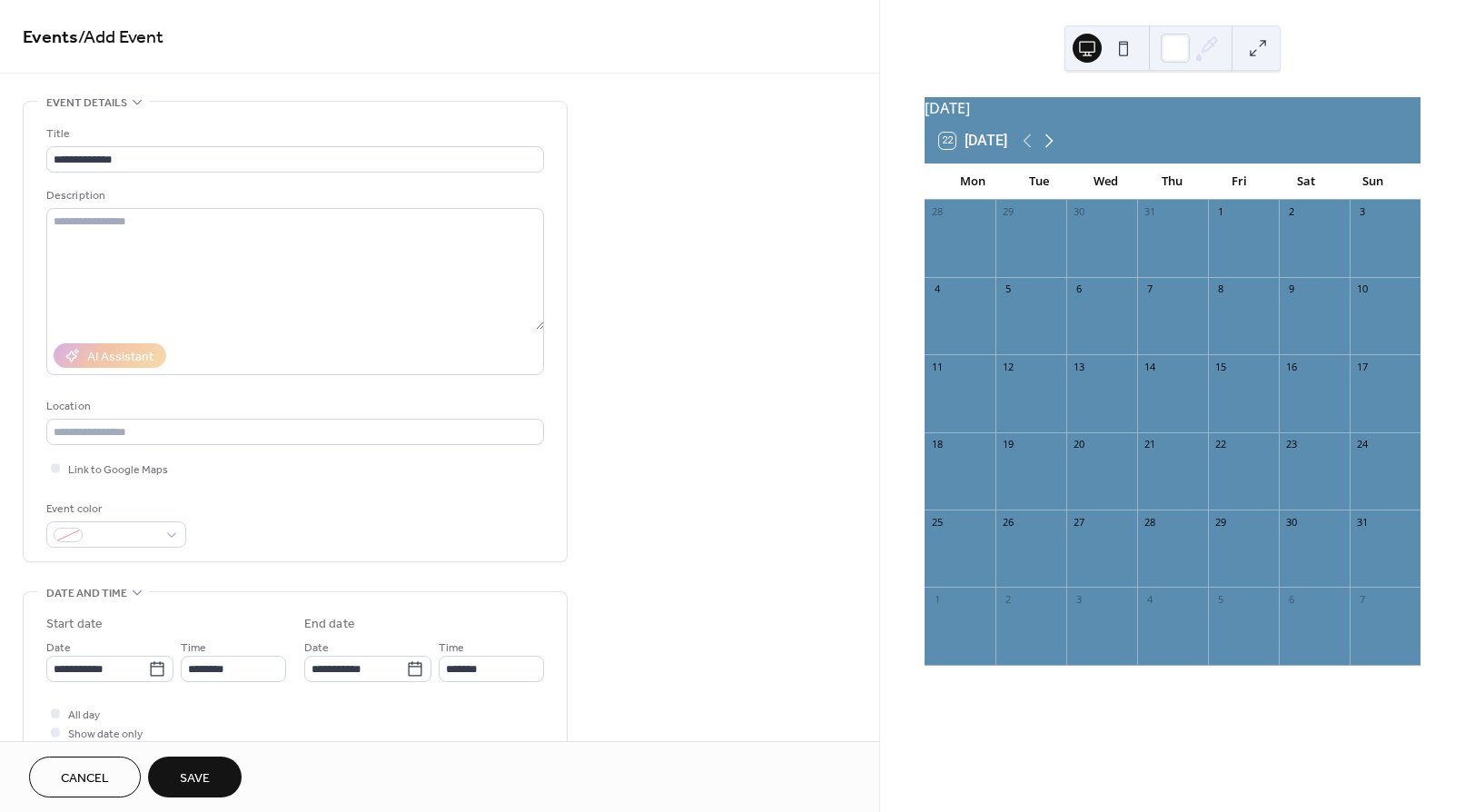 click 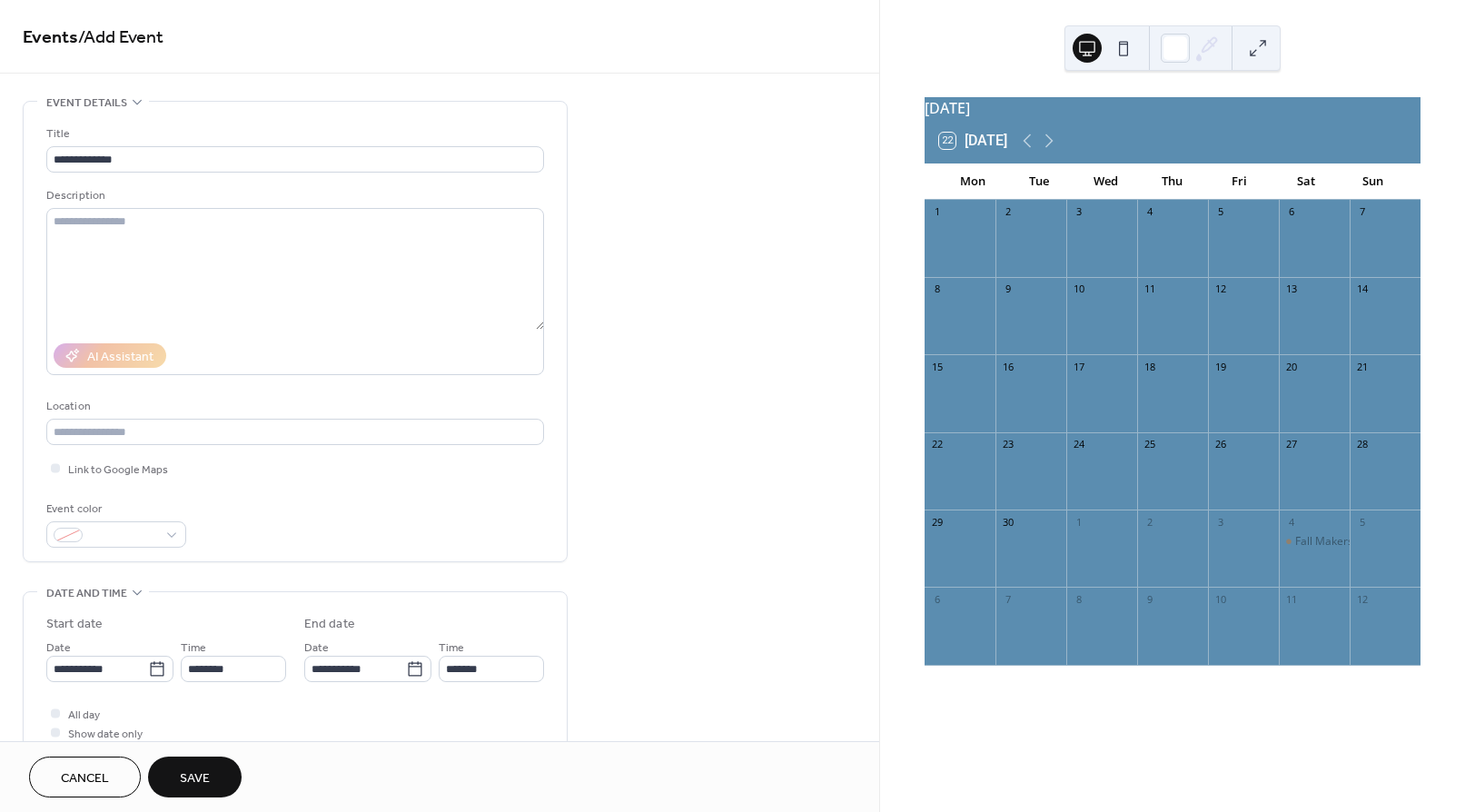 click at bounding box center [1314, 324] 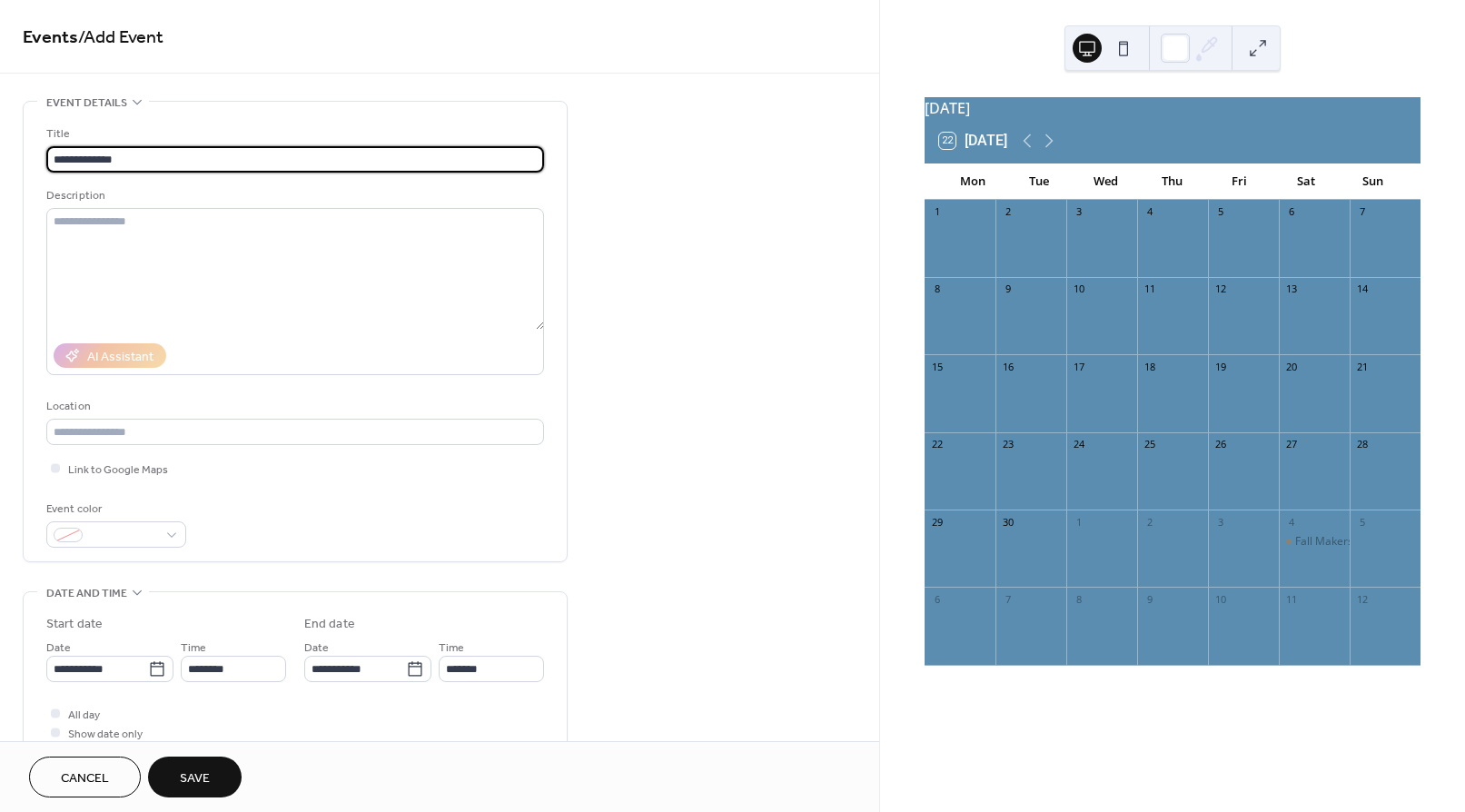 click on "**********" at bounding box center [295, 159] 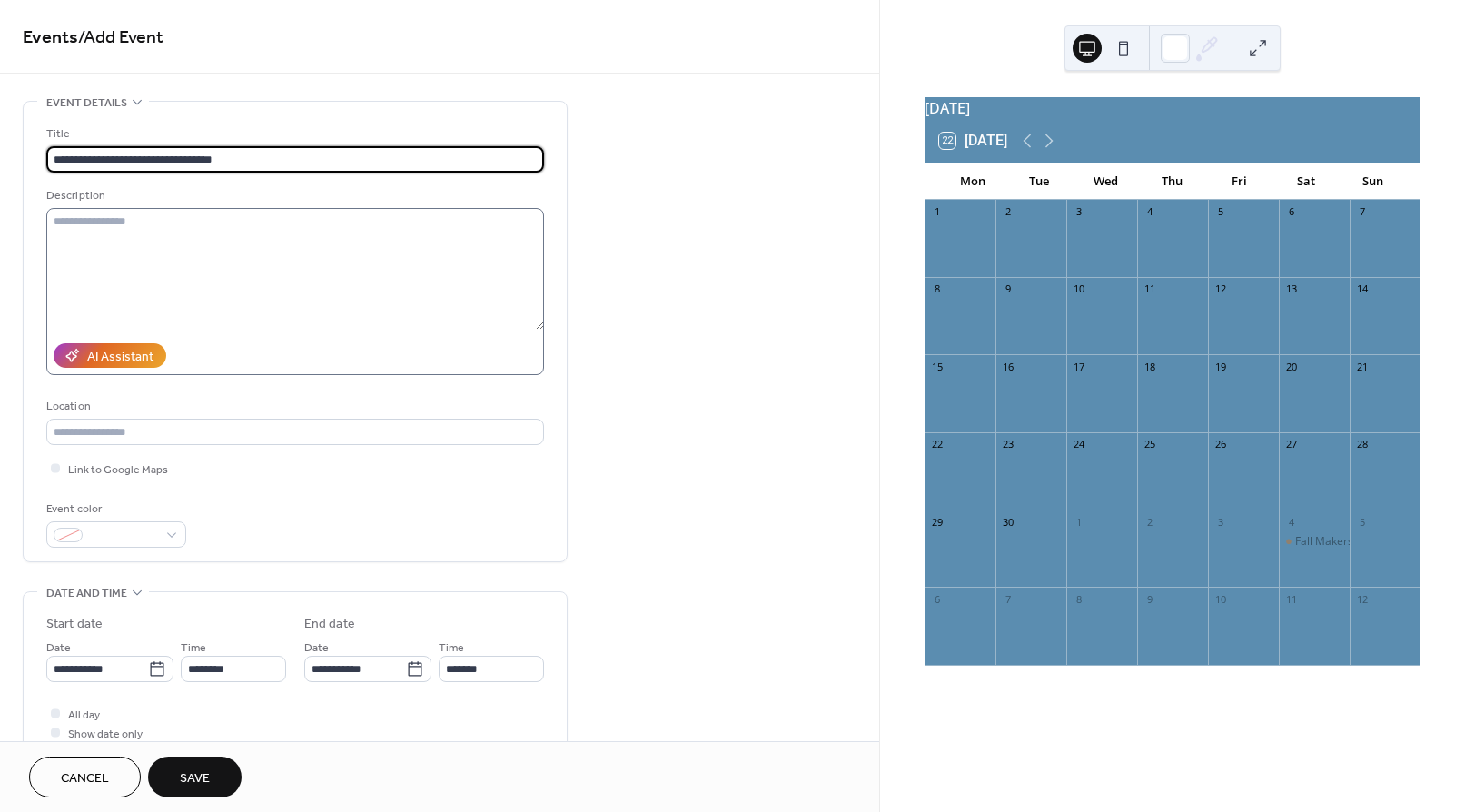 type on "**********" 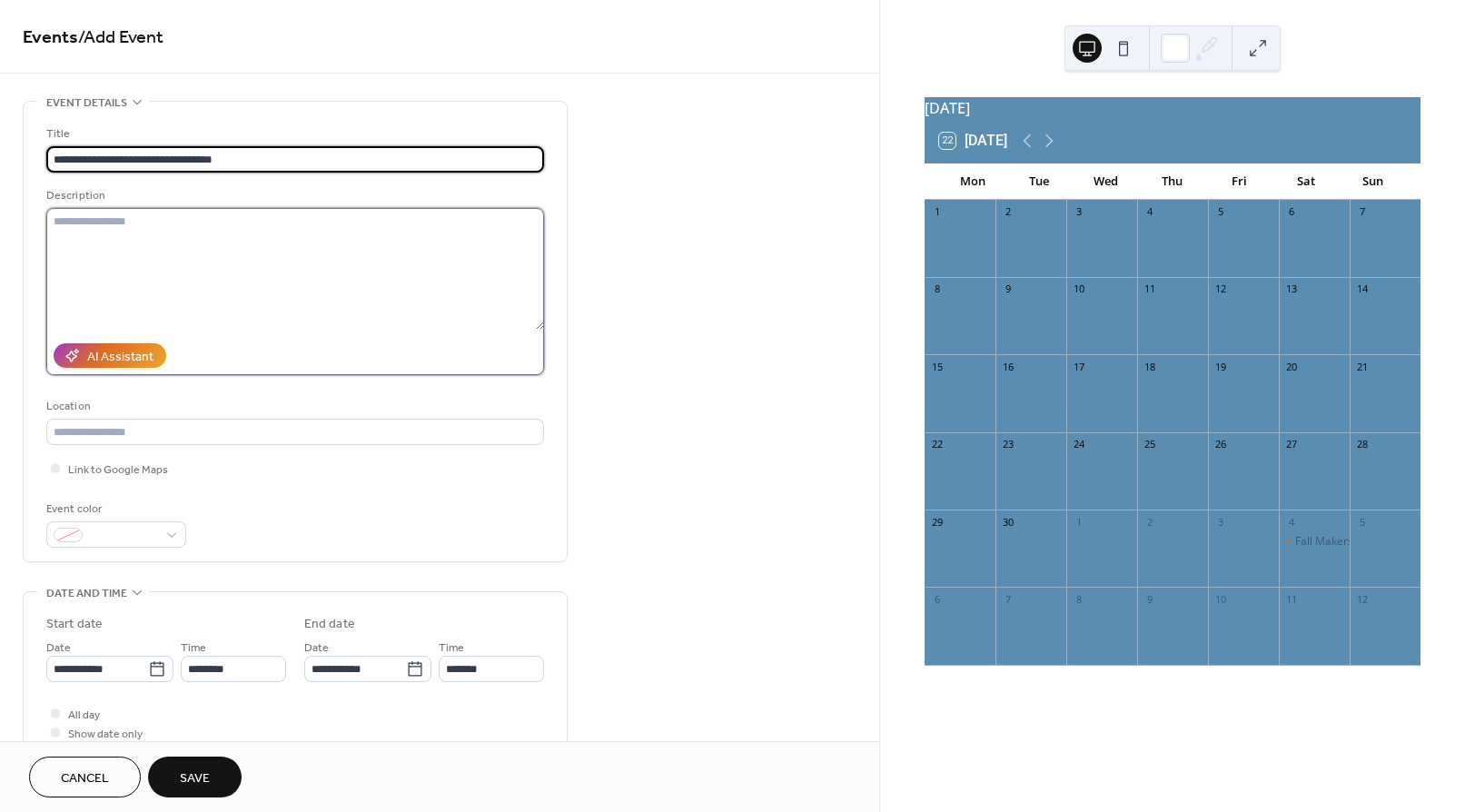 click at bounding box center (295, 269) 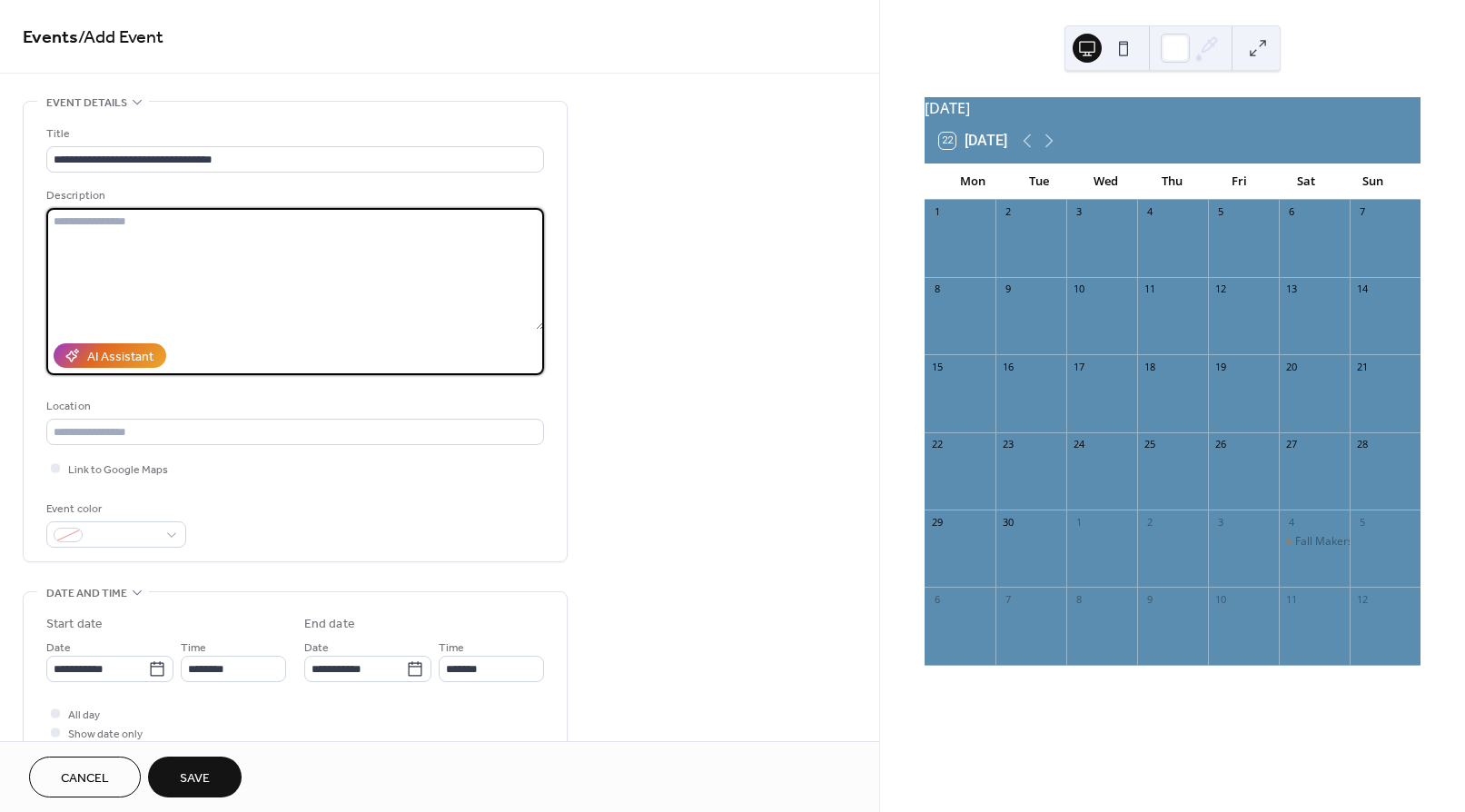 paste on "**********" 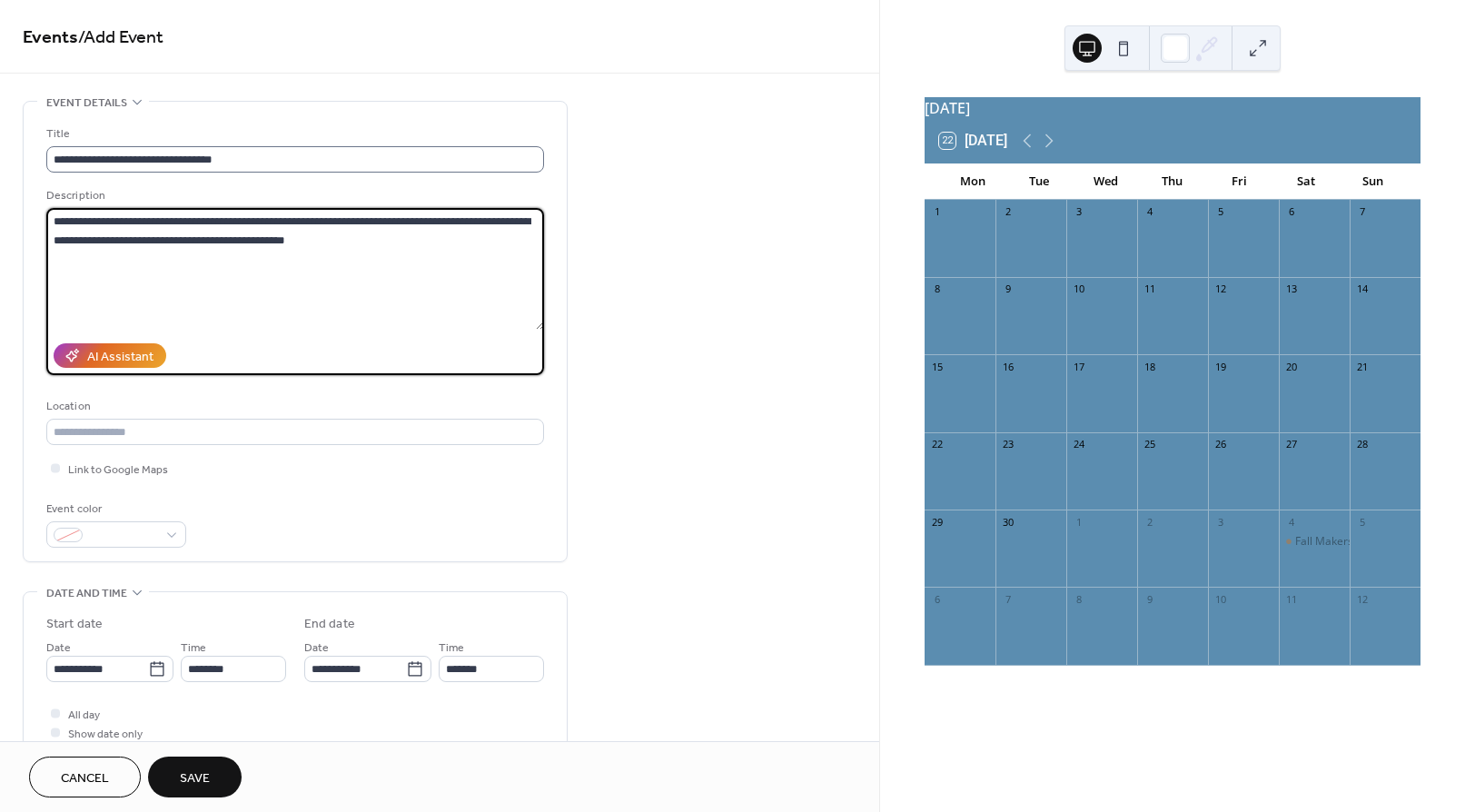 type on "**********" 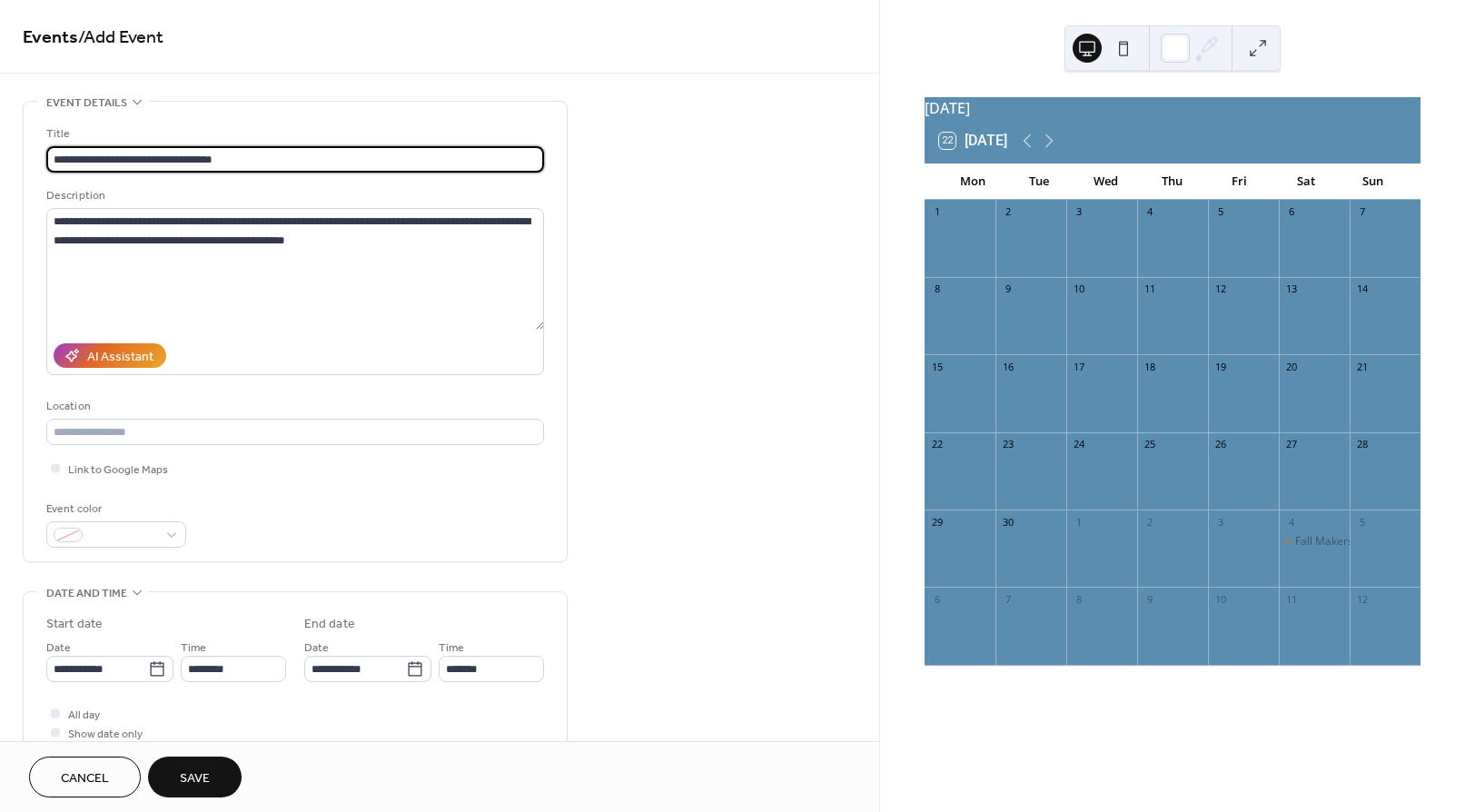click on "**********" at bounding box center (295, 159) 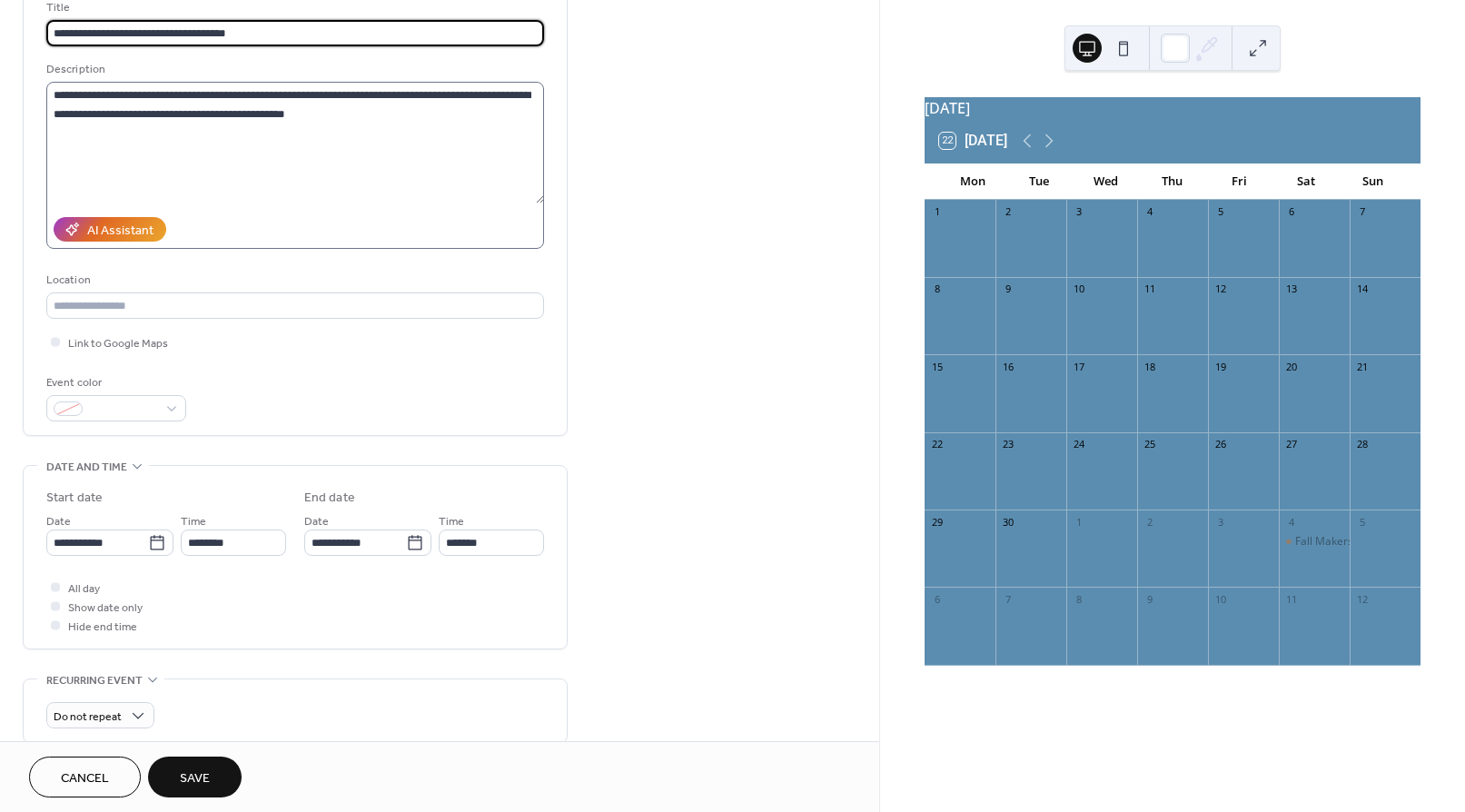 scroll, scrollTop: 137, scrollLeft: 0, axis: vertical 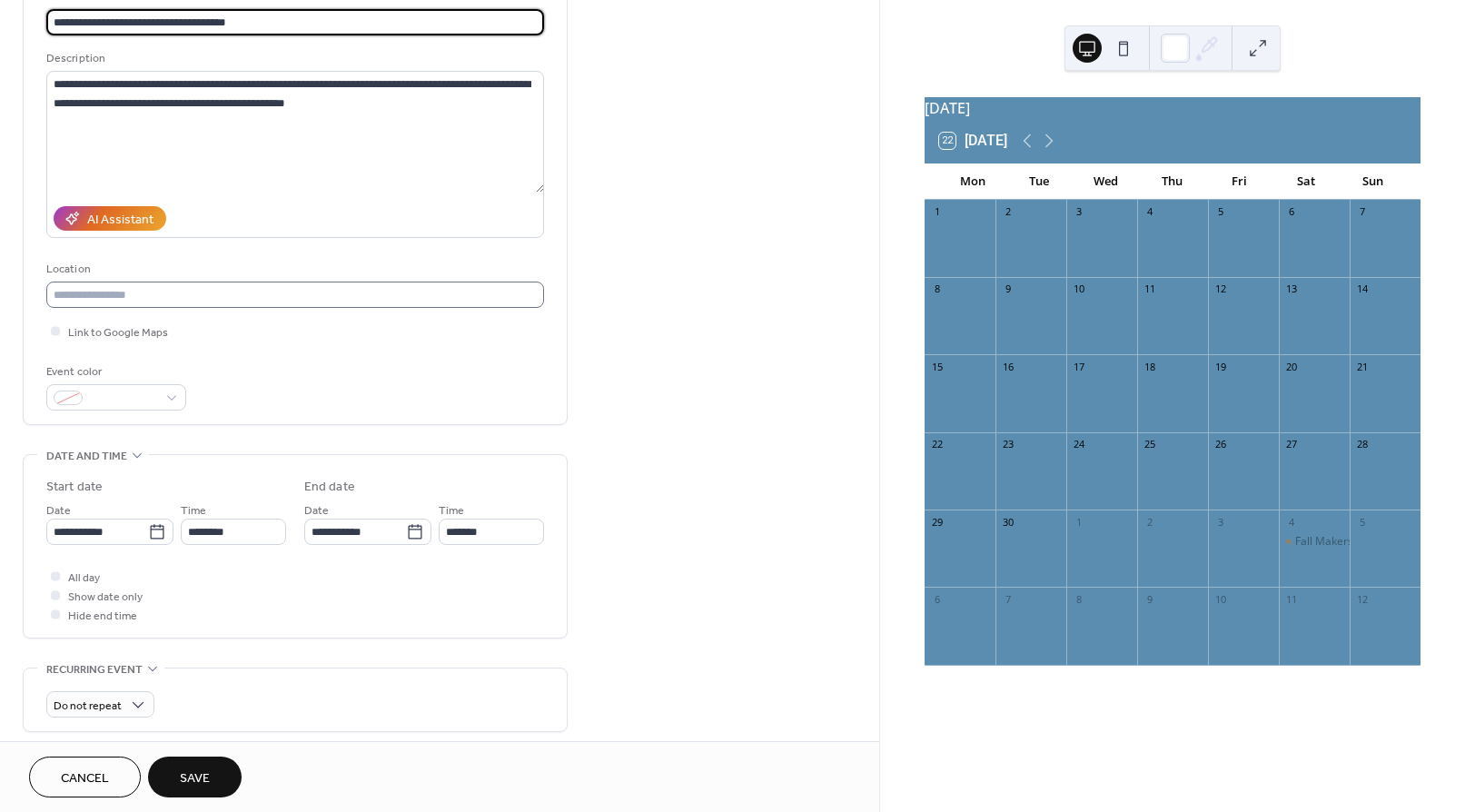 type on "**********" 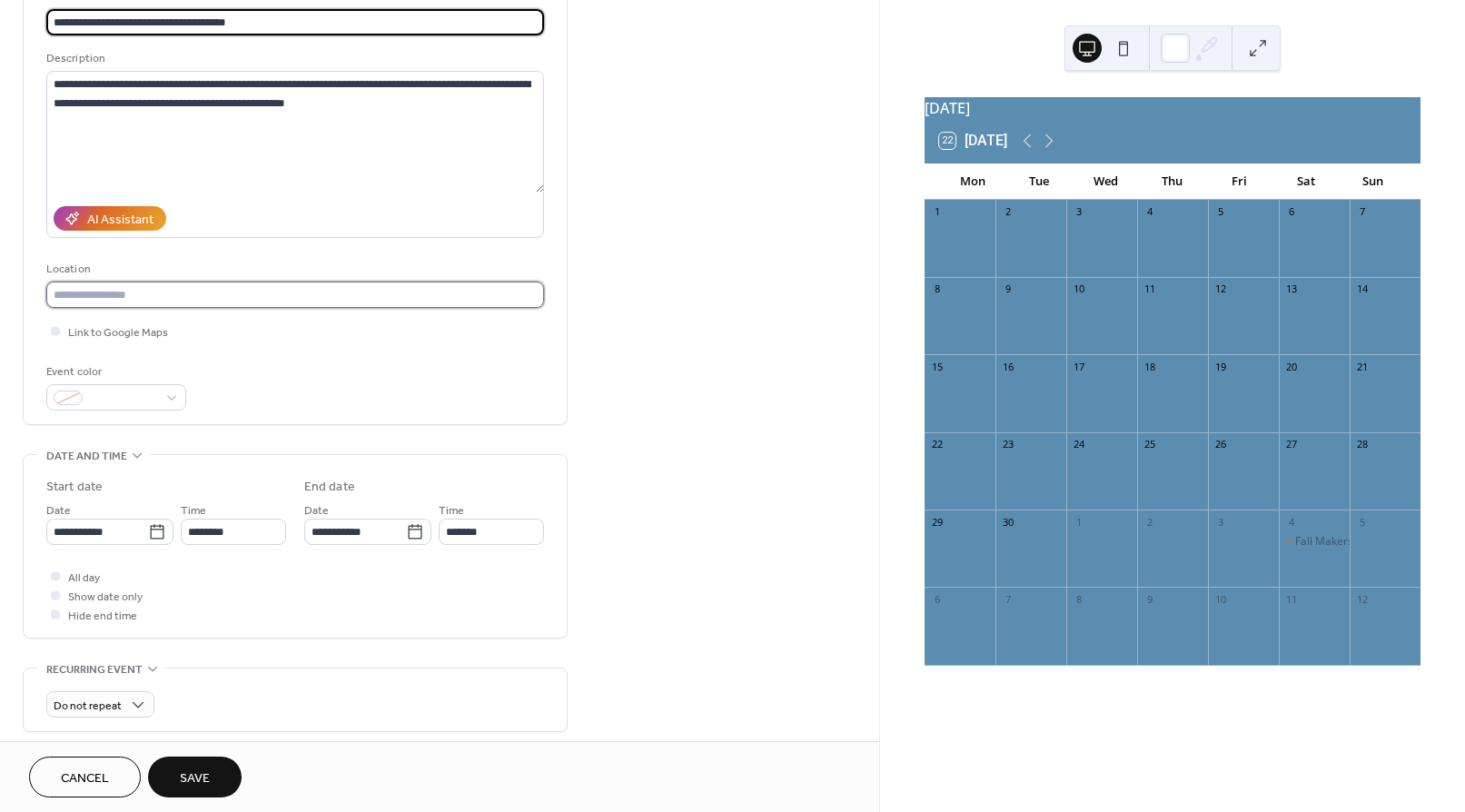 click at bounding box center [295, 294] 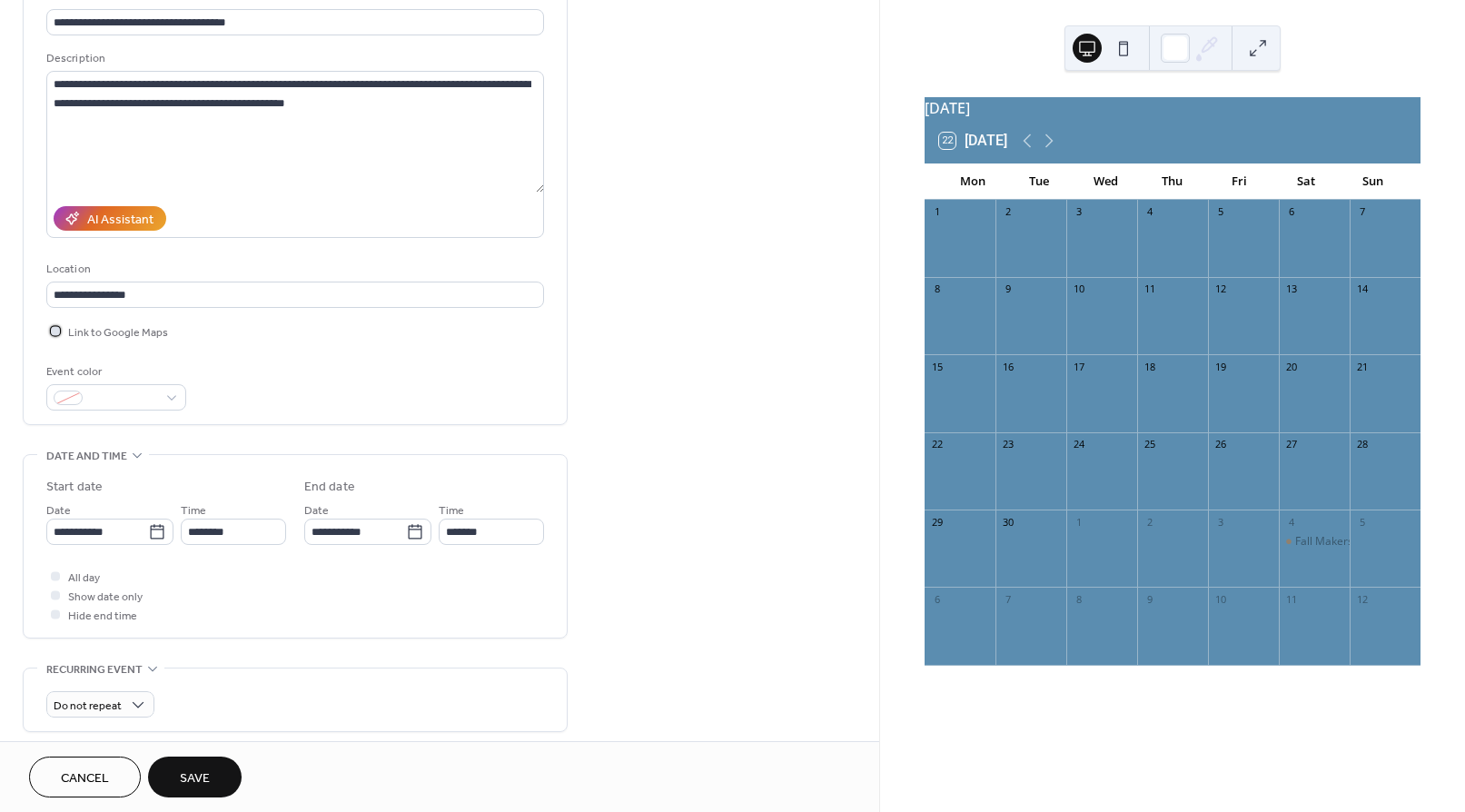 click on "Link to Google Maps" at bounding box center [118, 332] 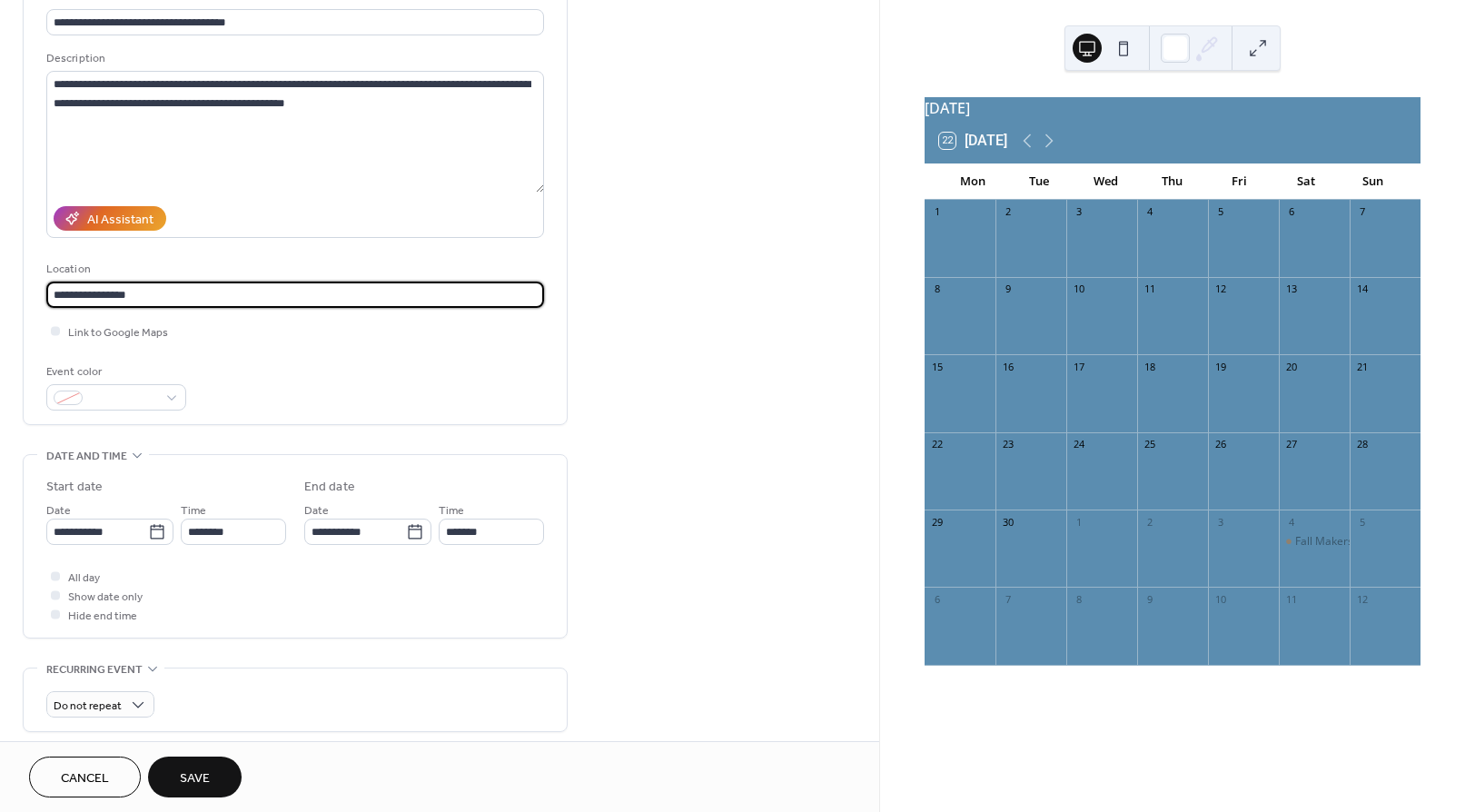 click on "**********" at bounding box center (295, 294) 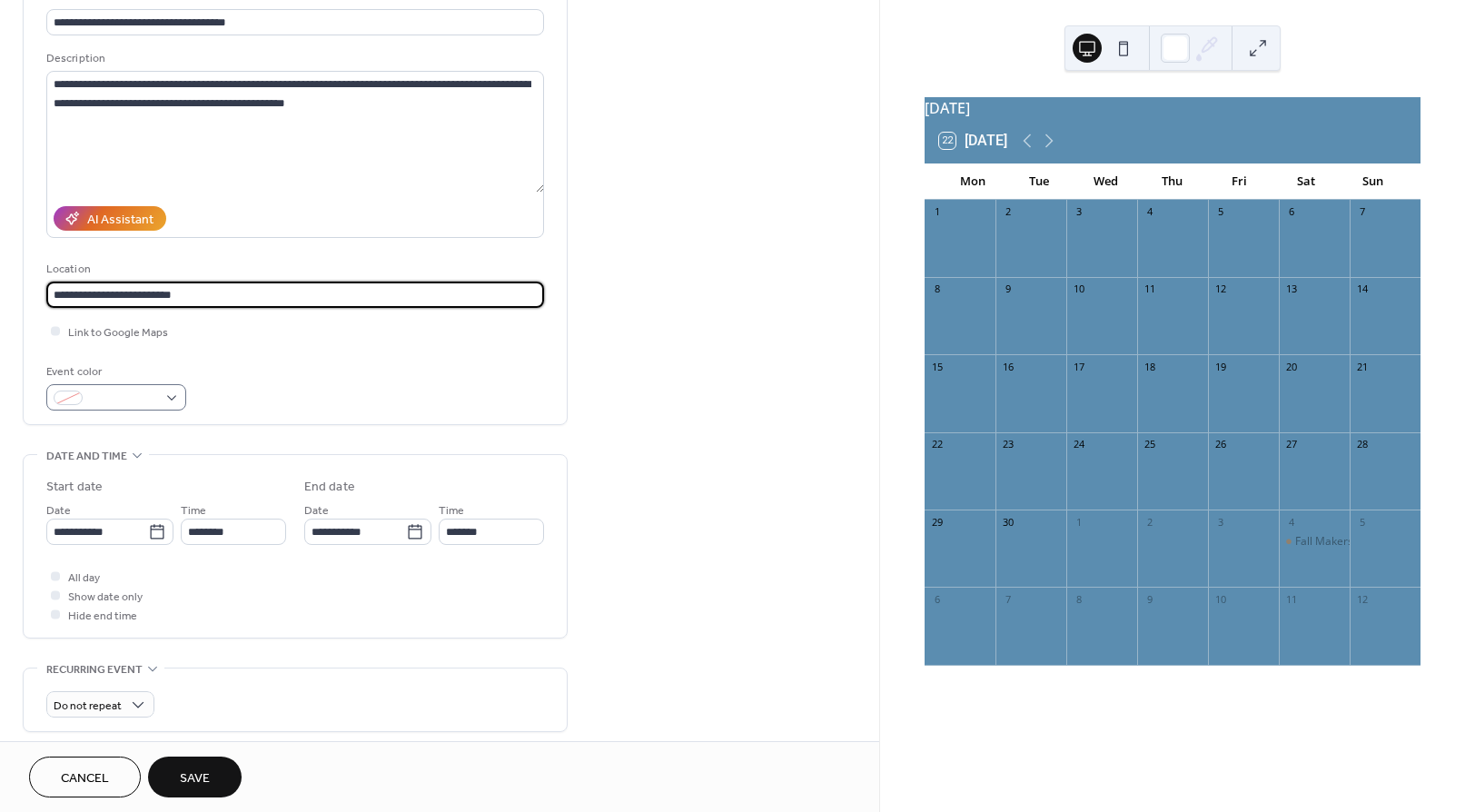 type on "**********" 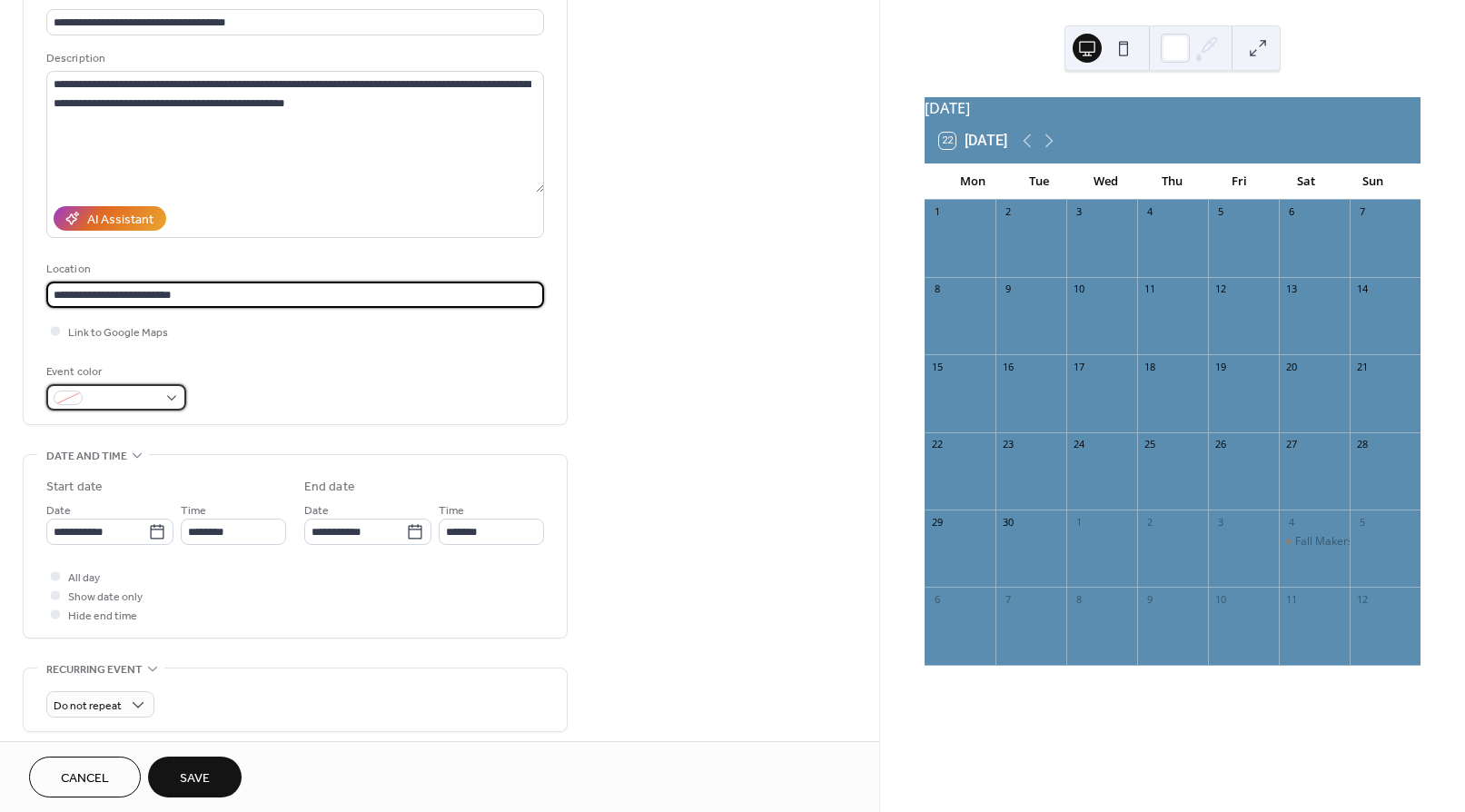 click at bounding box center [116, 397] 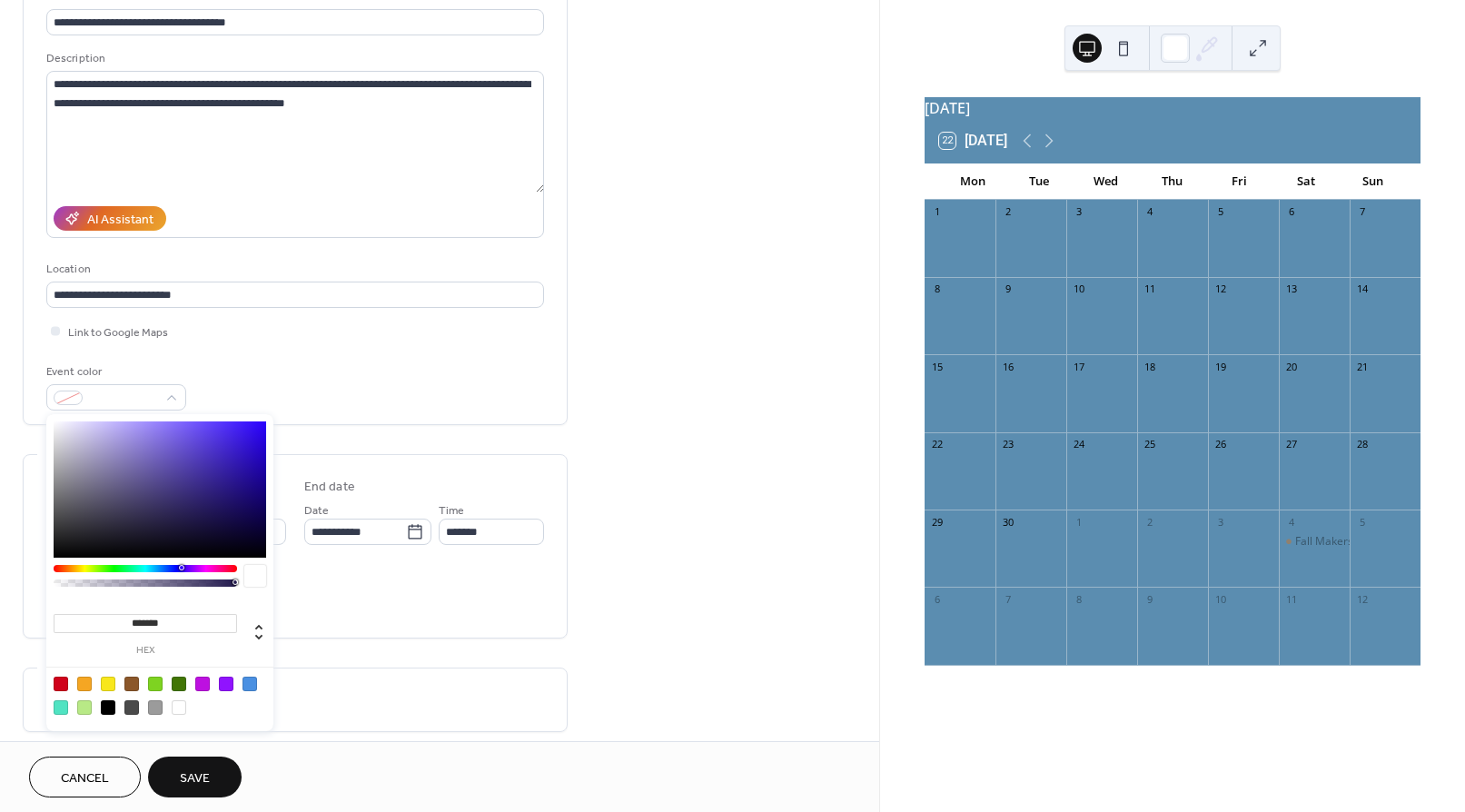 click at bounding box center (84, 684) 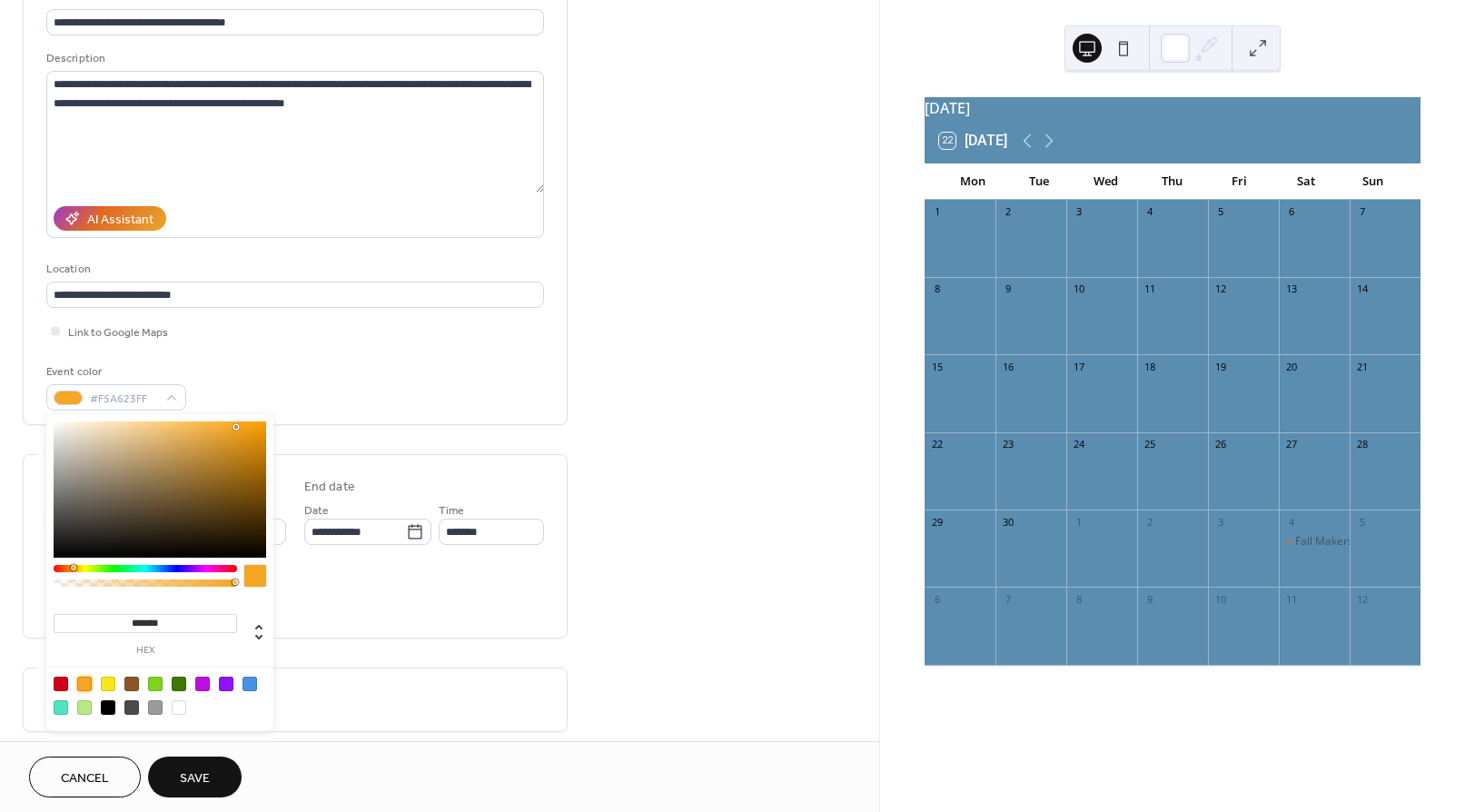 type on "*******" 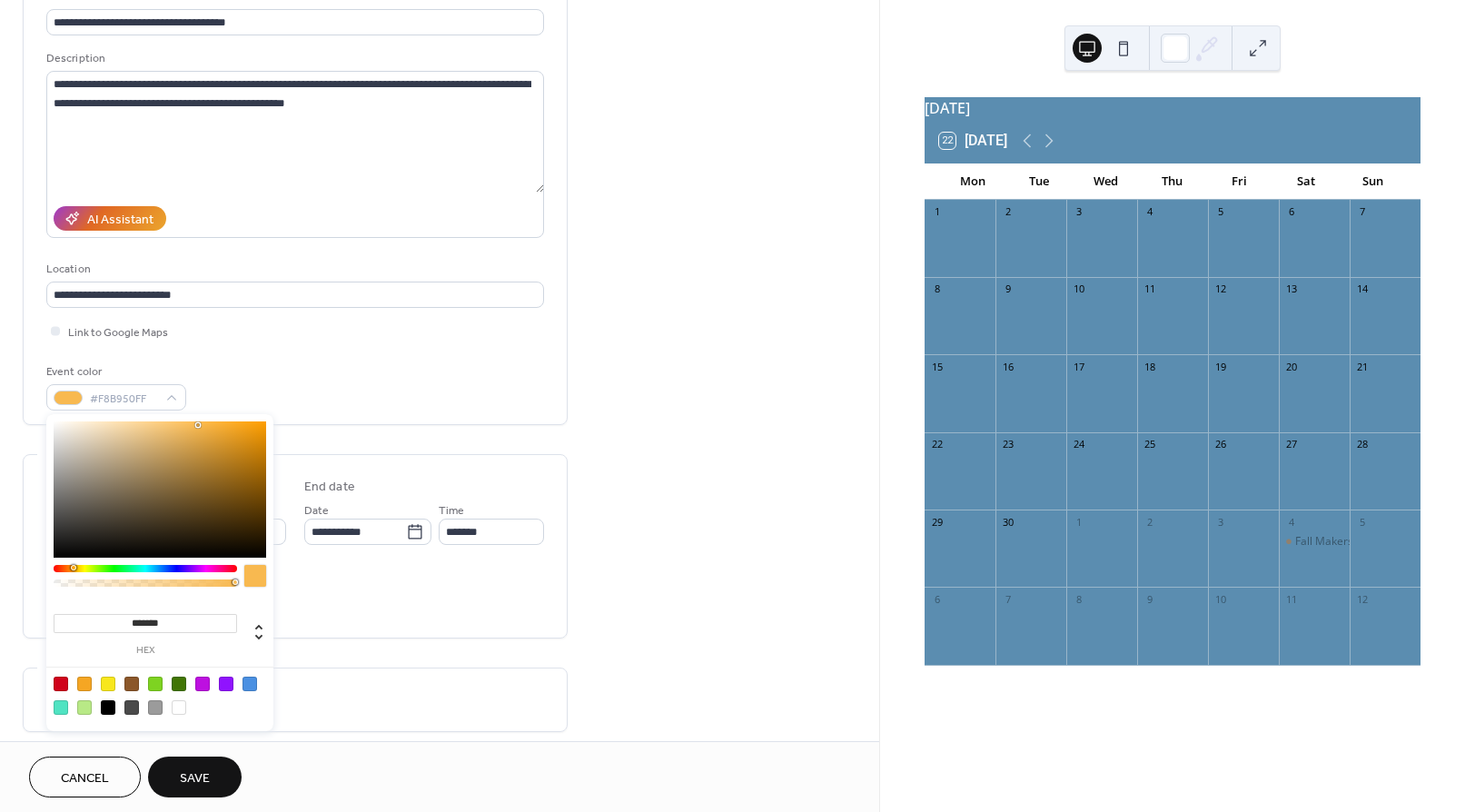 click at bounding box center [160, 490] 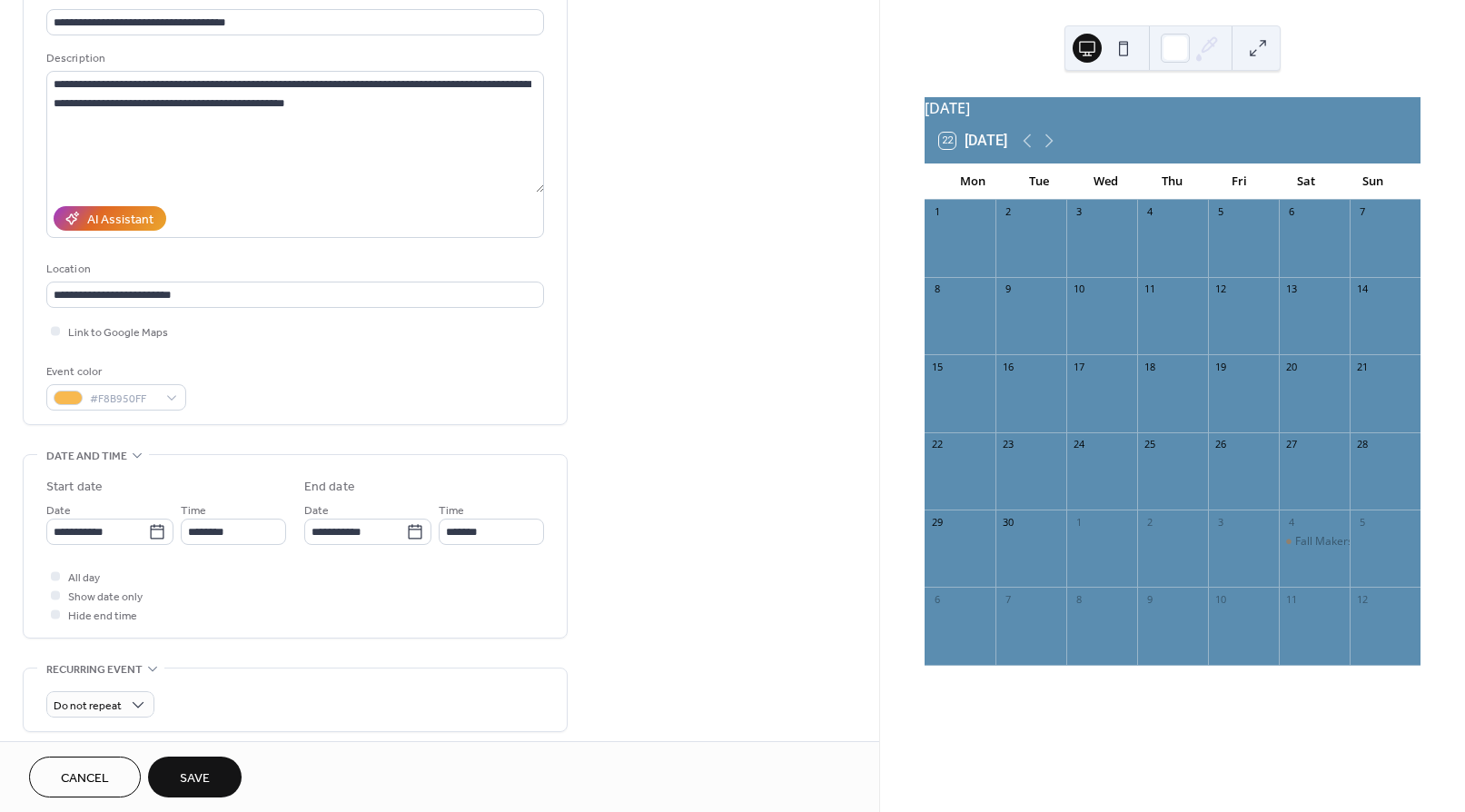 click on "All day Show date only Hide end time" at bounding box center [295, 595] 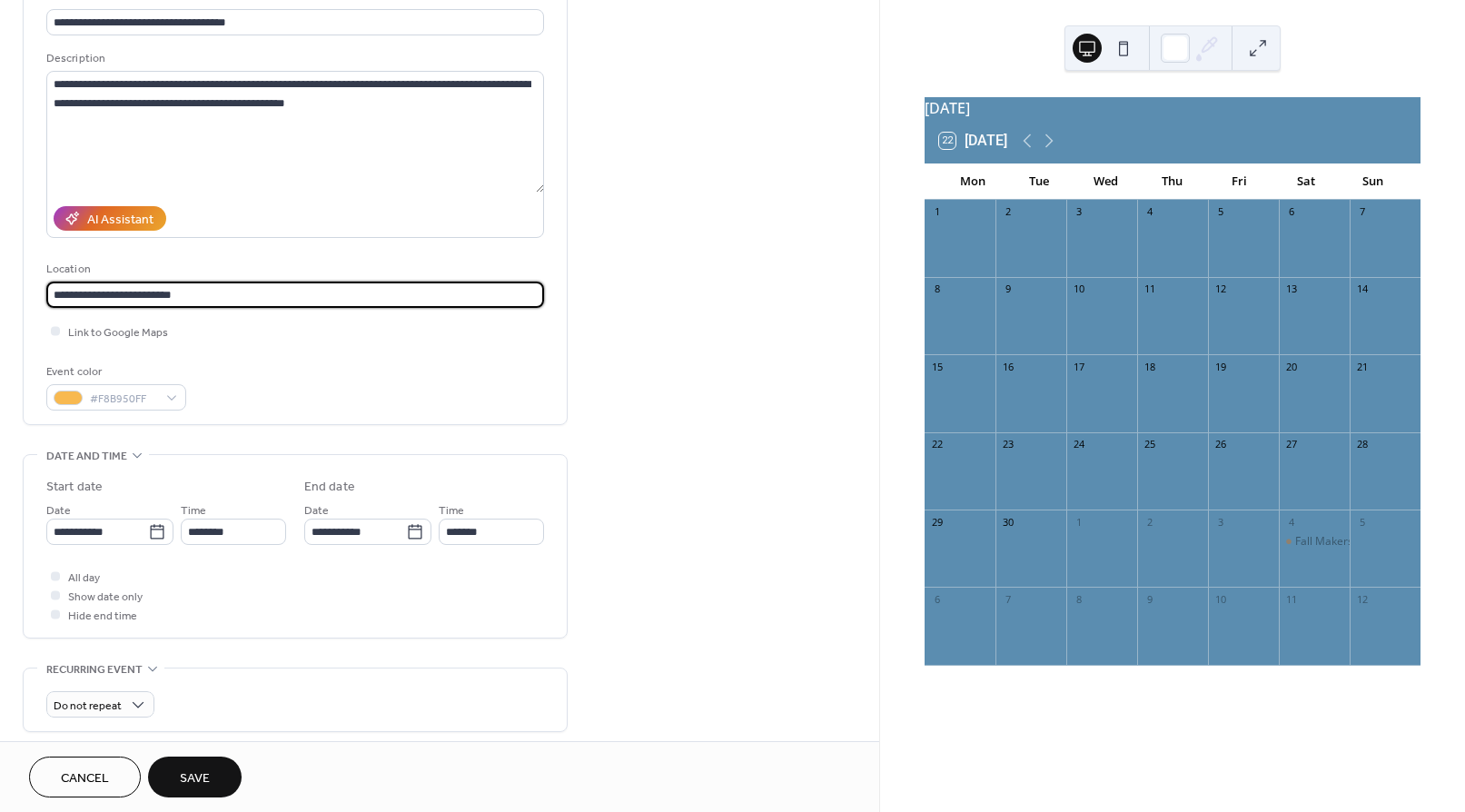 click on "**********" at bounding box center [295, 294] 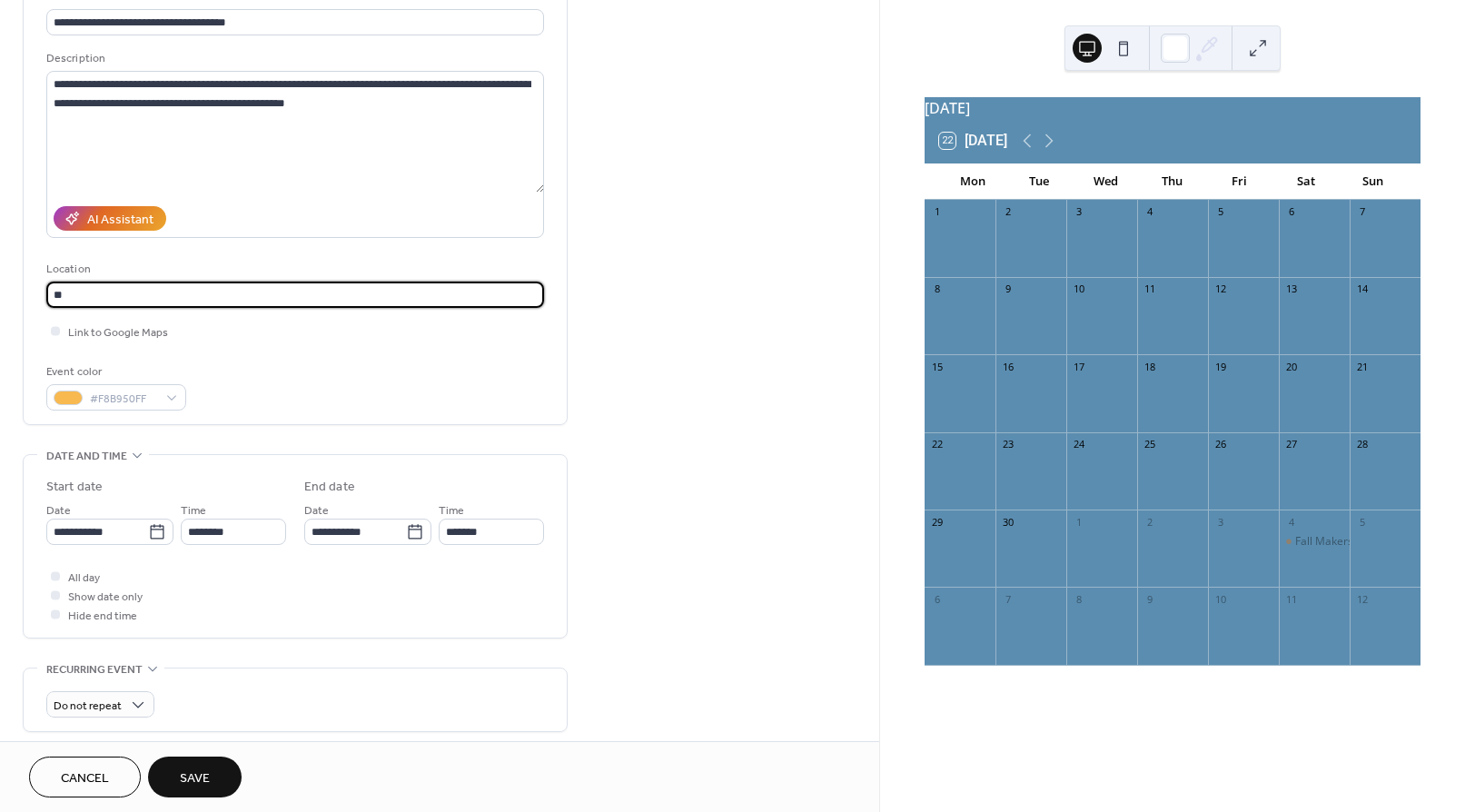 type on "*" 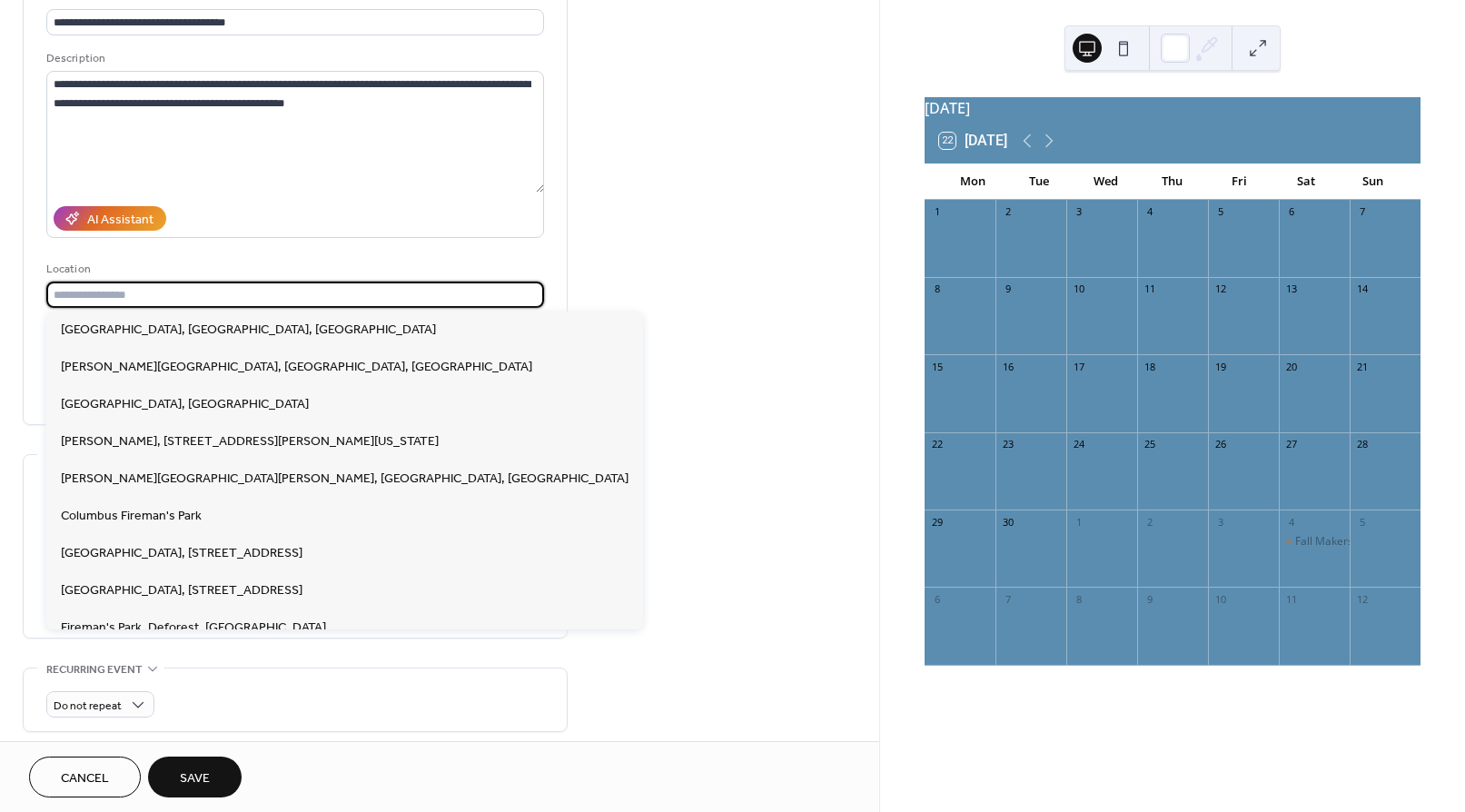 paste on "**********" 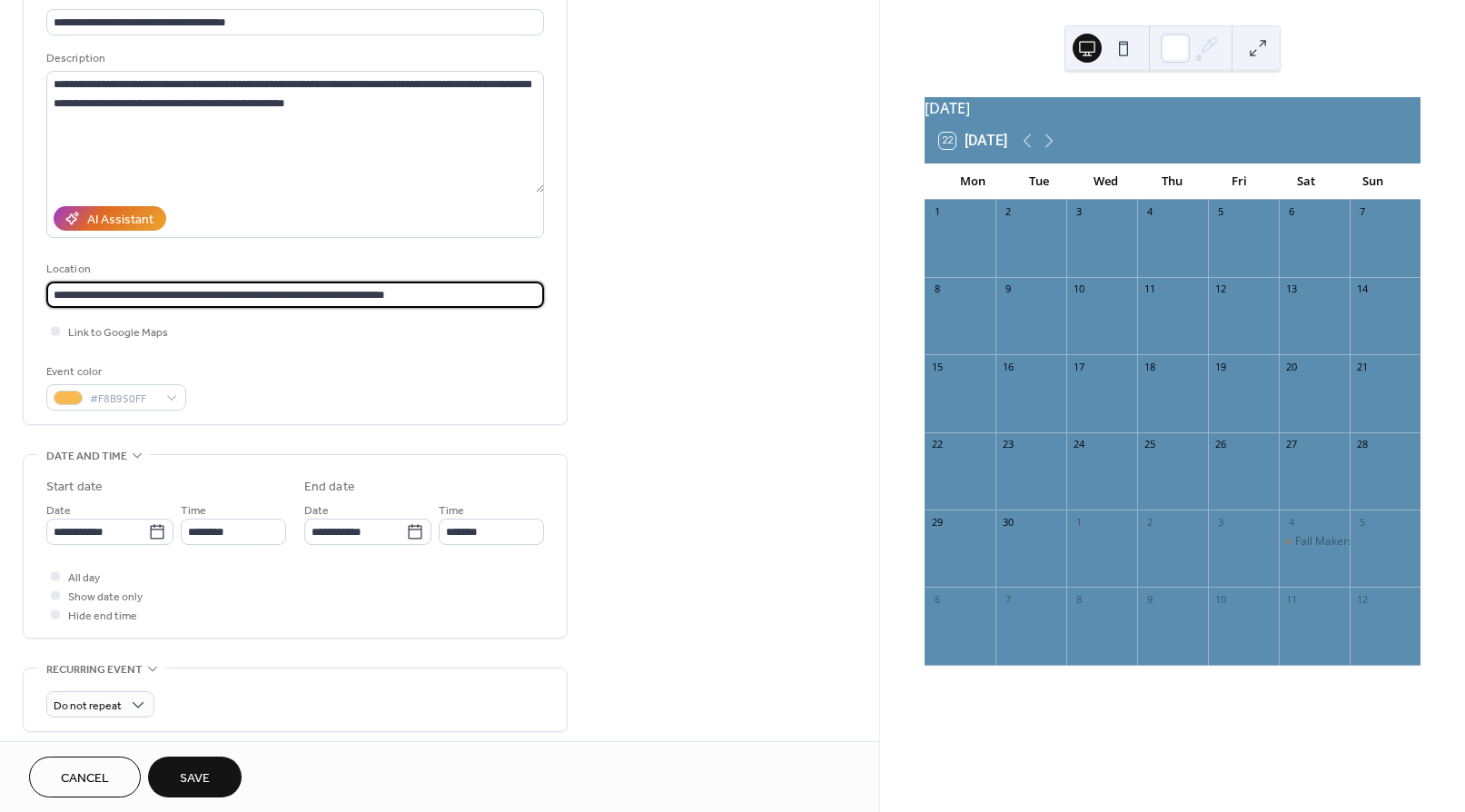 click on "**********" at bounding box center [295, 294] 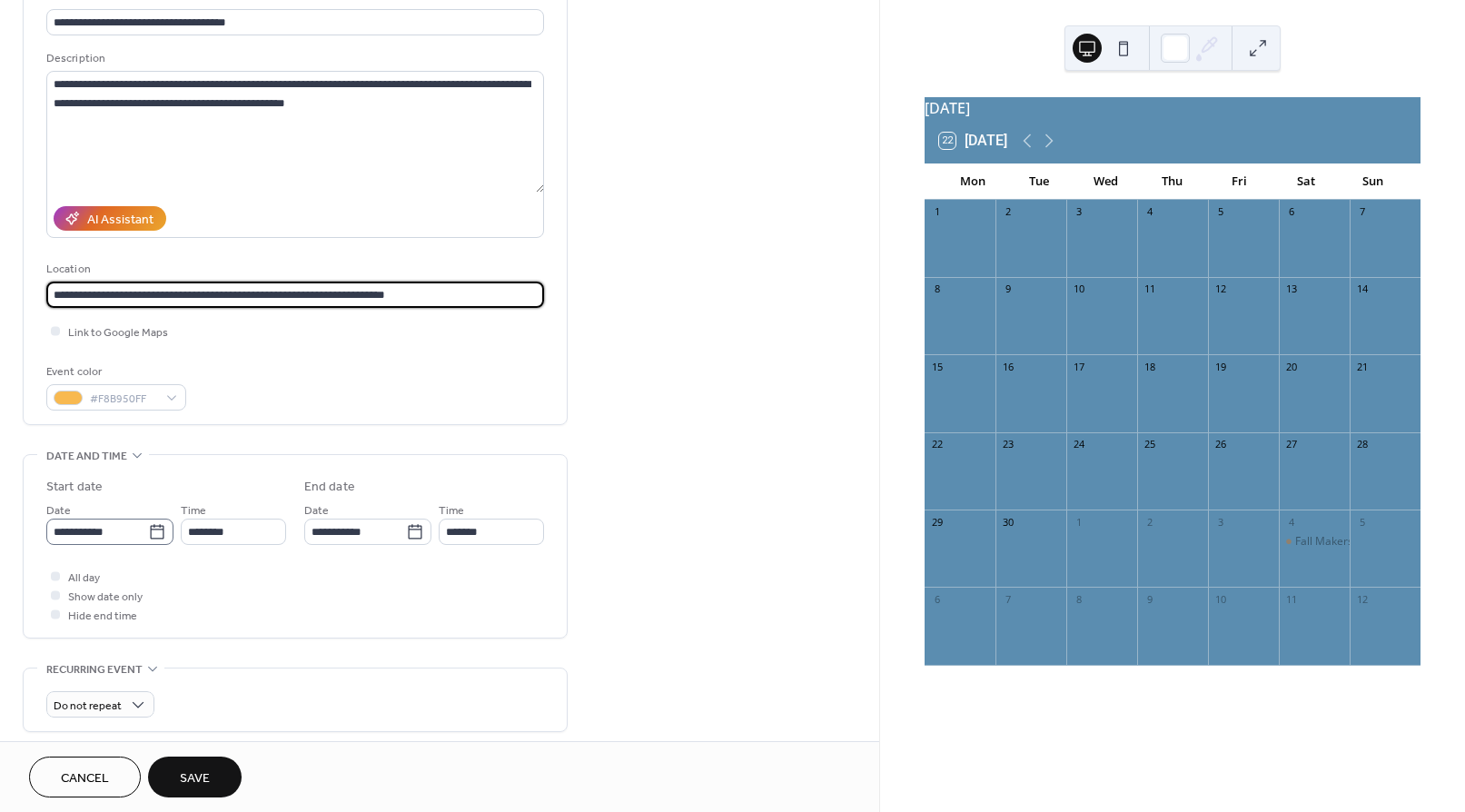 type on "**********" 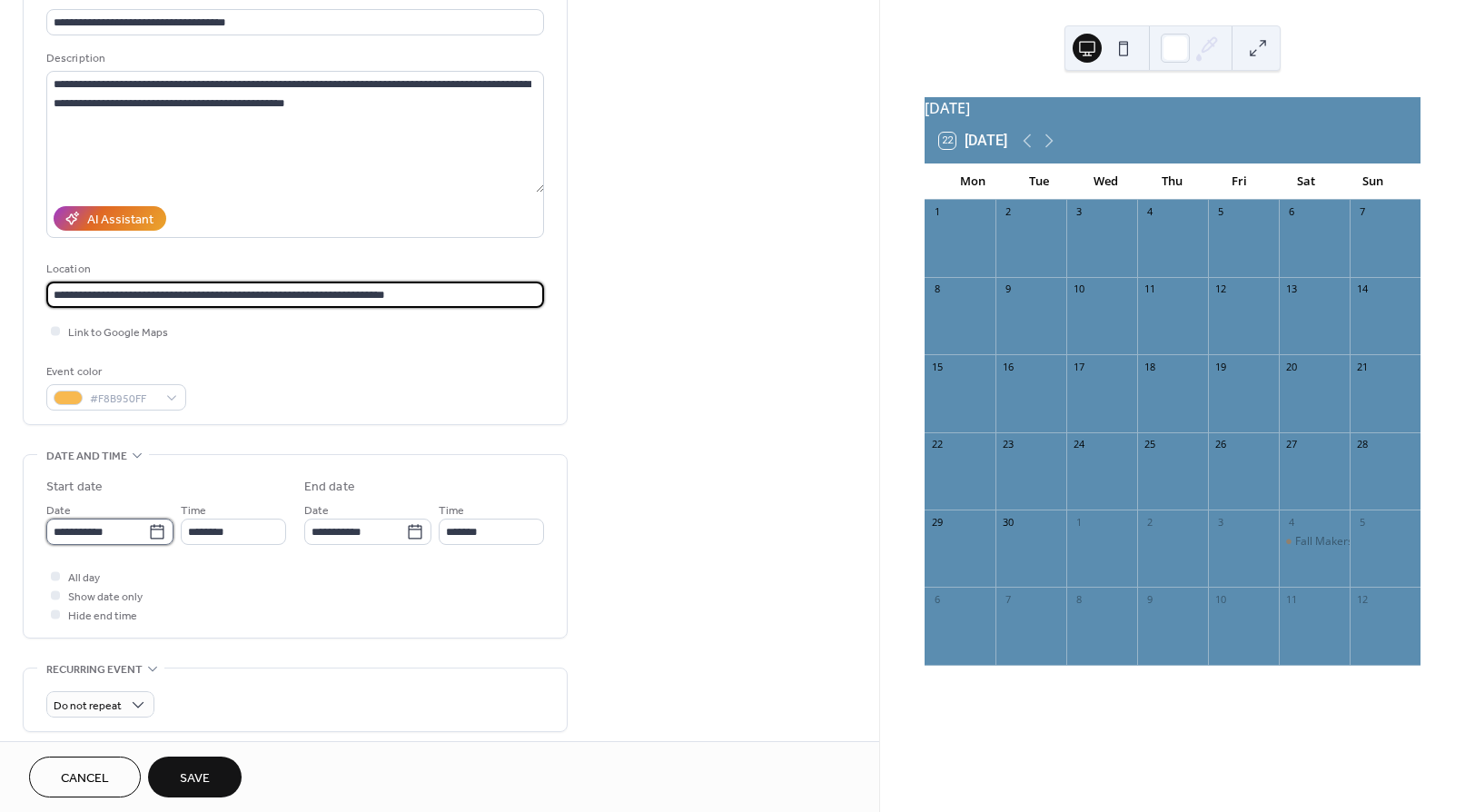 click on "**********" at bounding box center (97, 531) 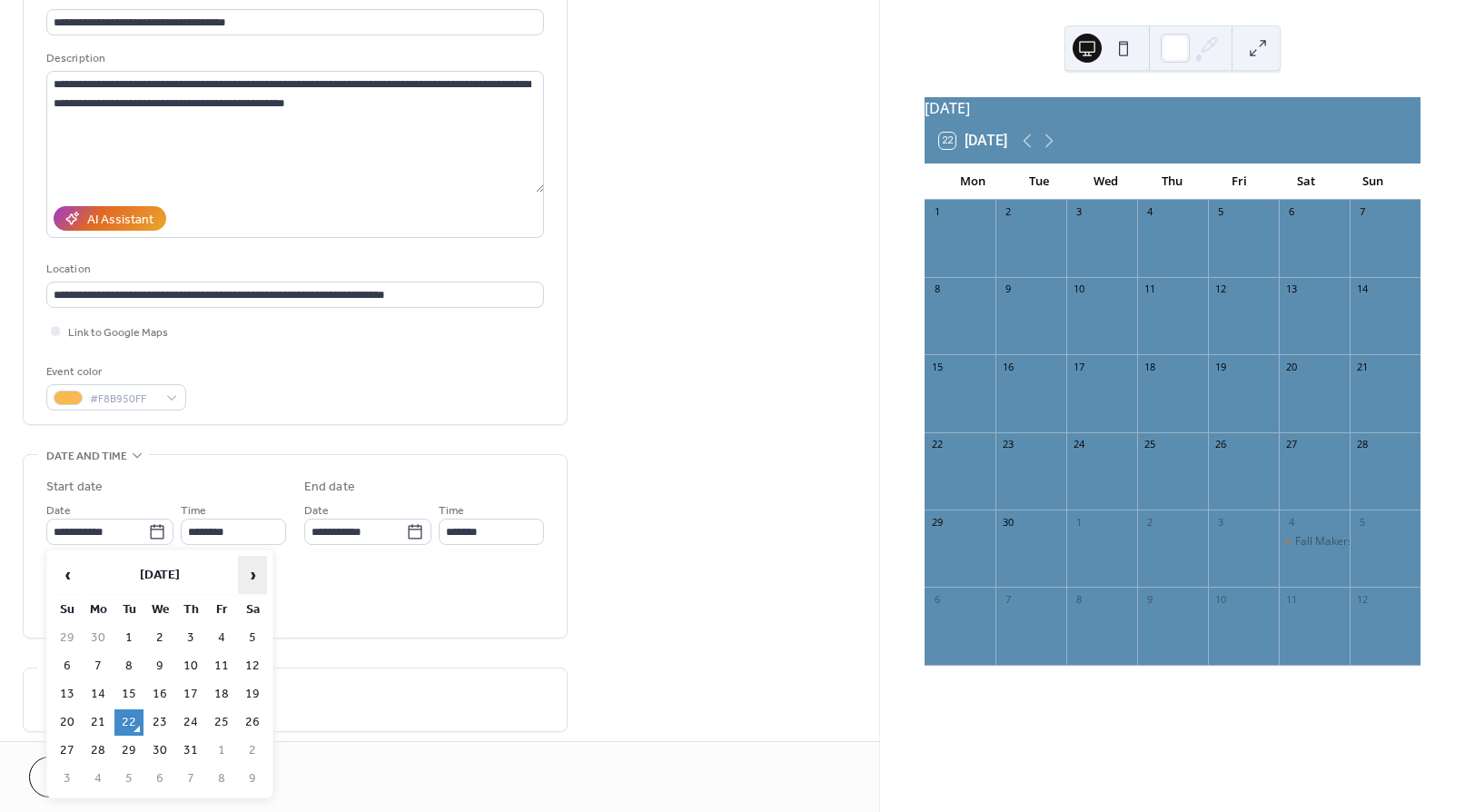 click on "›" at bounding box center (252, 575) 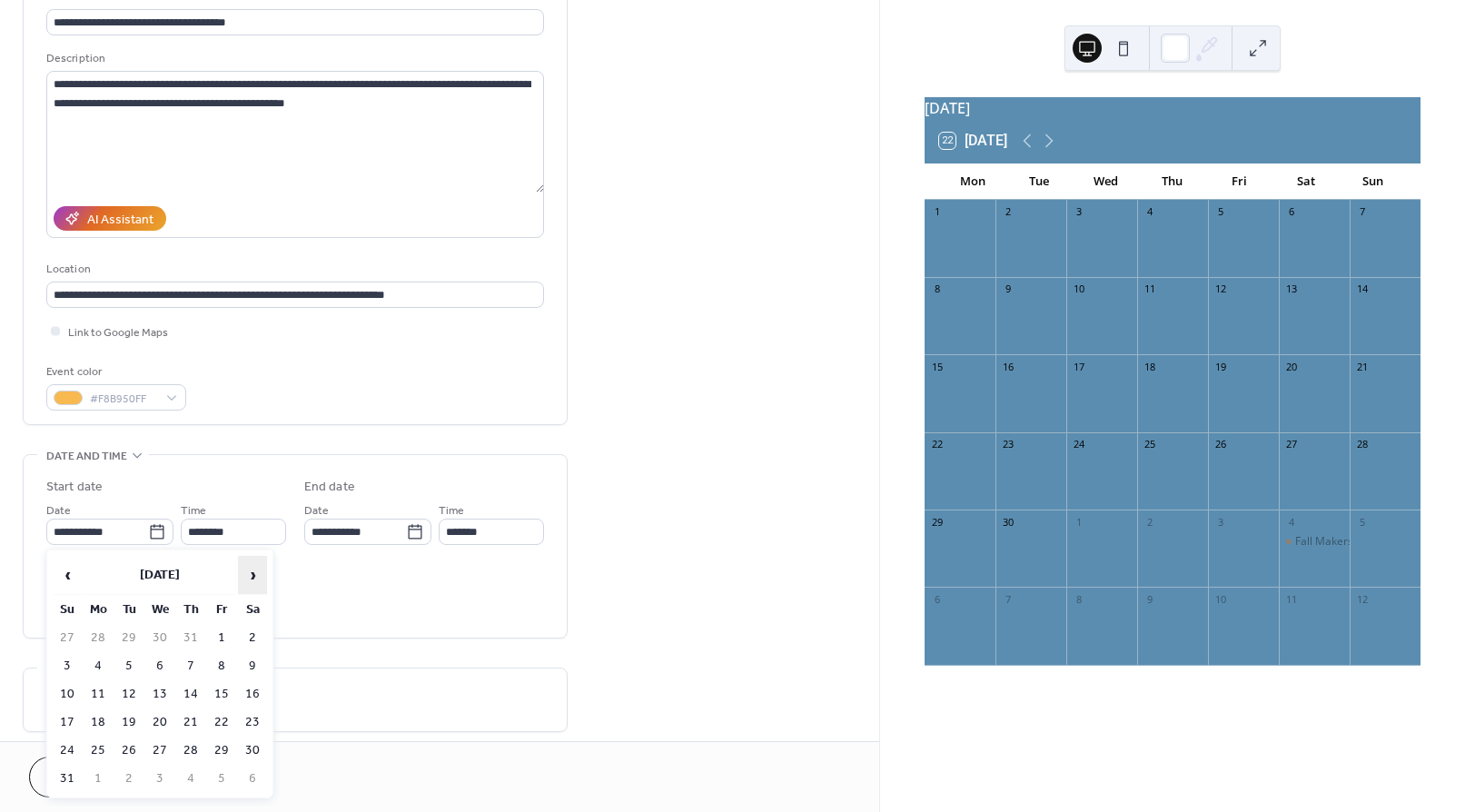 click on "›" at bounding box center (252, 575) 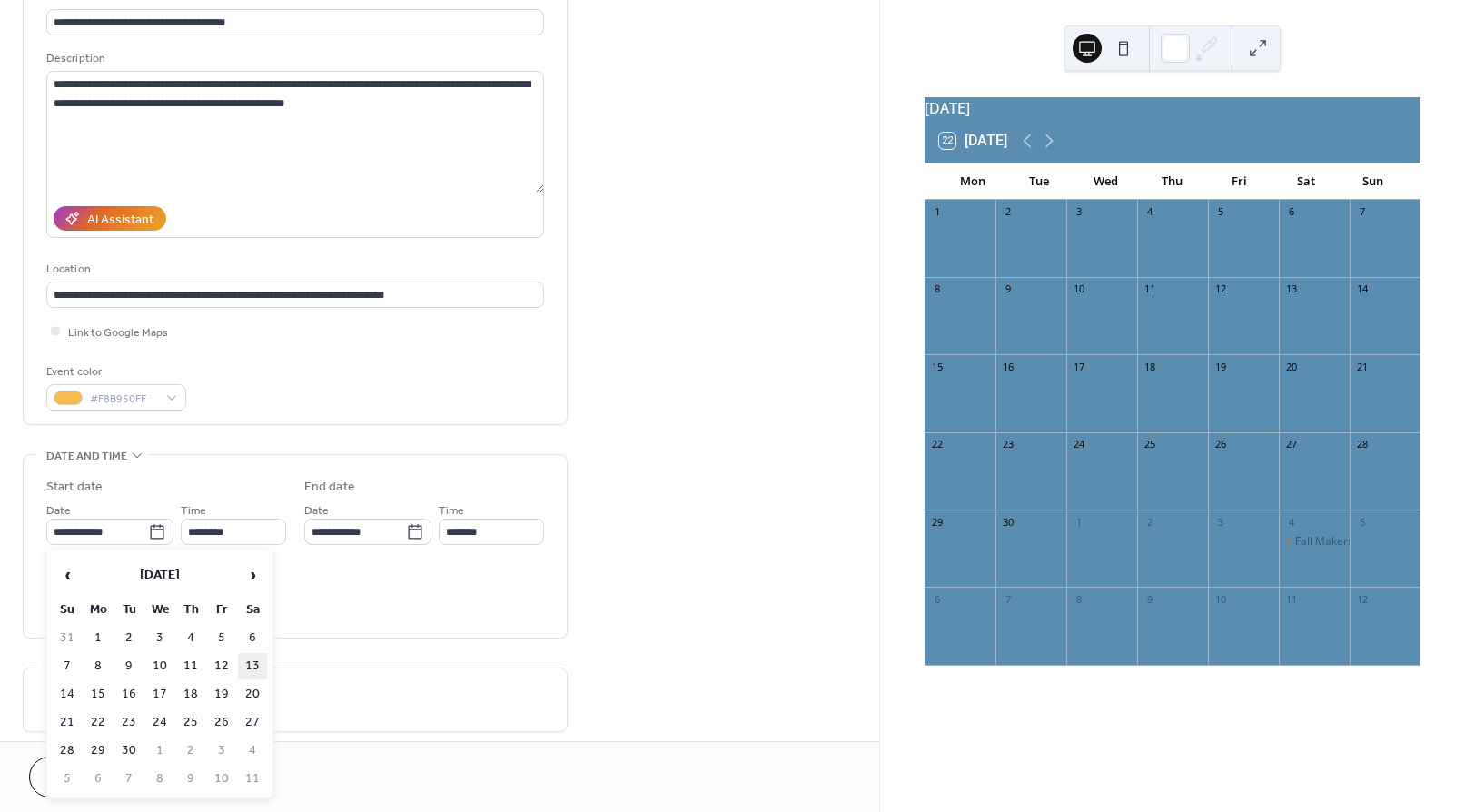 click on "13" at bounding box center (252, 666) 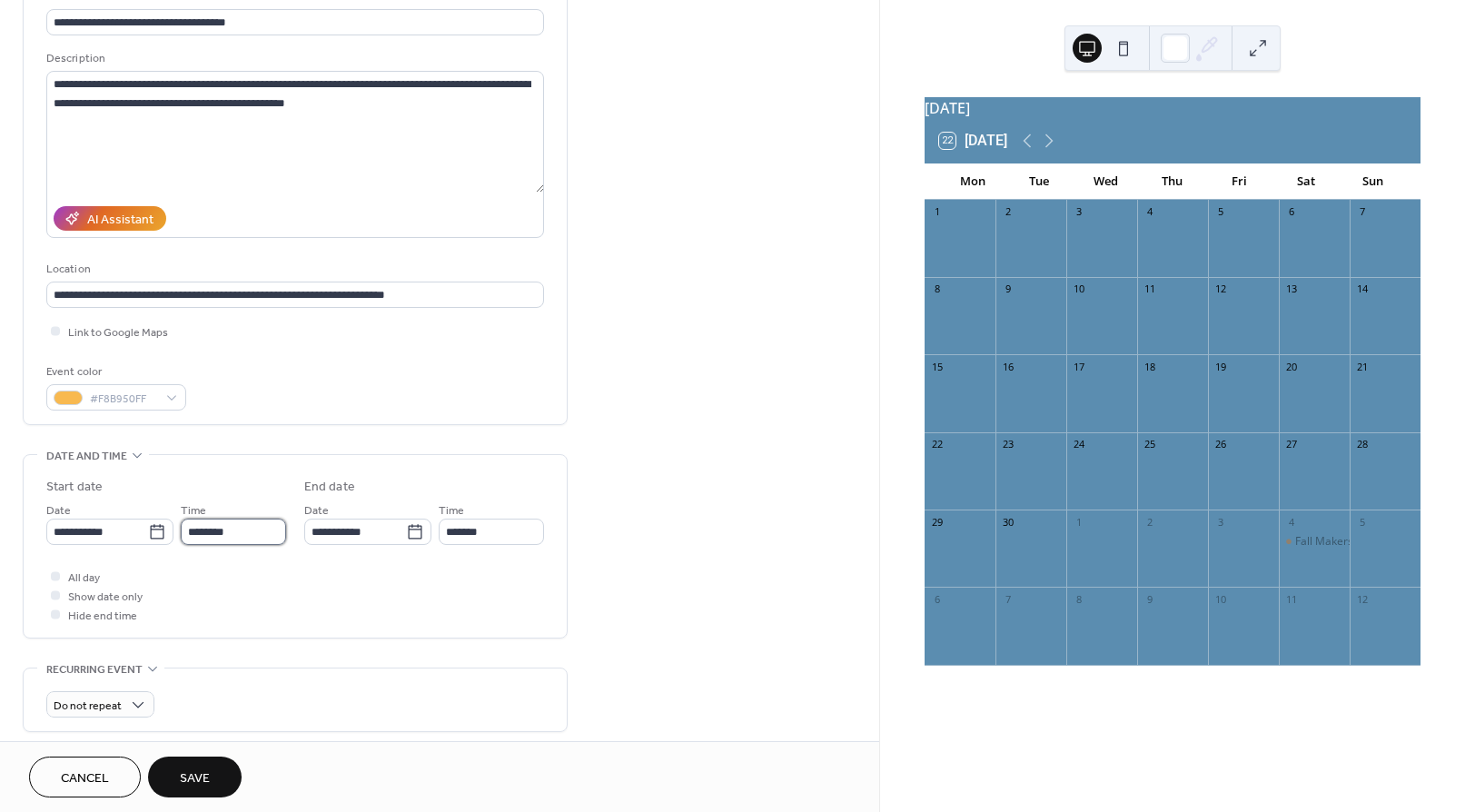 click on "********" at bounding box center (233, 531) 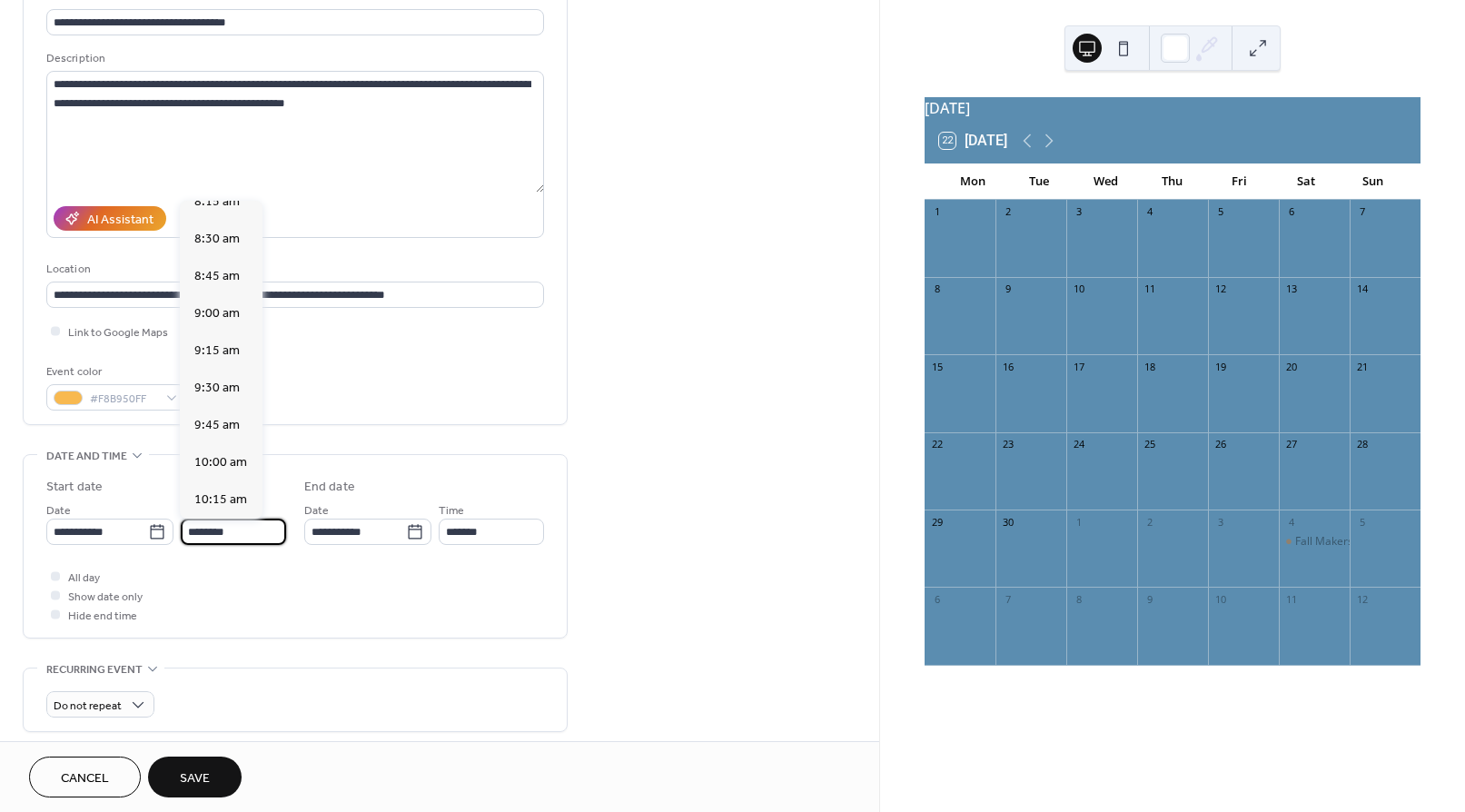 scroll, scrollTop: 1248, scrollLeft: 0, axis: vertical 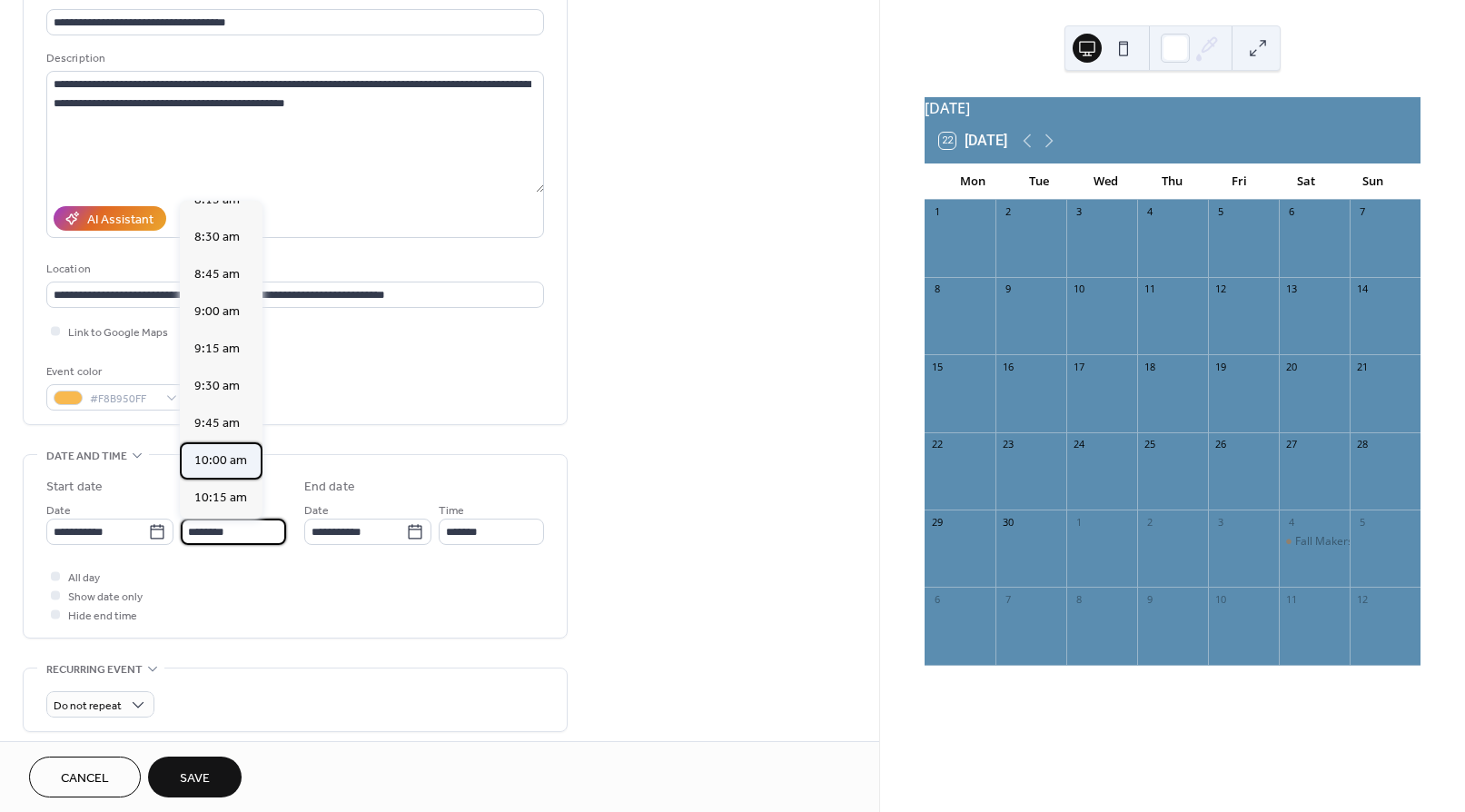 click on "10:00 am" at bounding box center (221, 460) 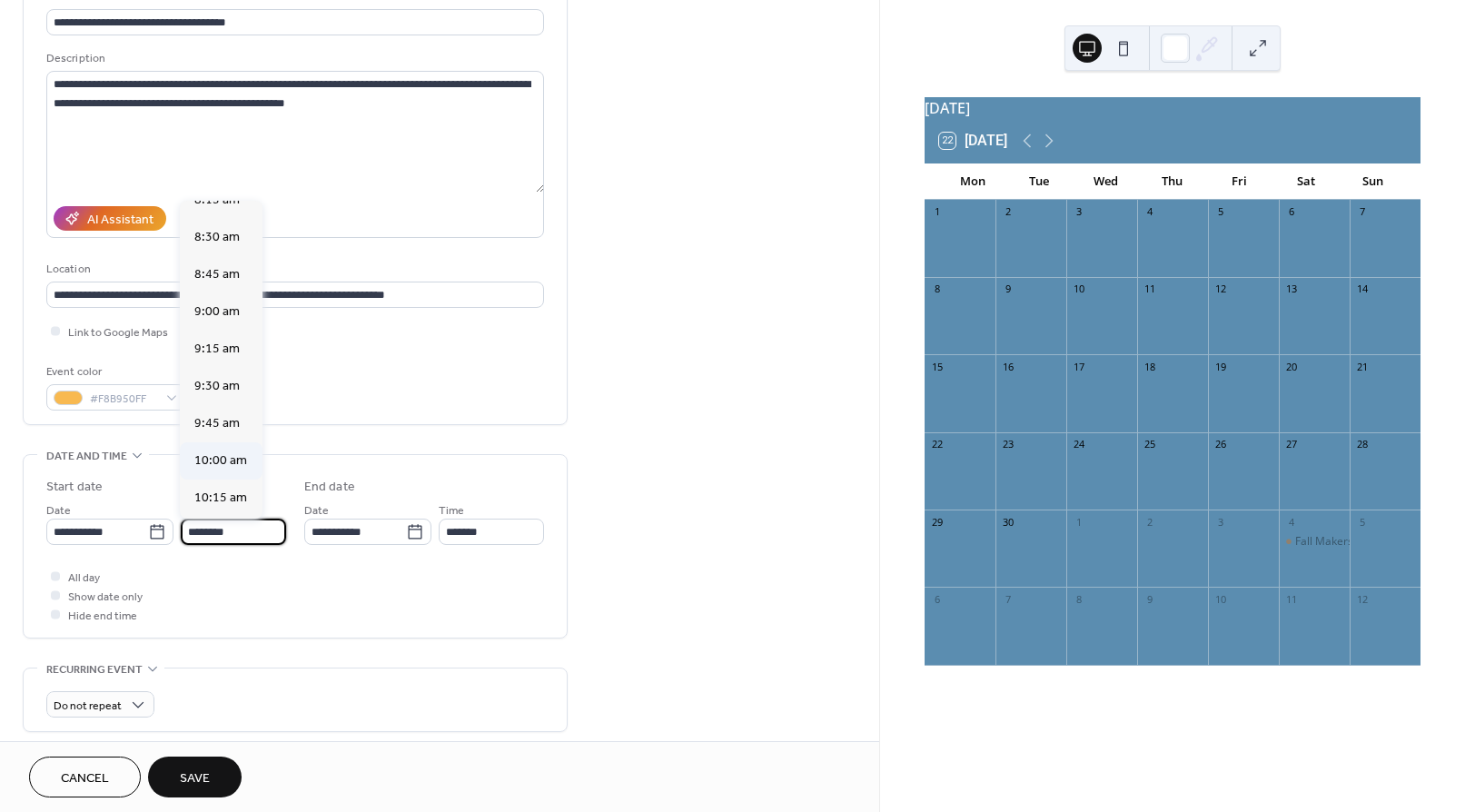 type on "********" 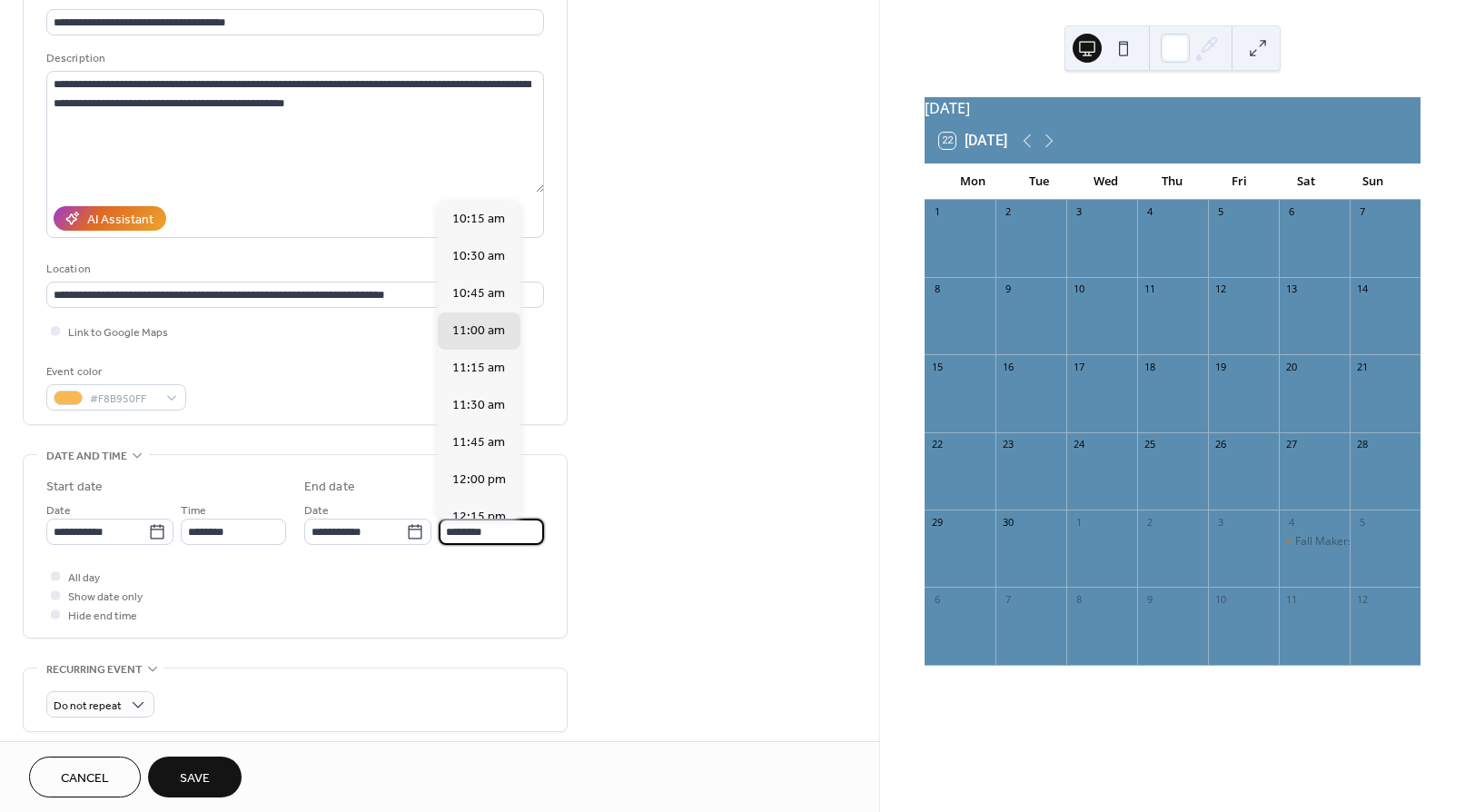click on "********" at bounding box center (491, 531) 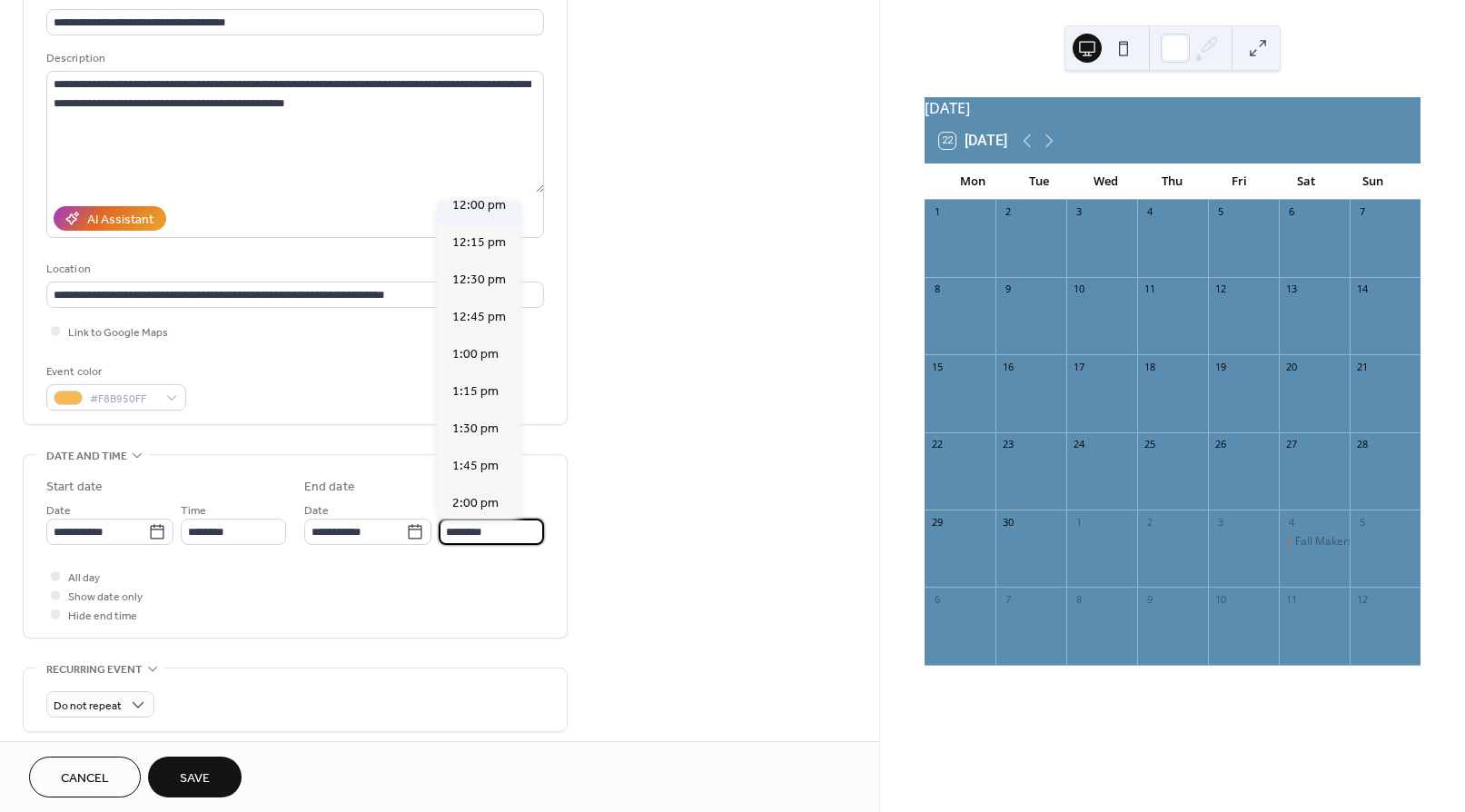scroll, scrollTop: 278, scrollLeft: 0, axis: vertical 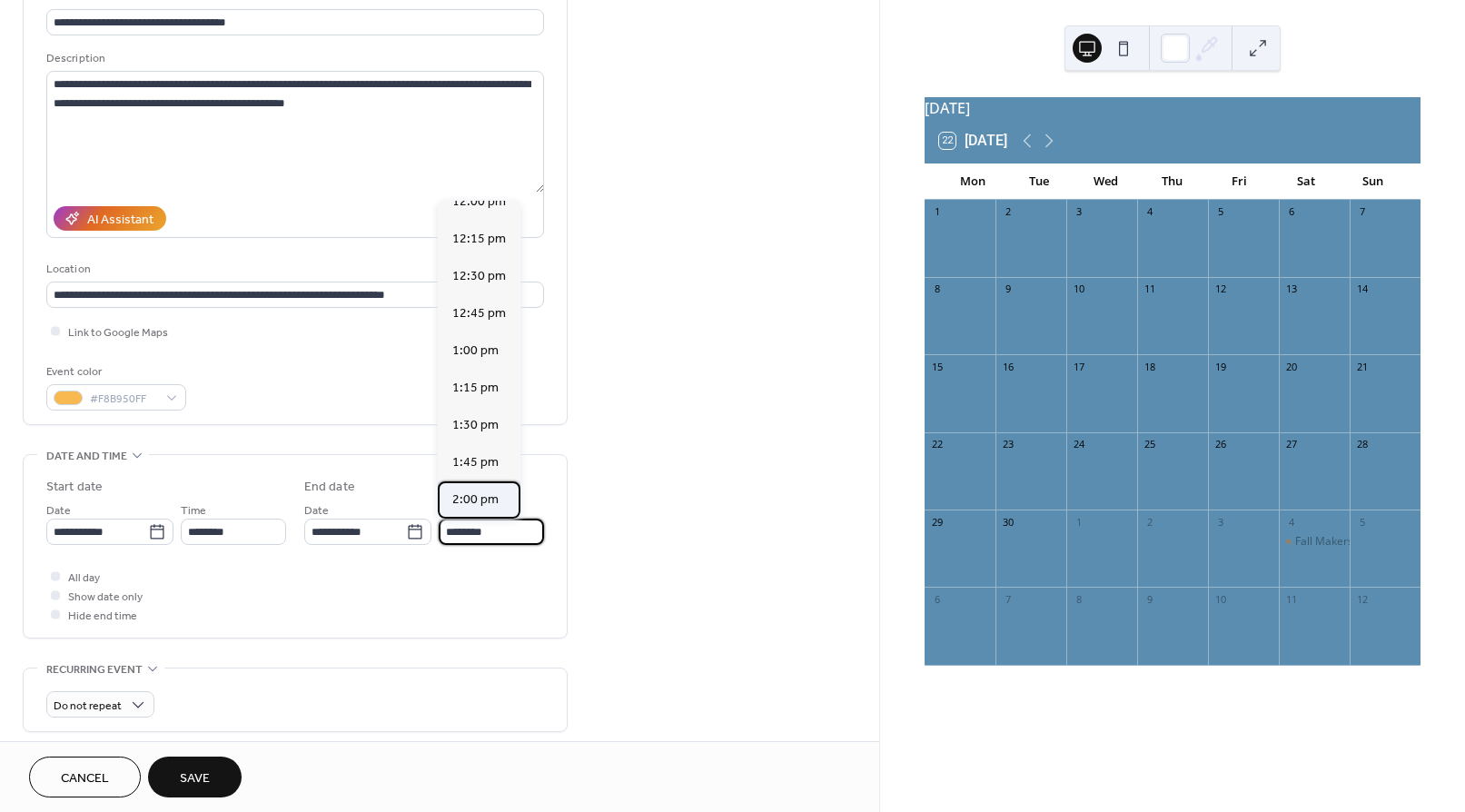 click on "2:00 pm" at bounding box center [475, 500] 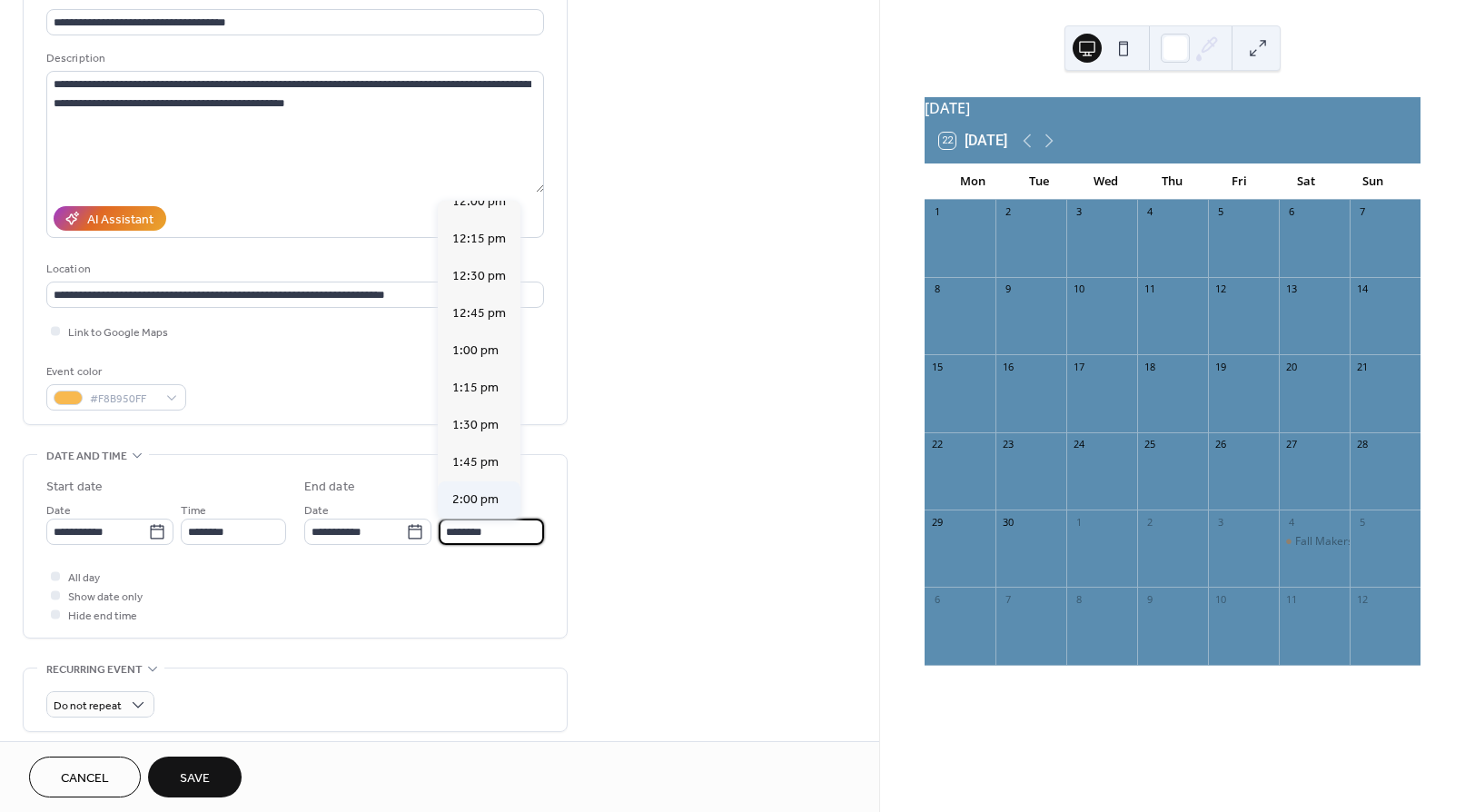 type on "*******" 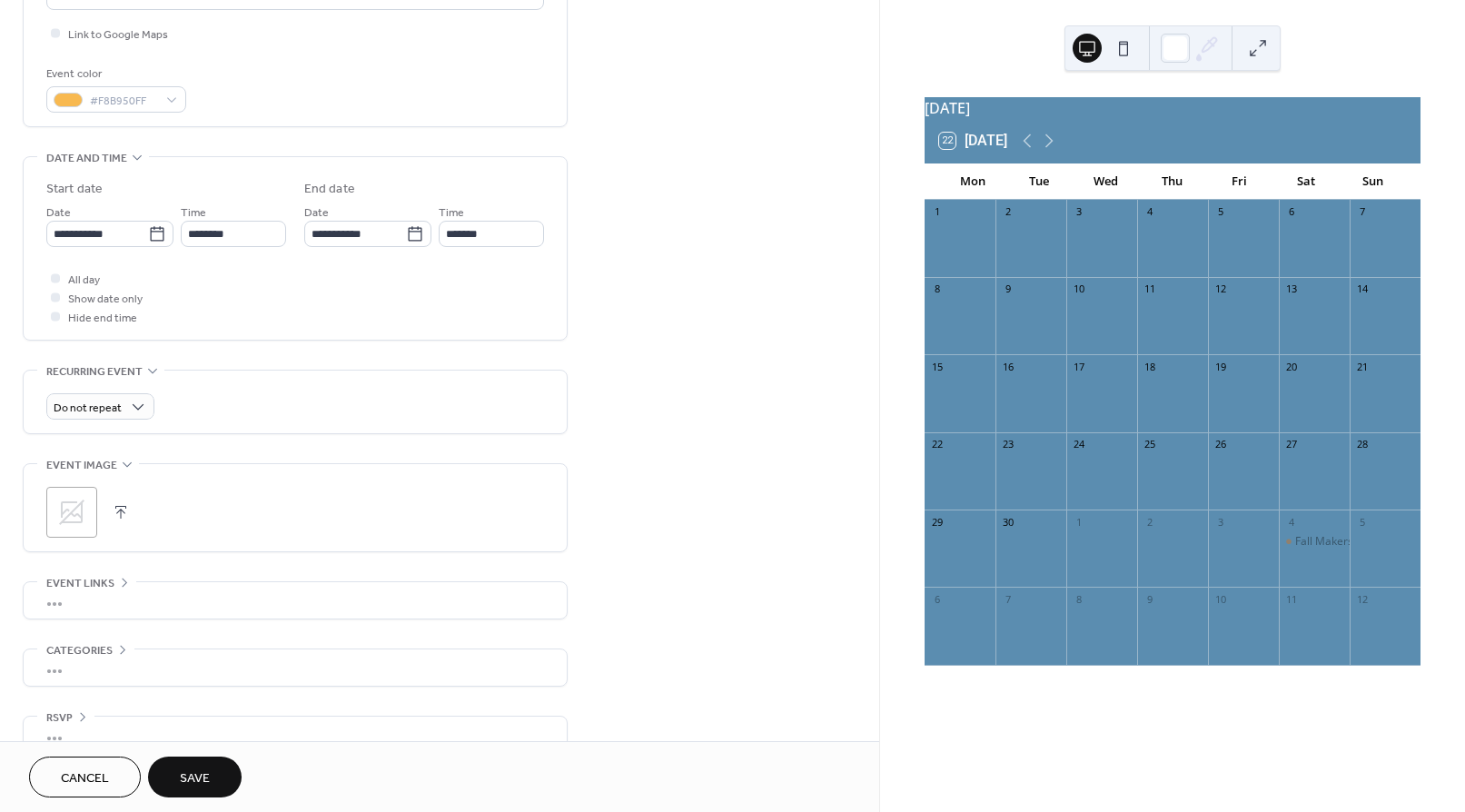 scroll, scrollTop: 440, scrollLeft: 0, axis: vertical 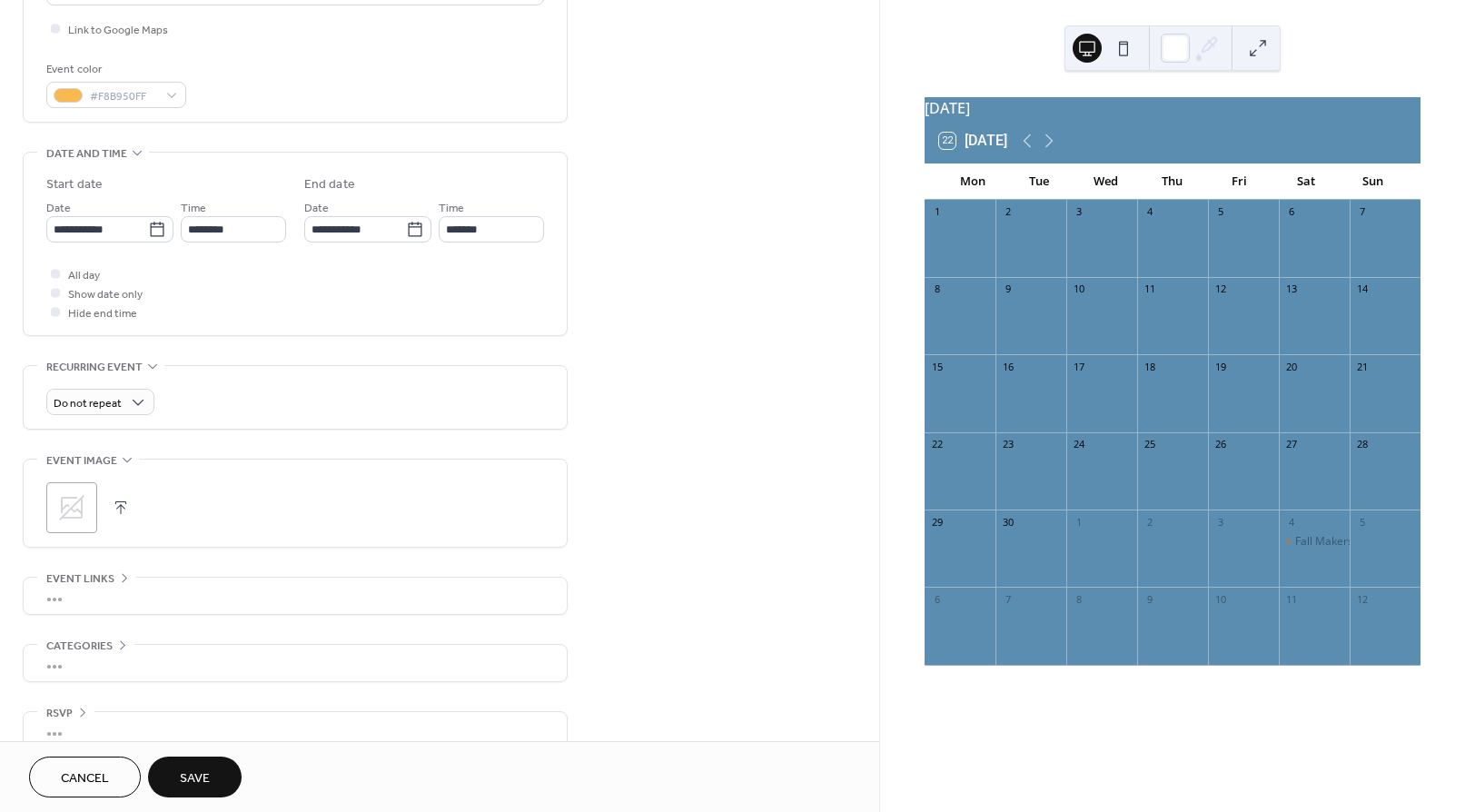 click 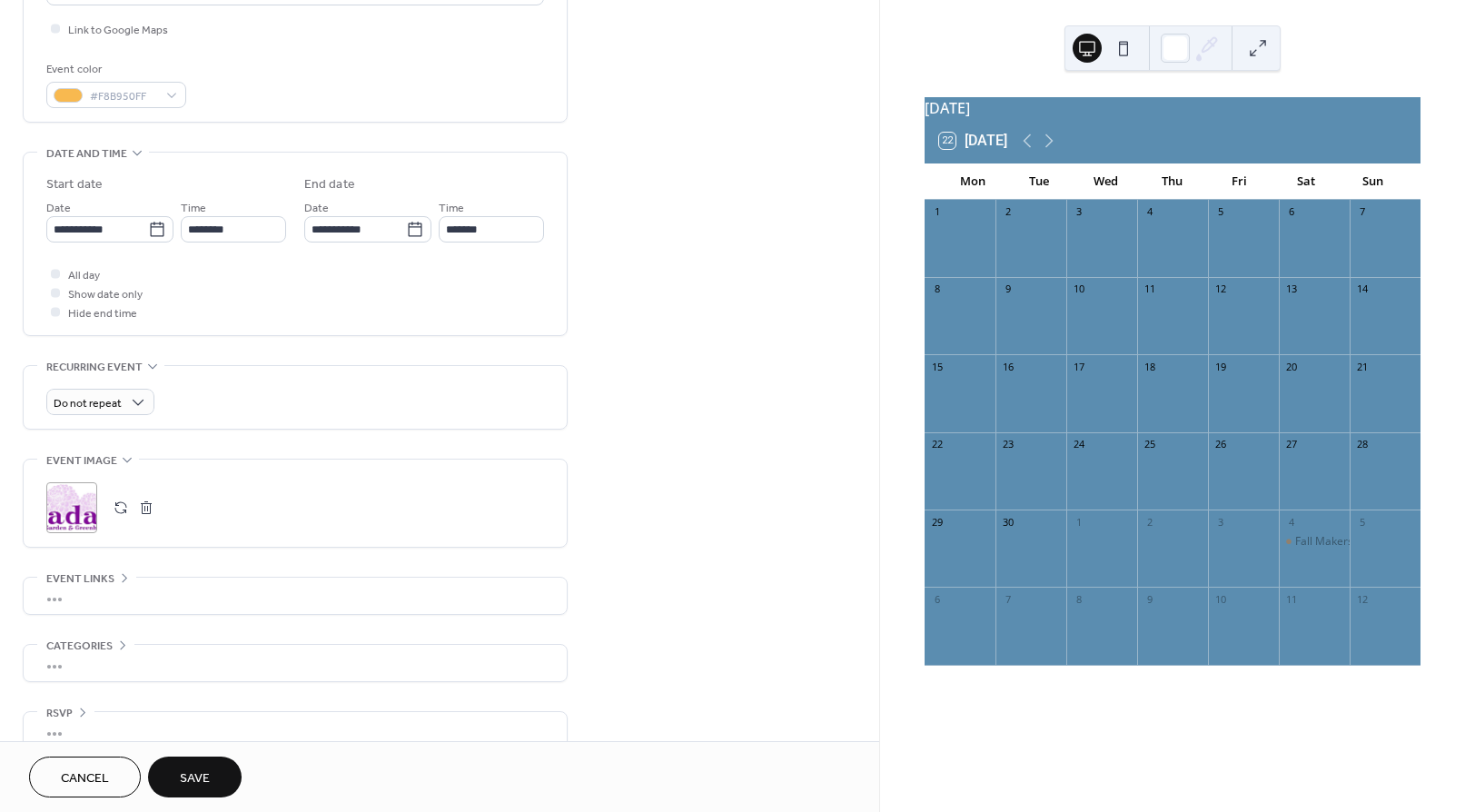 click on "•••" at bounding box center (295, 596) 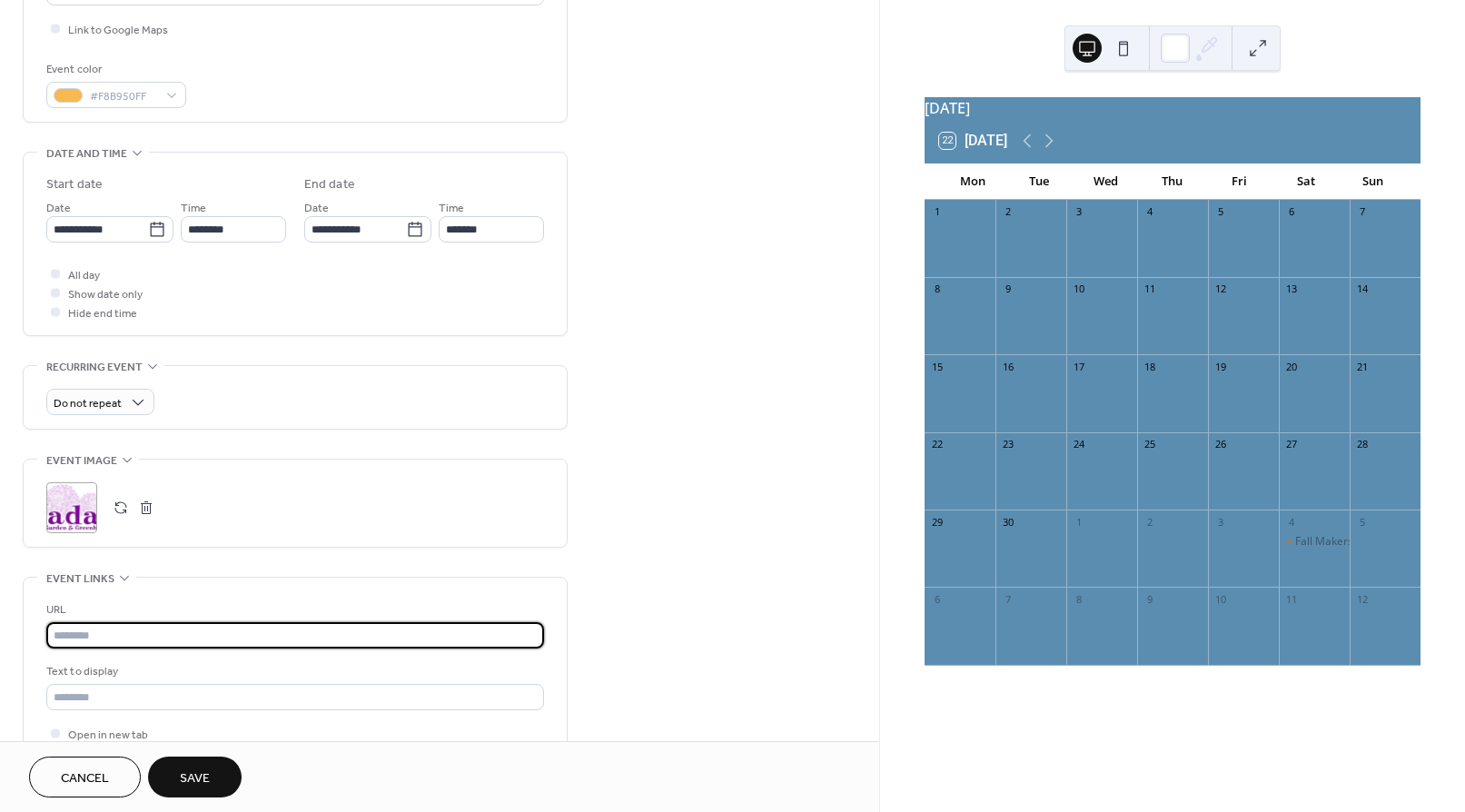 click at bounding box center (295, 635) 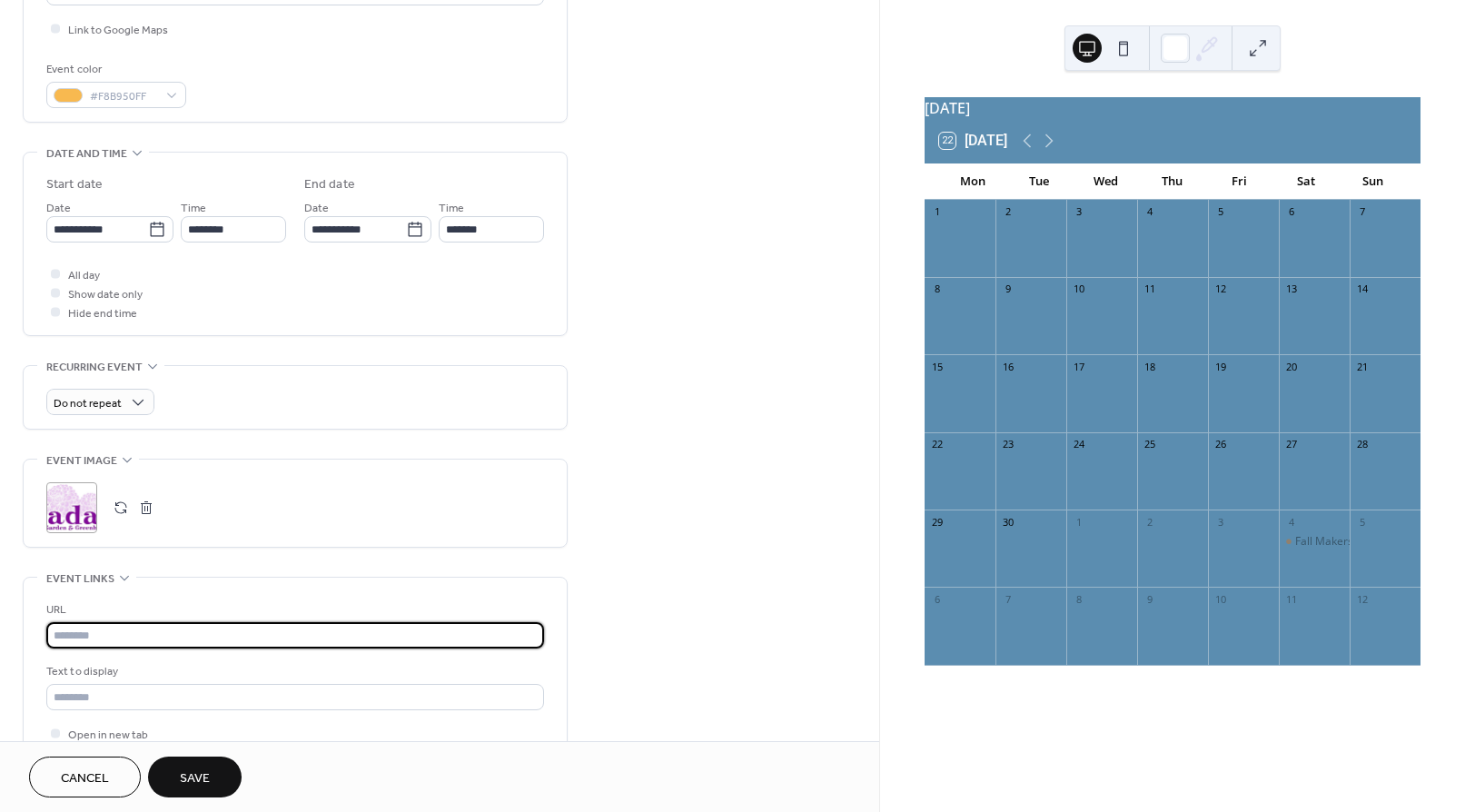 paste on "**********" 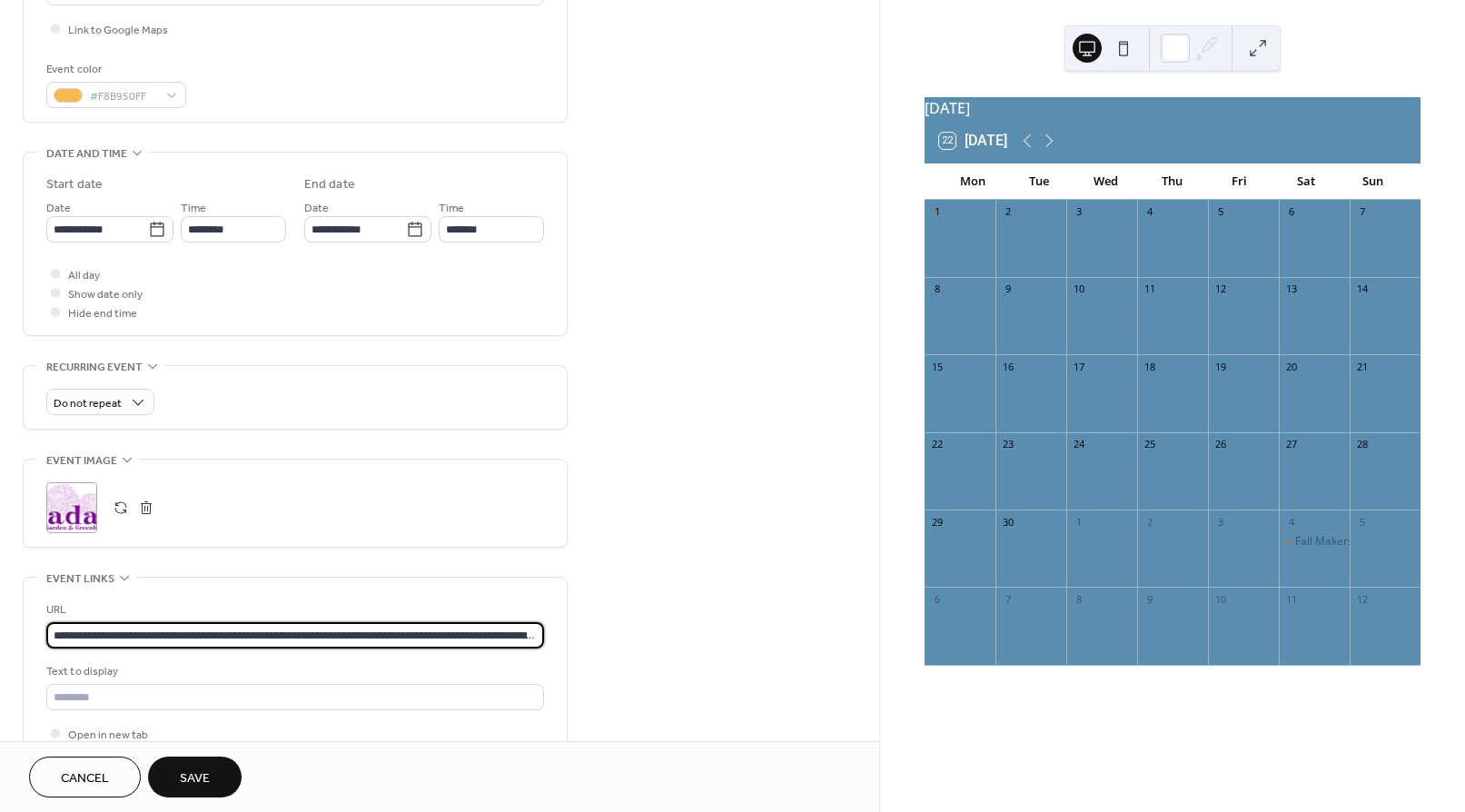 scroll, scrollTop: 0, scrollLeft: 669, axis: horizontal 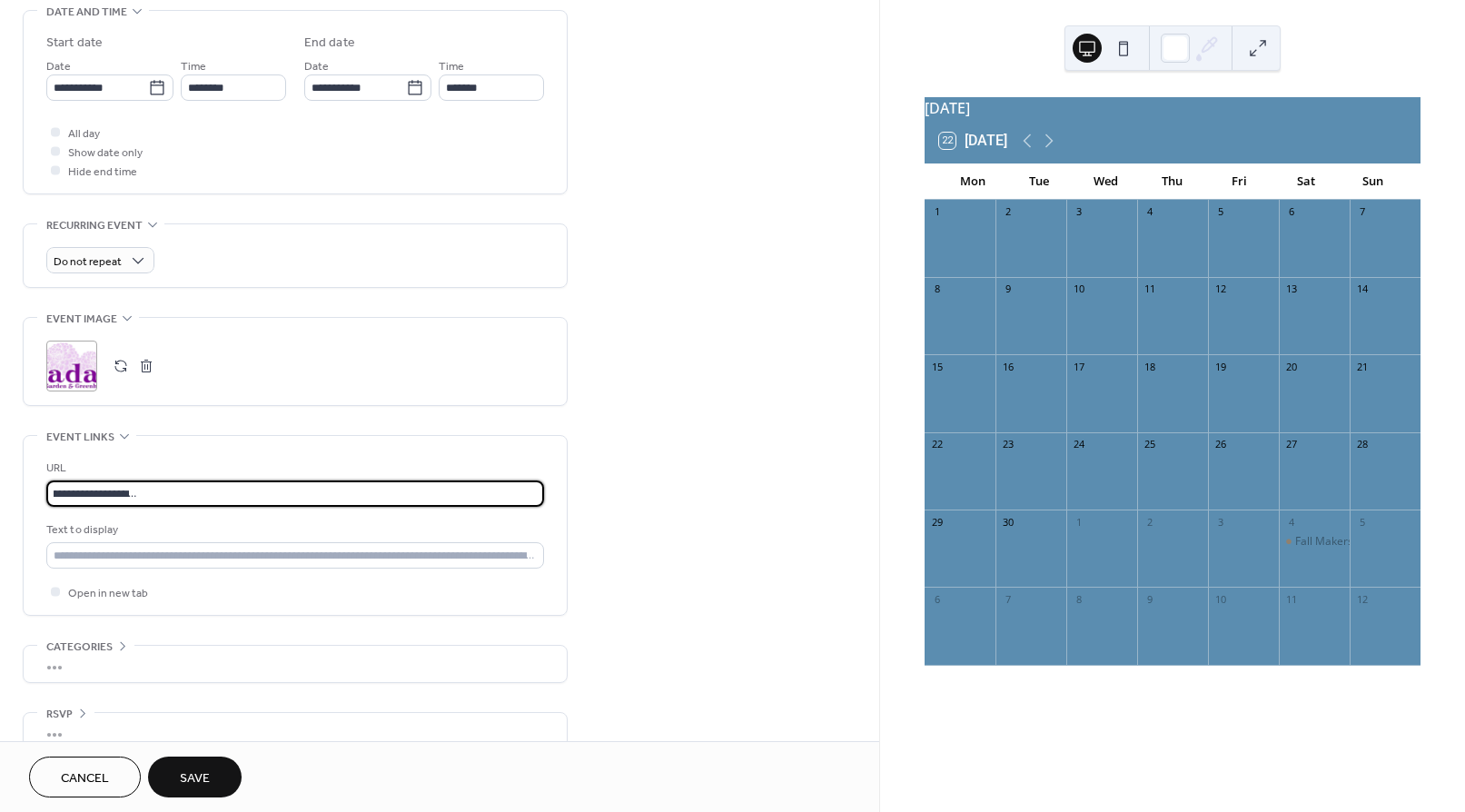 type on "**********" 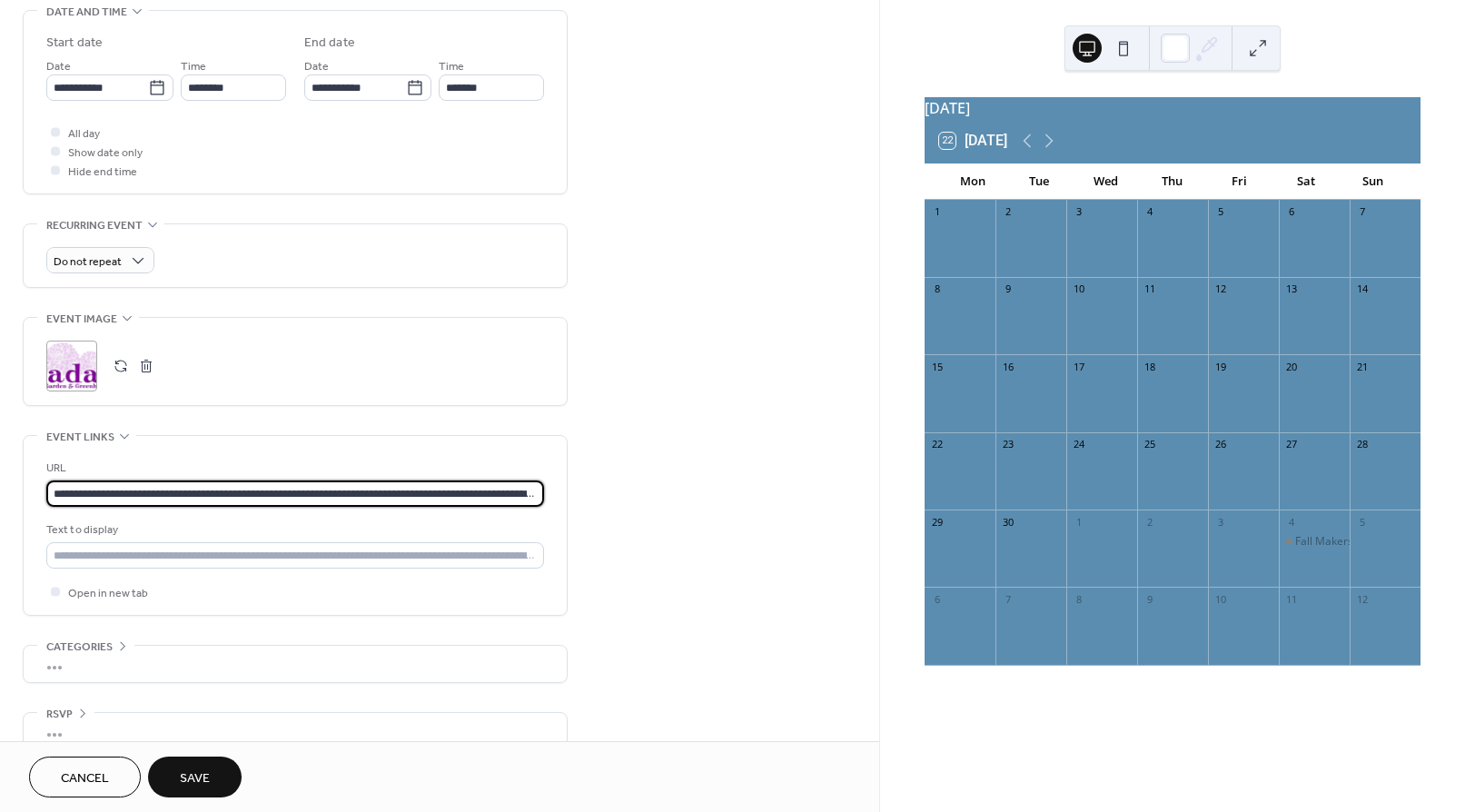 click on "•••" at bounding box center (295, 664) 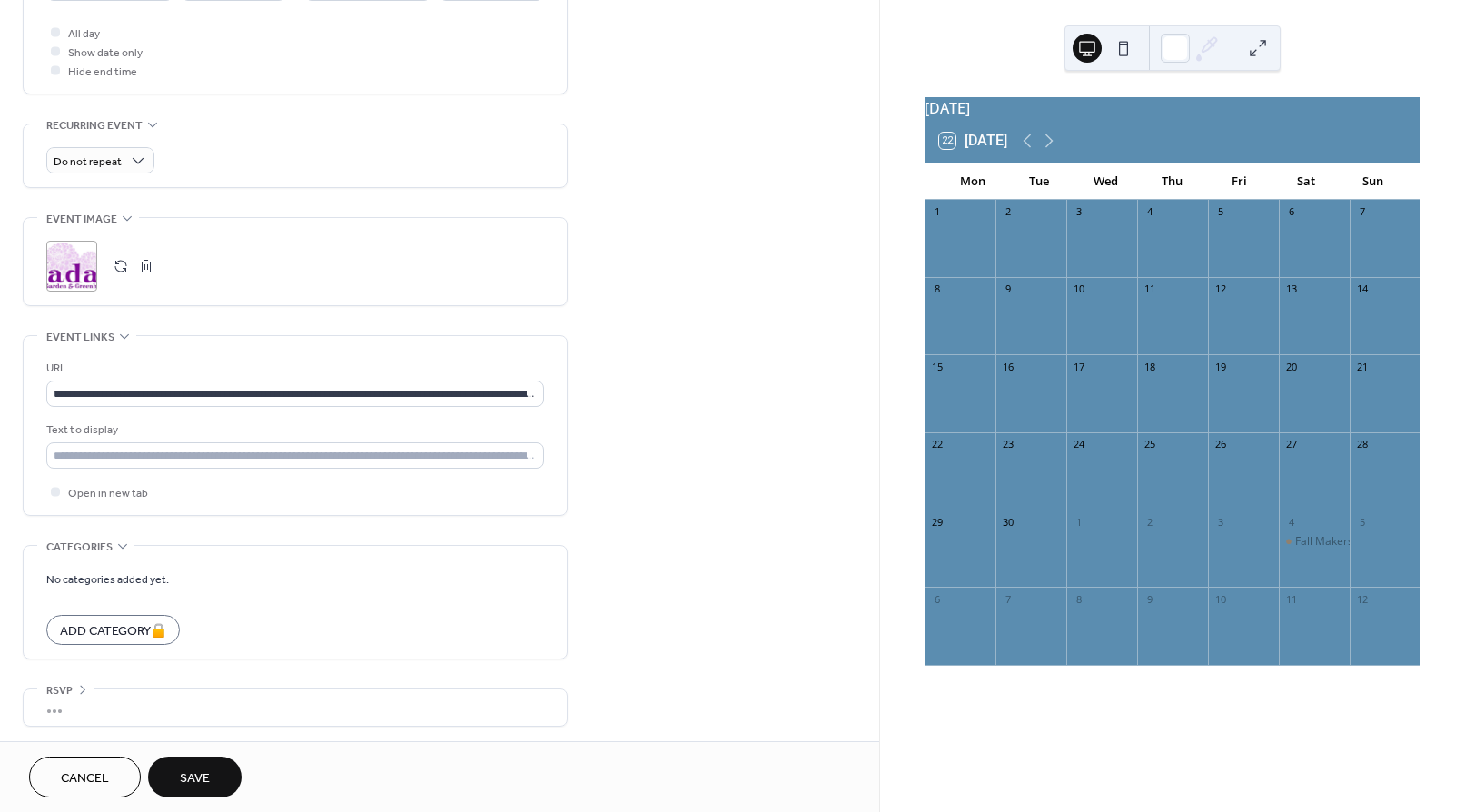 scroll, scrollTop: 685, scrollLeft: 0, axis: vertical 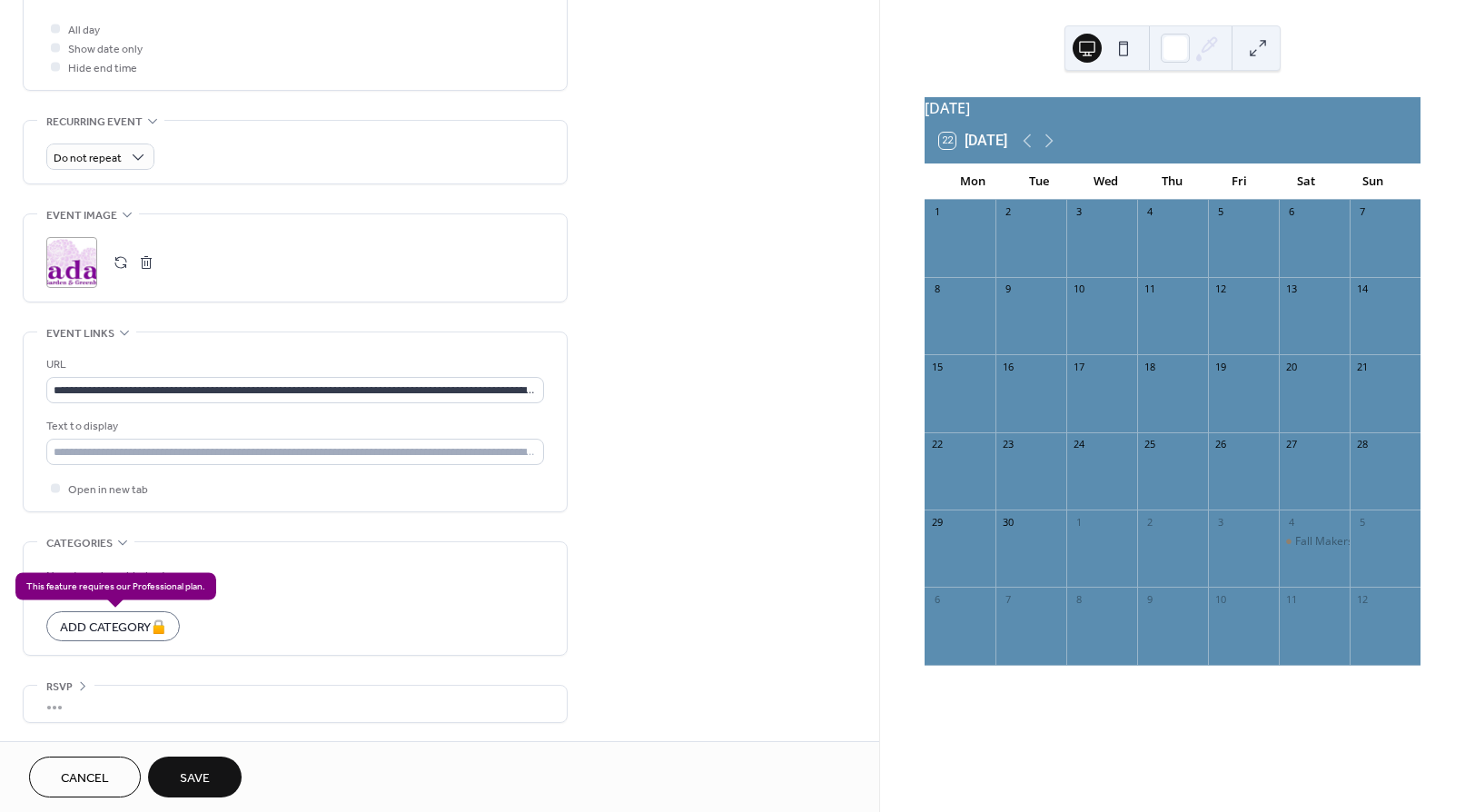 click on "Add Category  🔒" at bounding box center (113, 626) 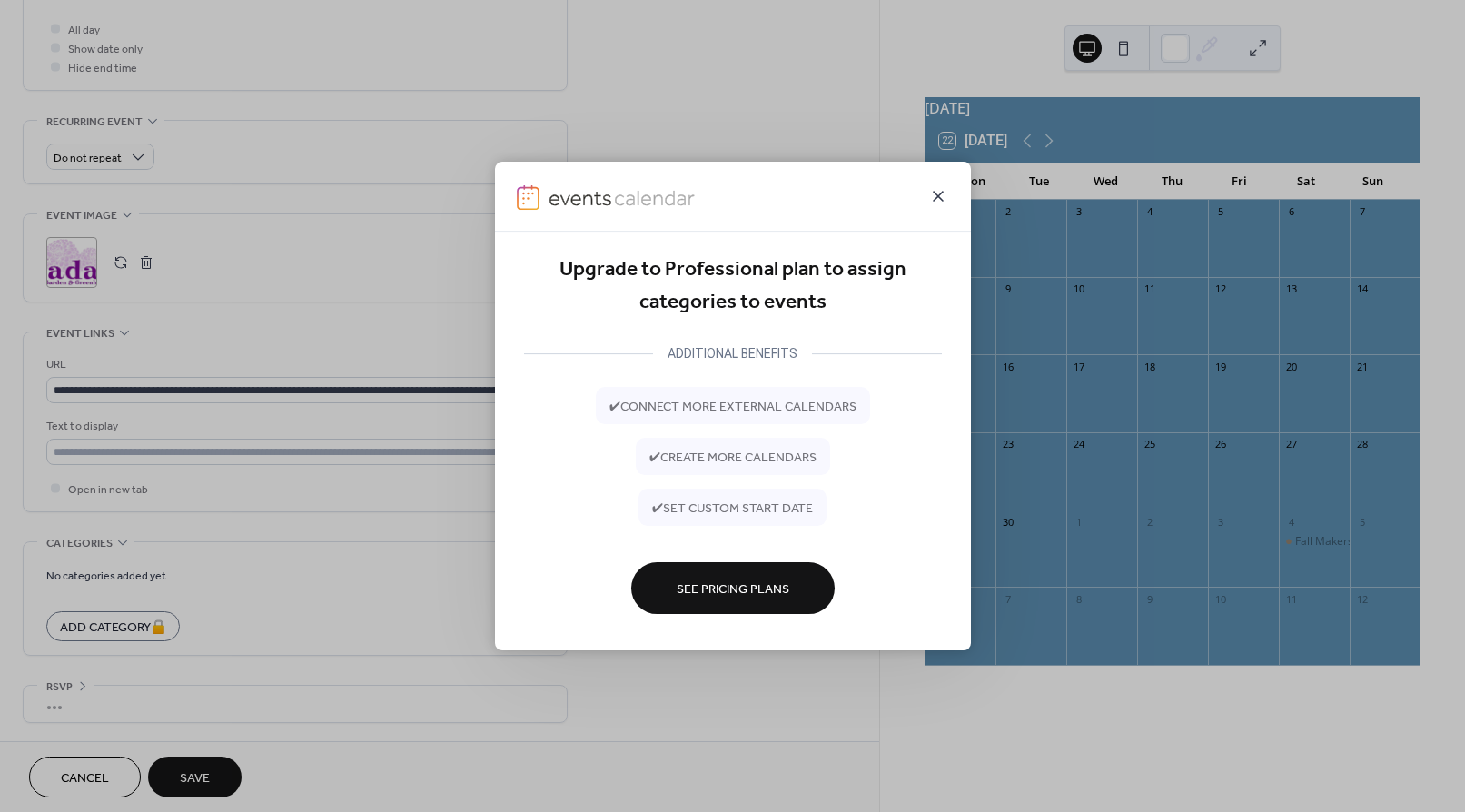 click 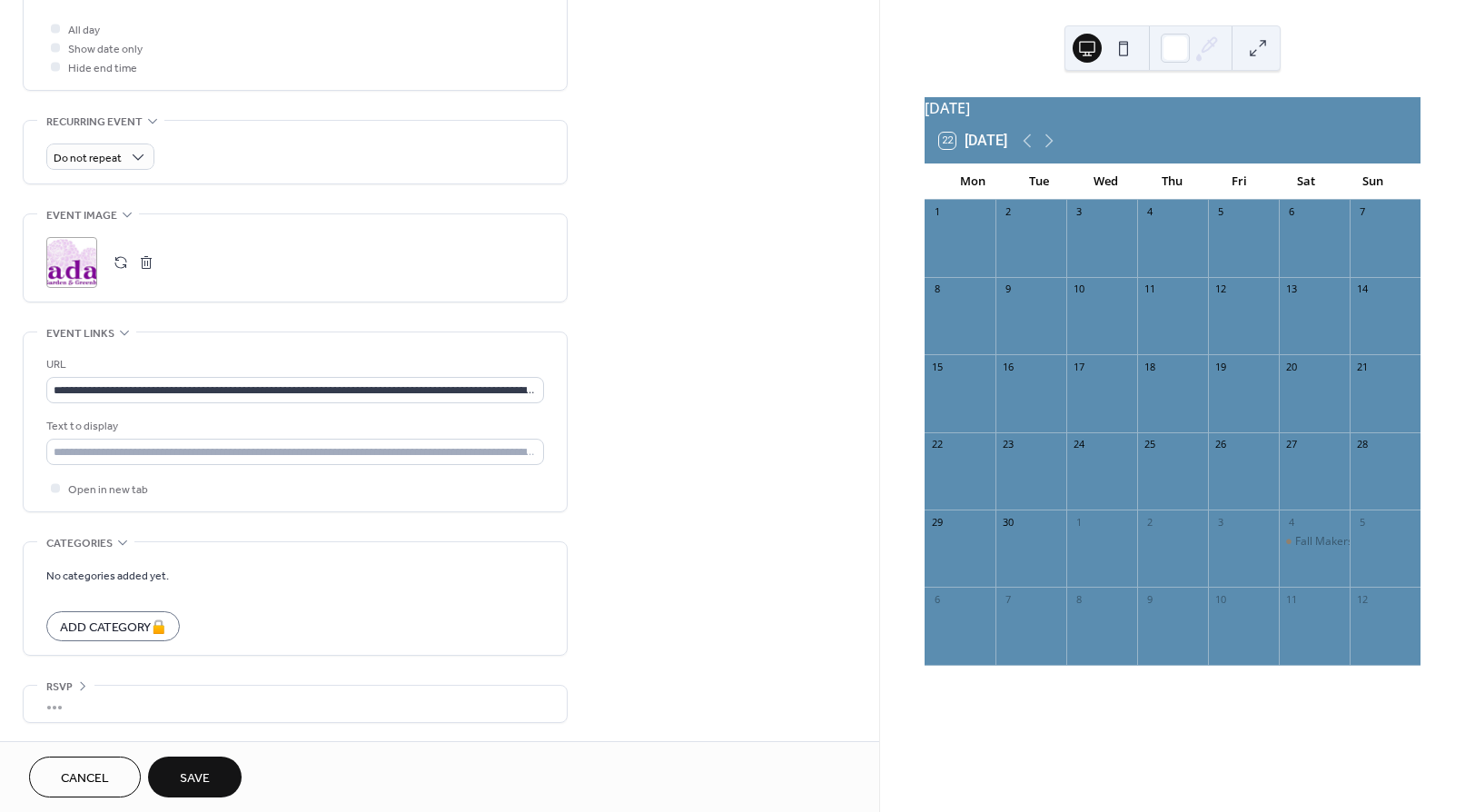 click on "•••" at bounding box center (295, 704) 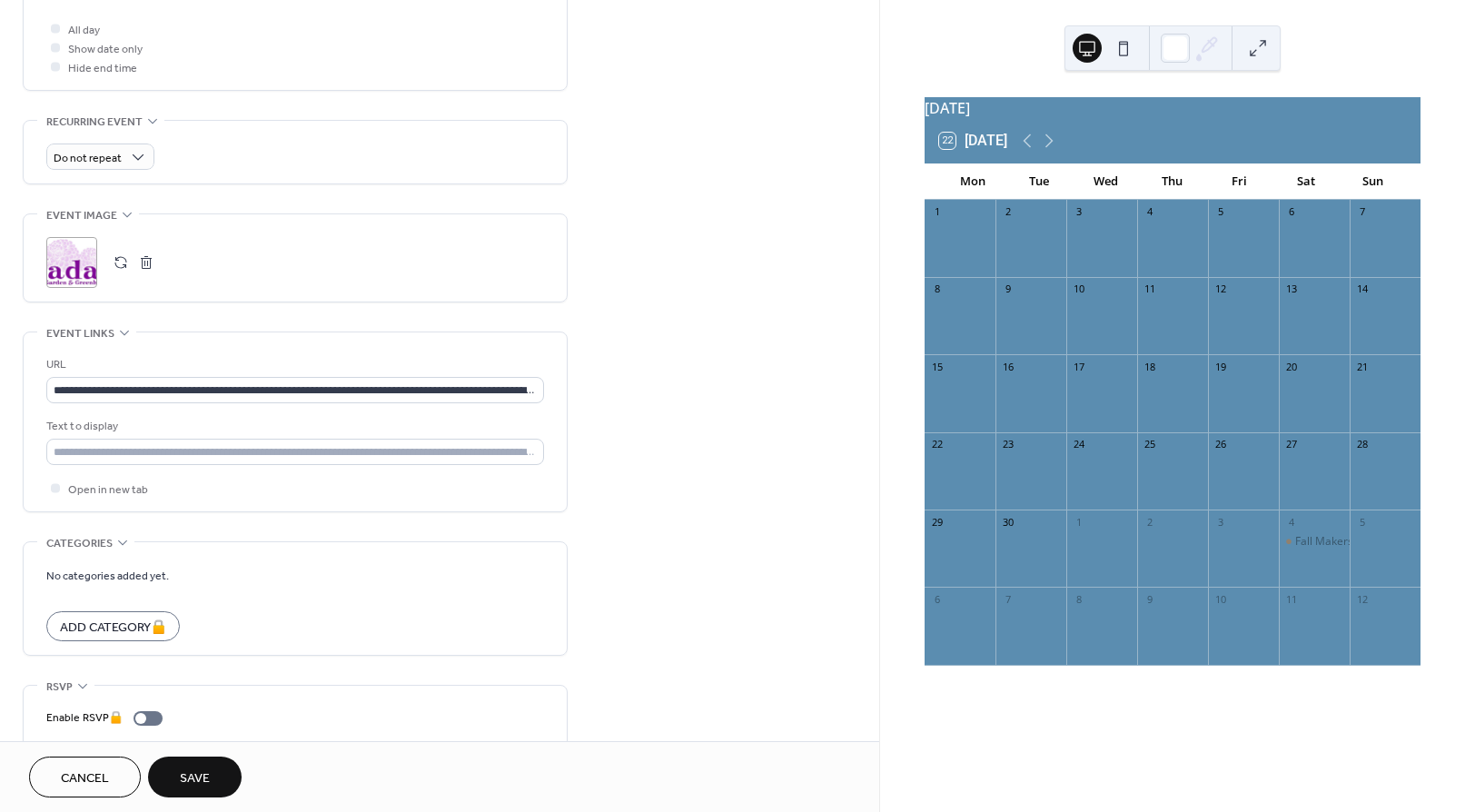 scroll, scrollTop: 745, scrollLeft: 0, axis: vertical 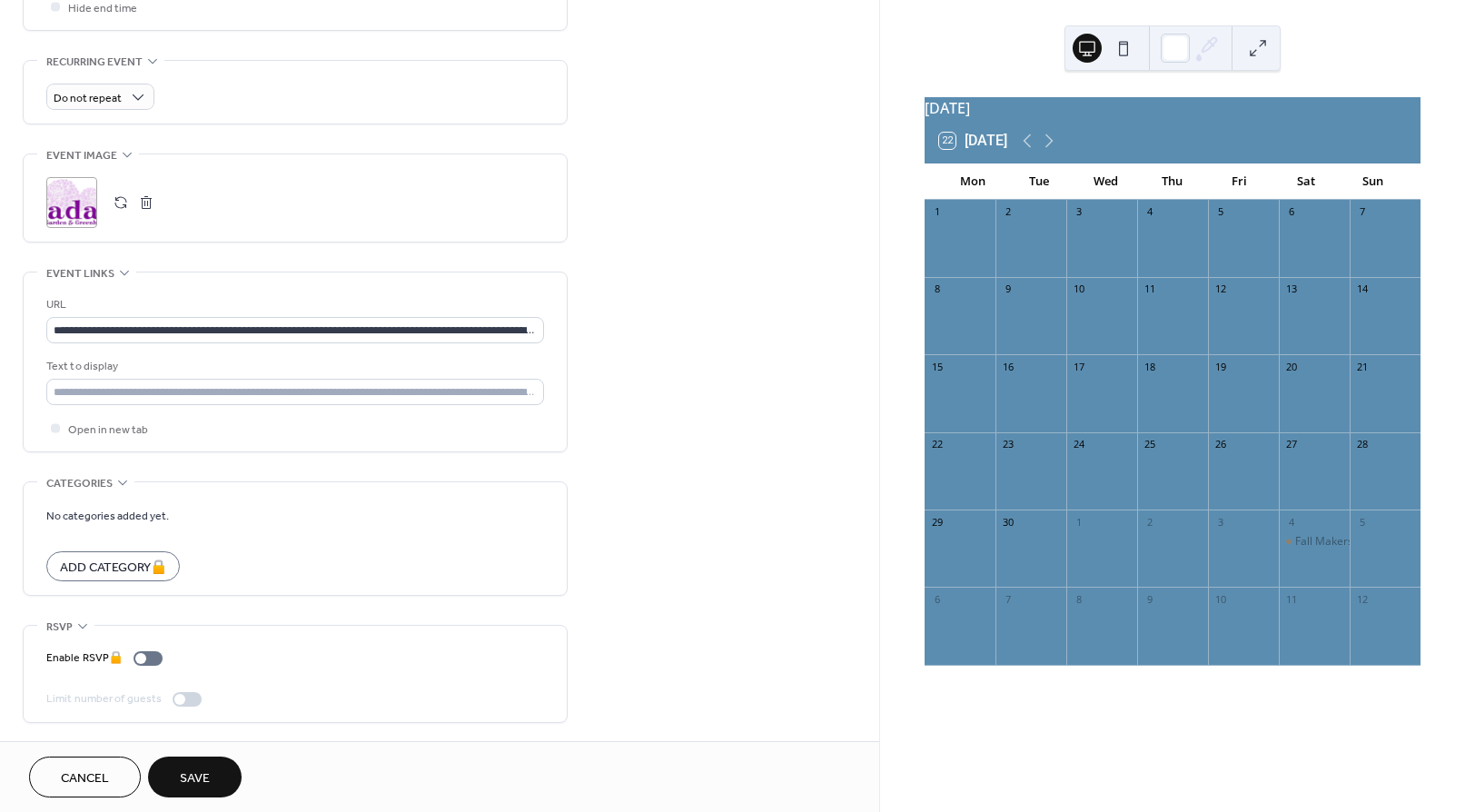 click on "Save" at bounding box center [194, 778] 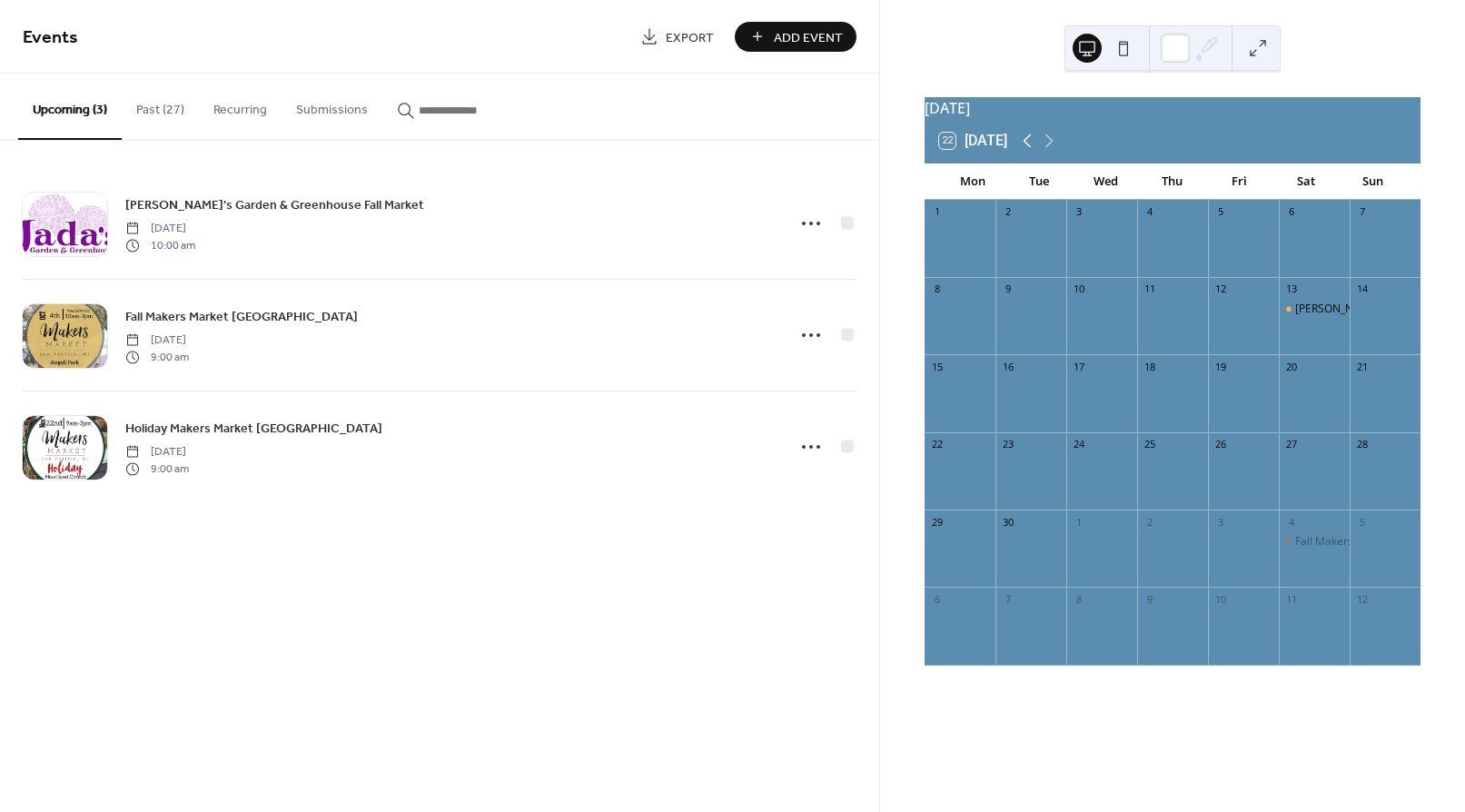 click 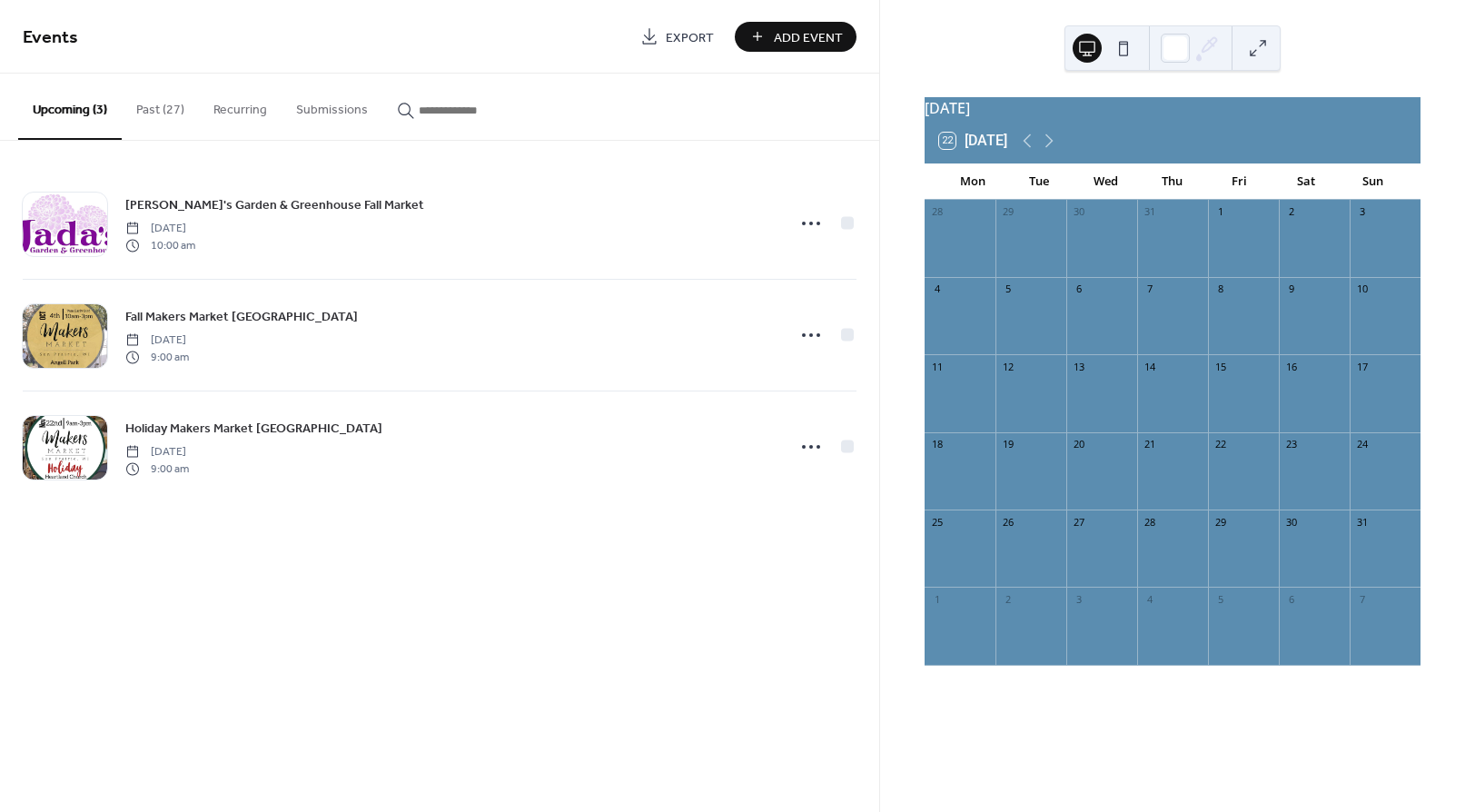 click at bounding box center [1314, 247] 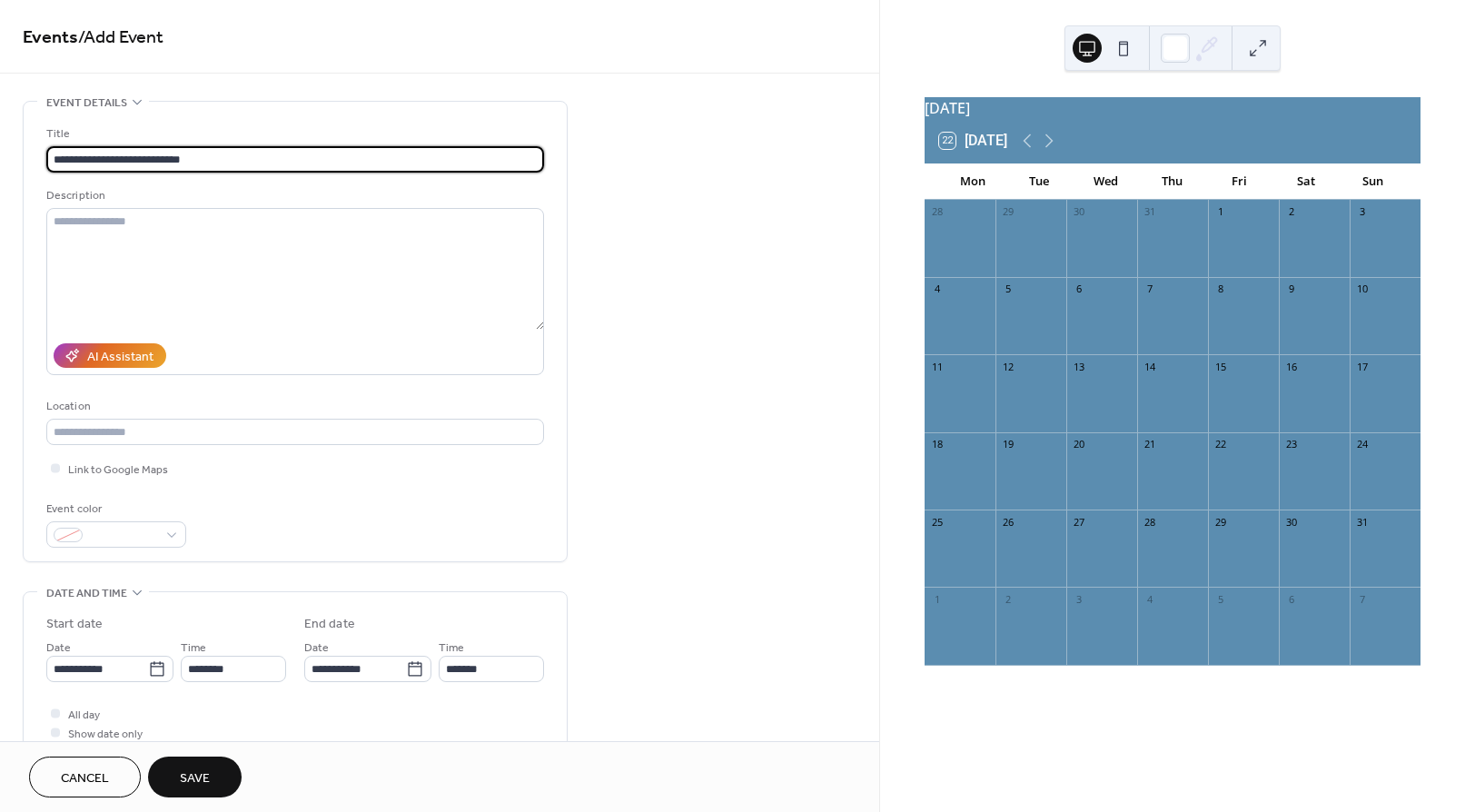 type on "**********" 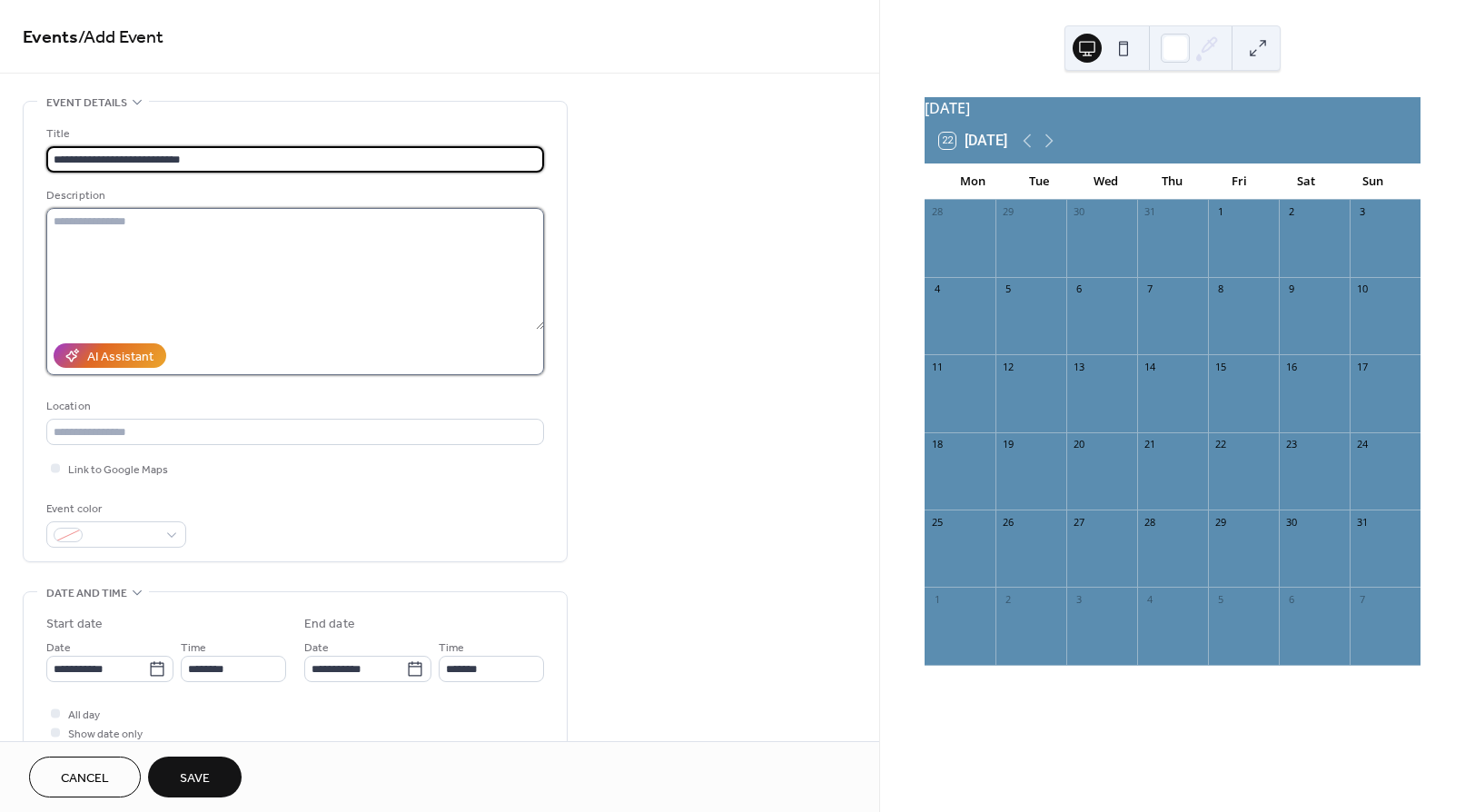 click at bounding box center (295, 269) 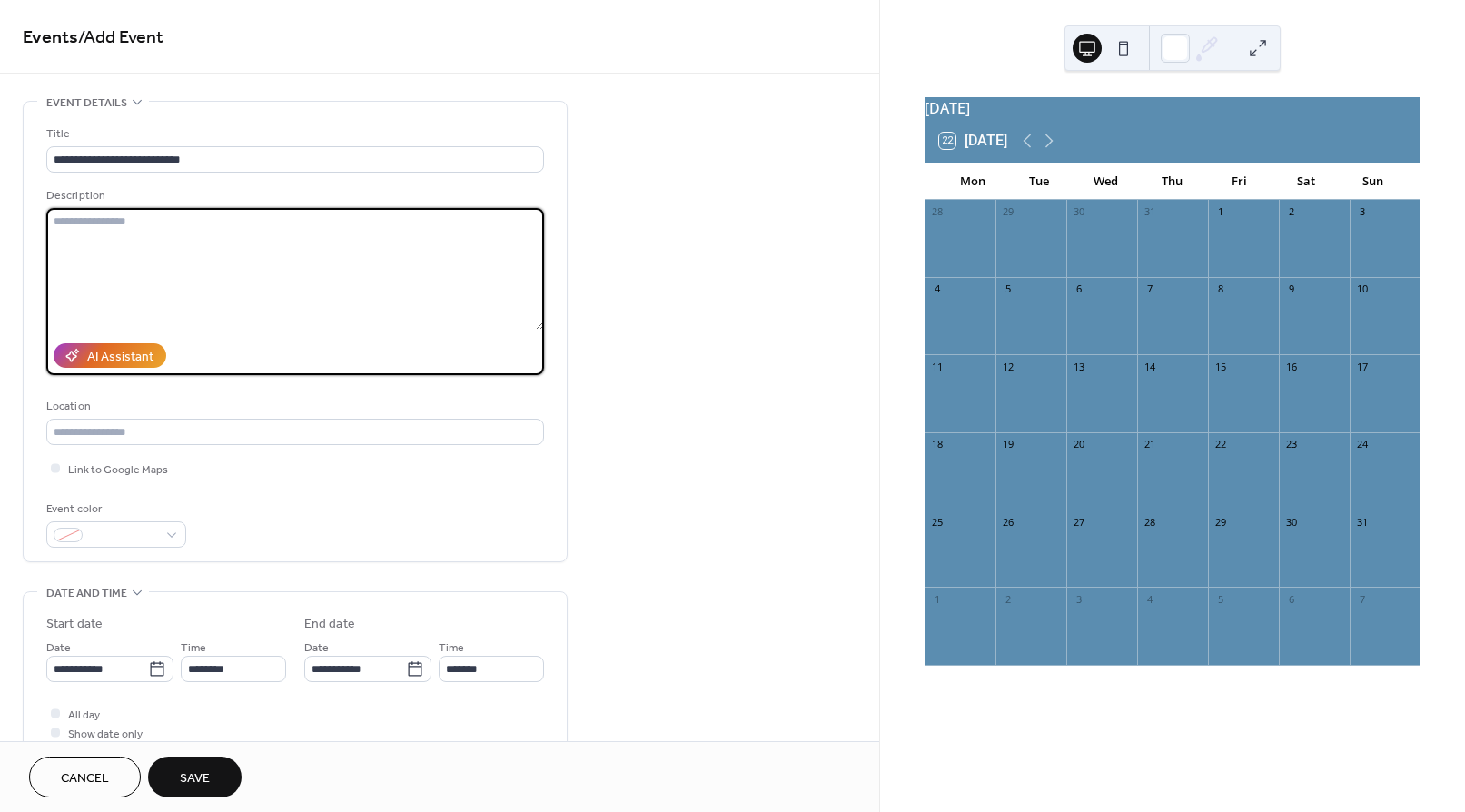 paste on "**********" 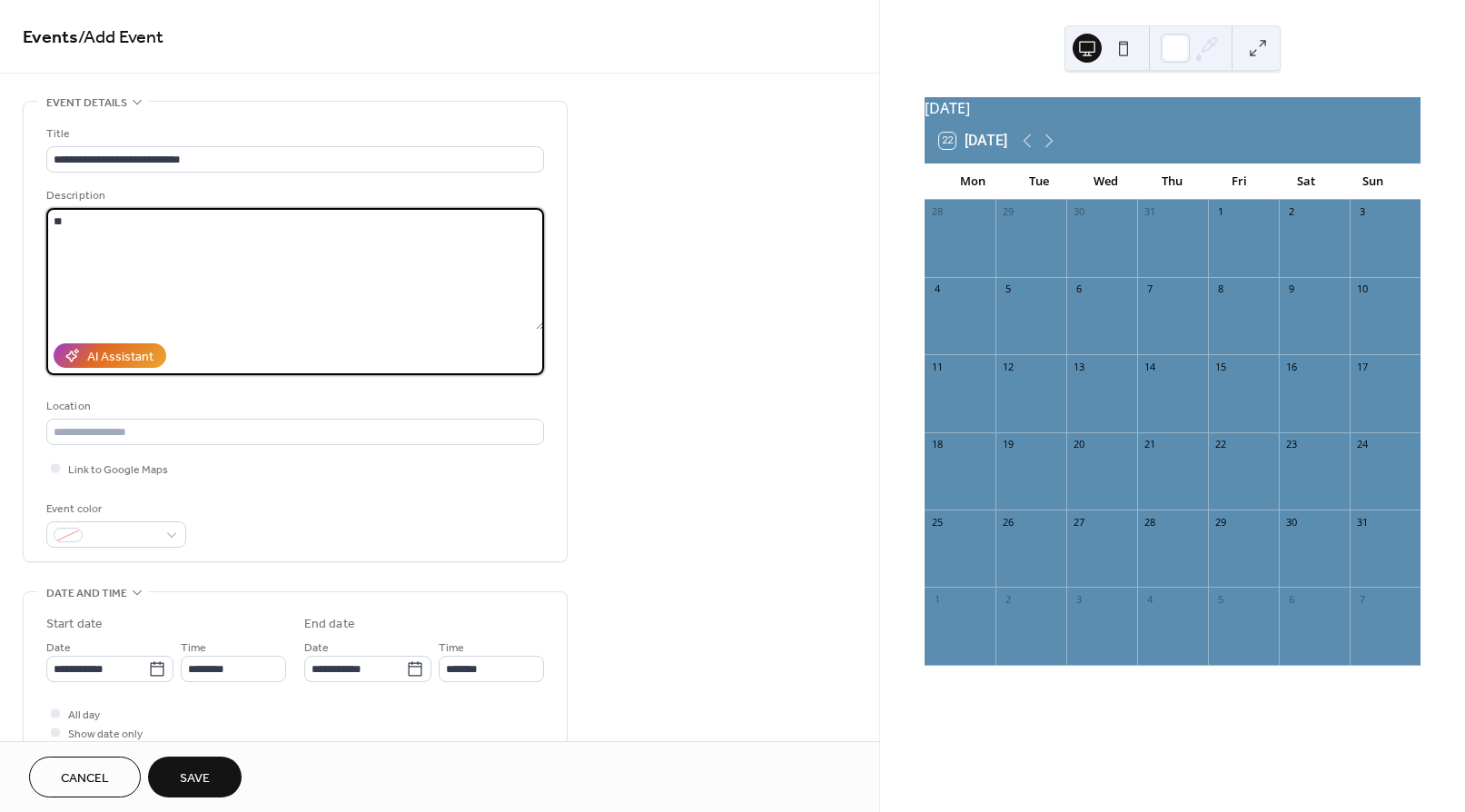 type on "*" 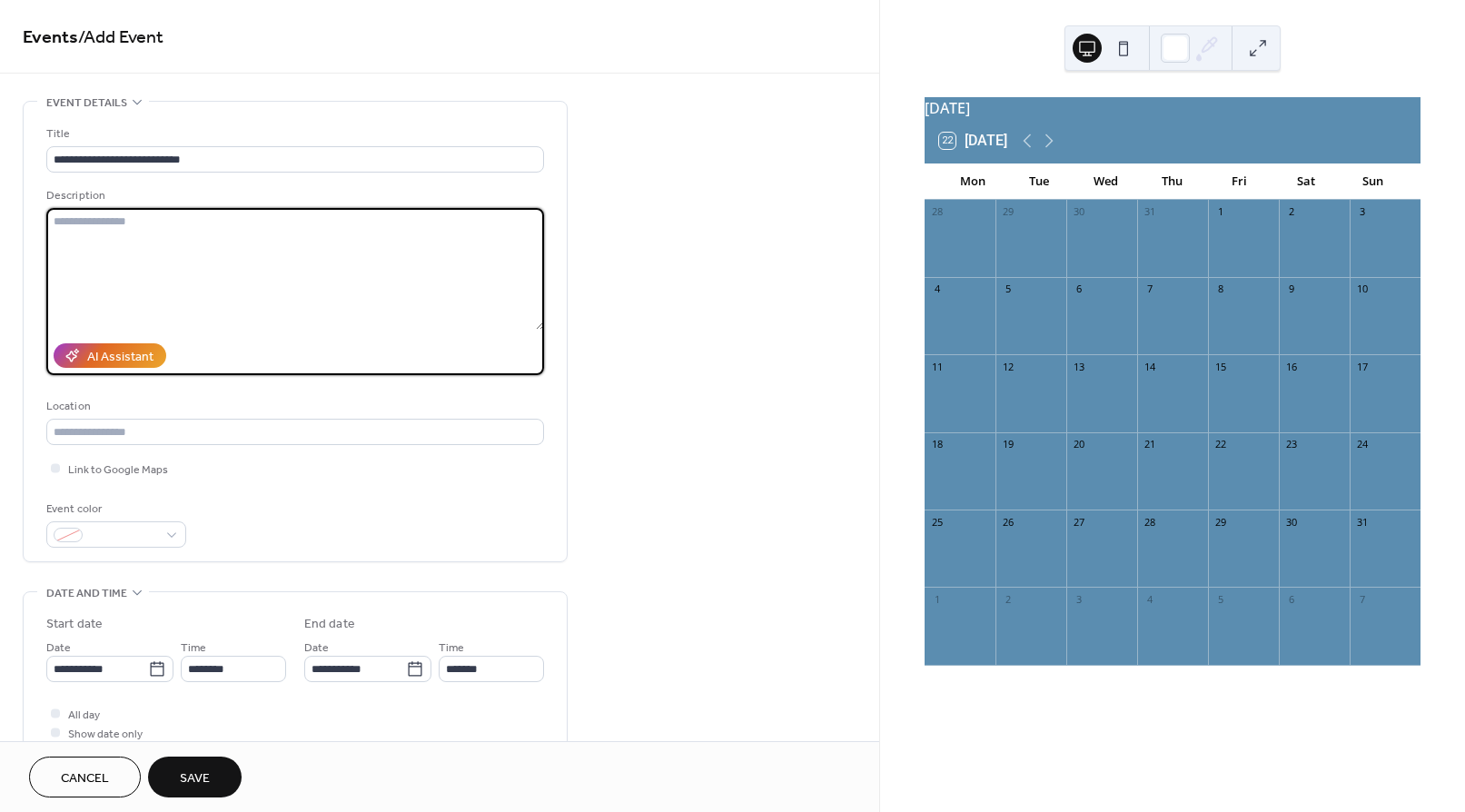 paste on "**********" 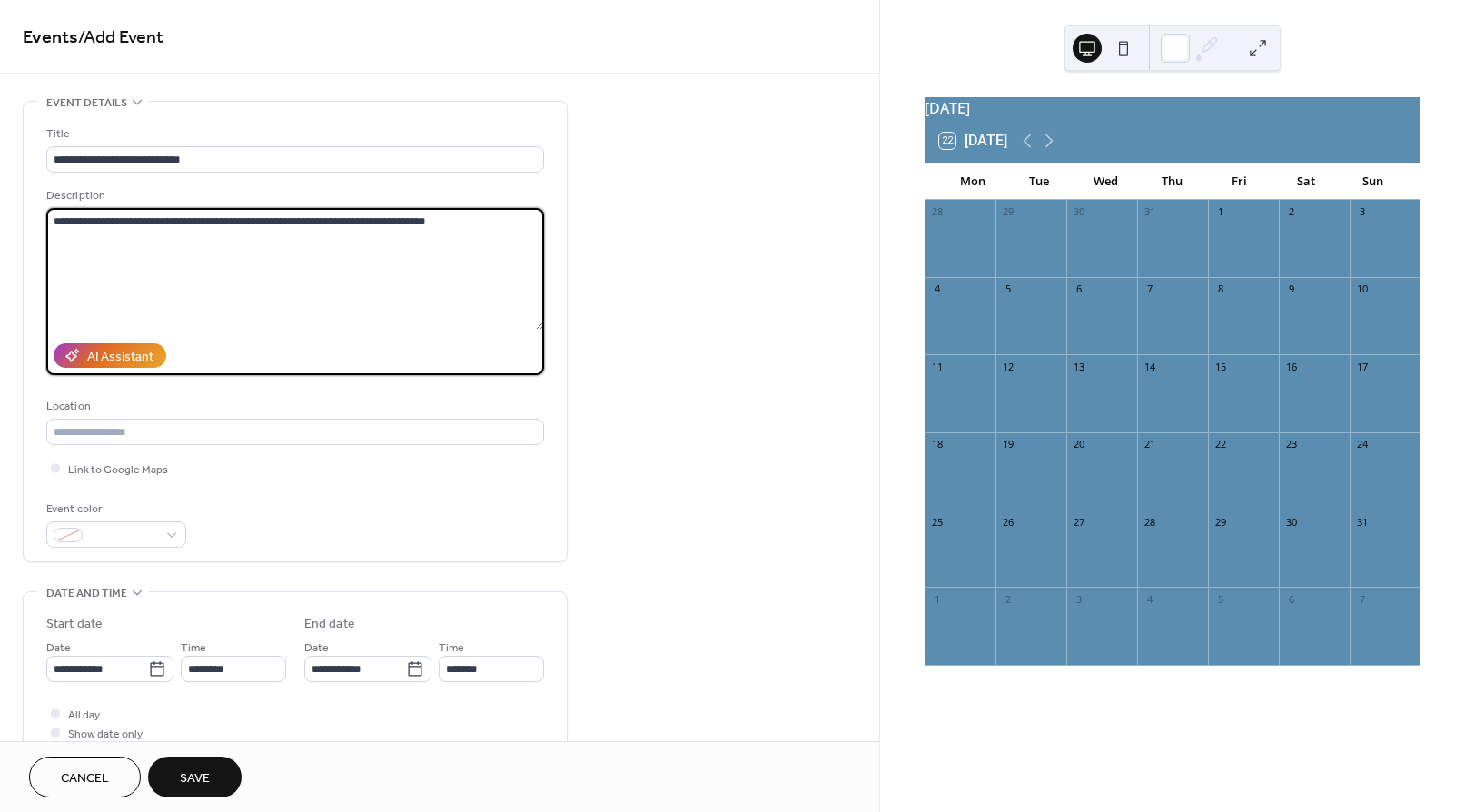 click on "**********" at bounding box center (295, 269) 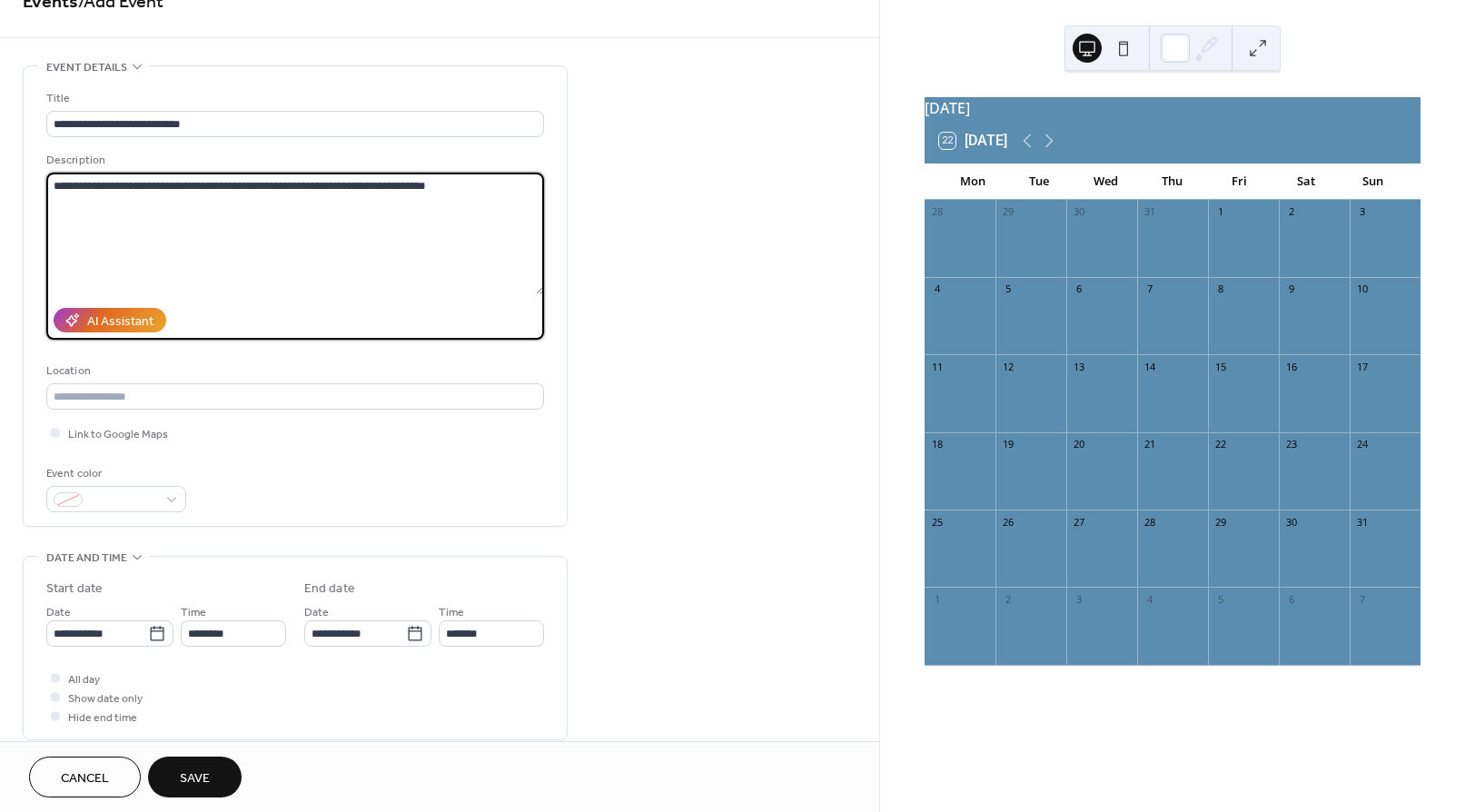 scroll, scrollTop: 38, scrollLeft: 0, axis: vertical 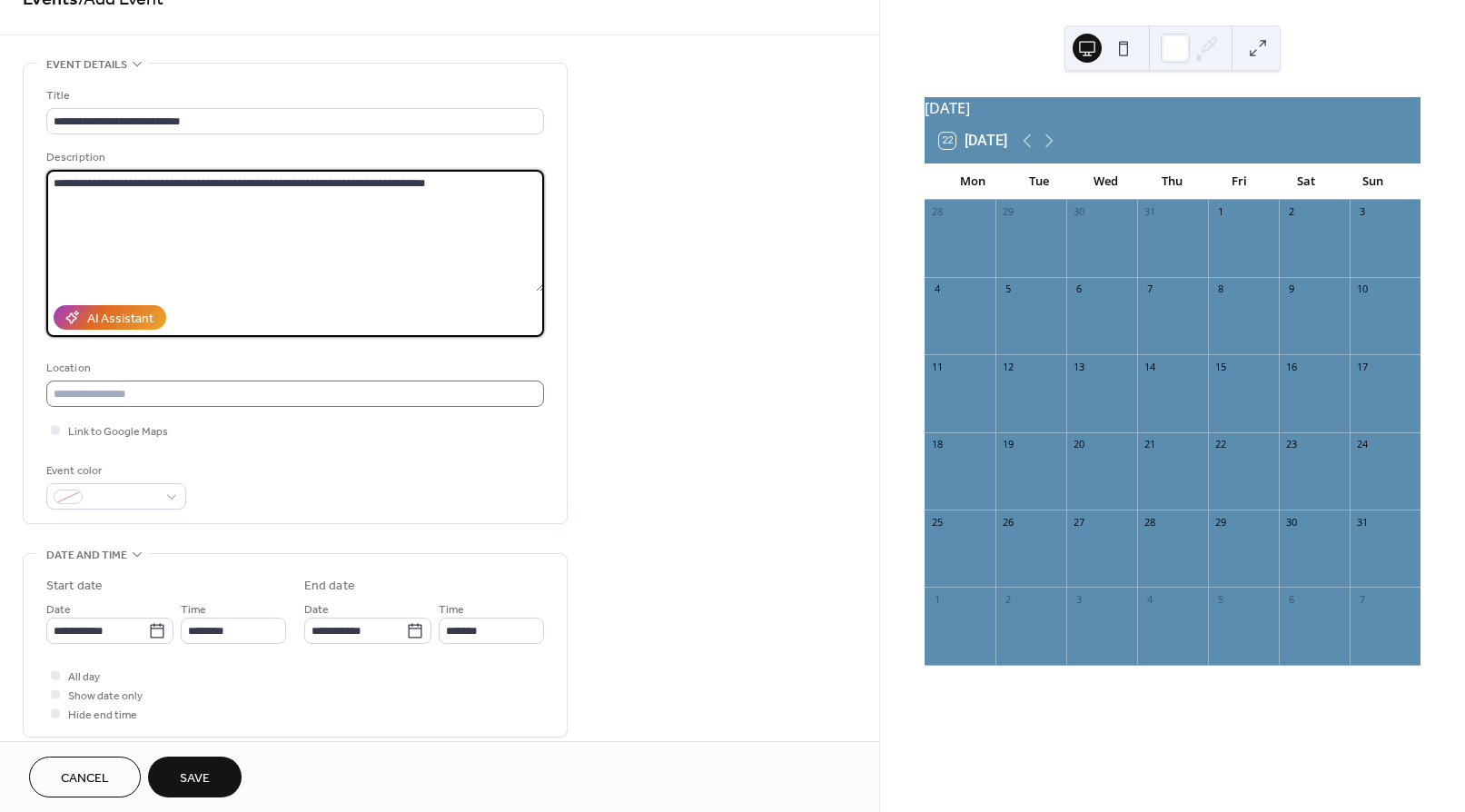 type on "**********" 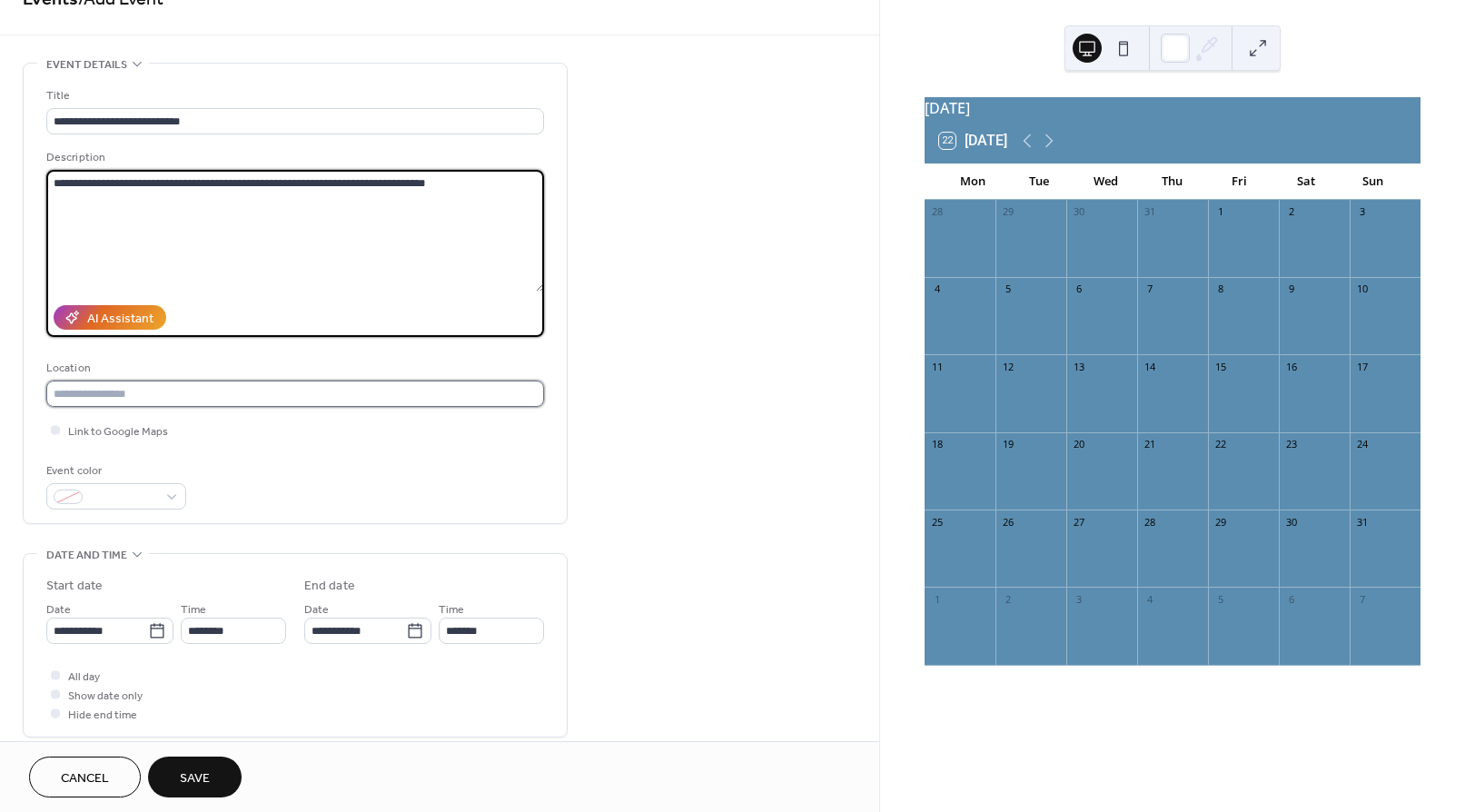 click at bounding box center (295, 393) 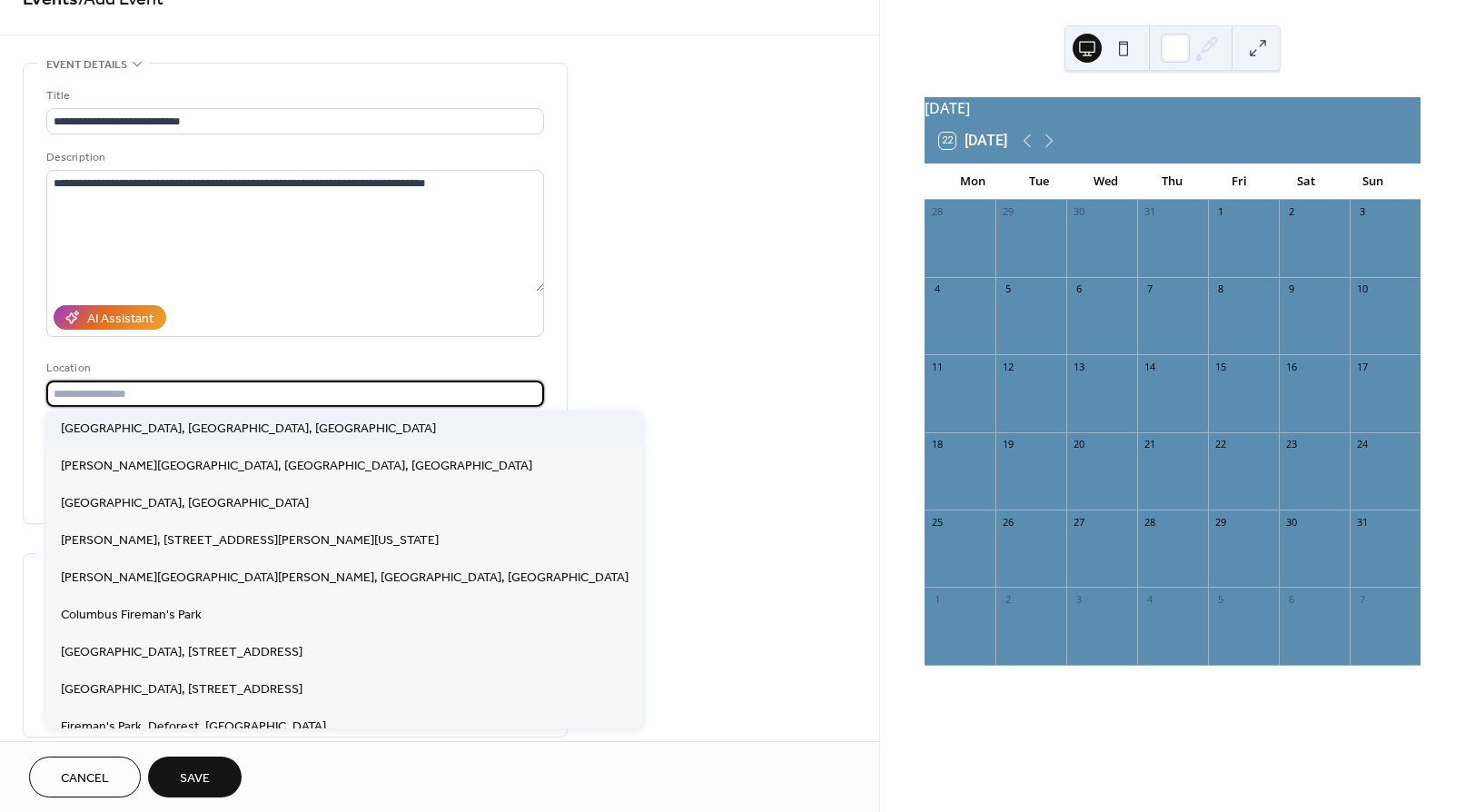 paste on "**********" 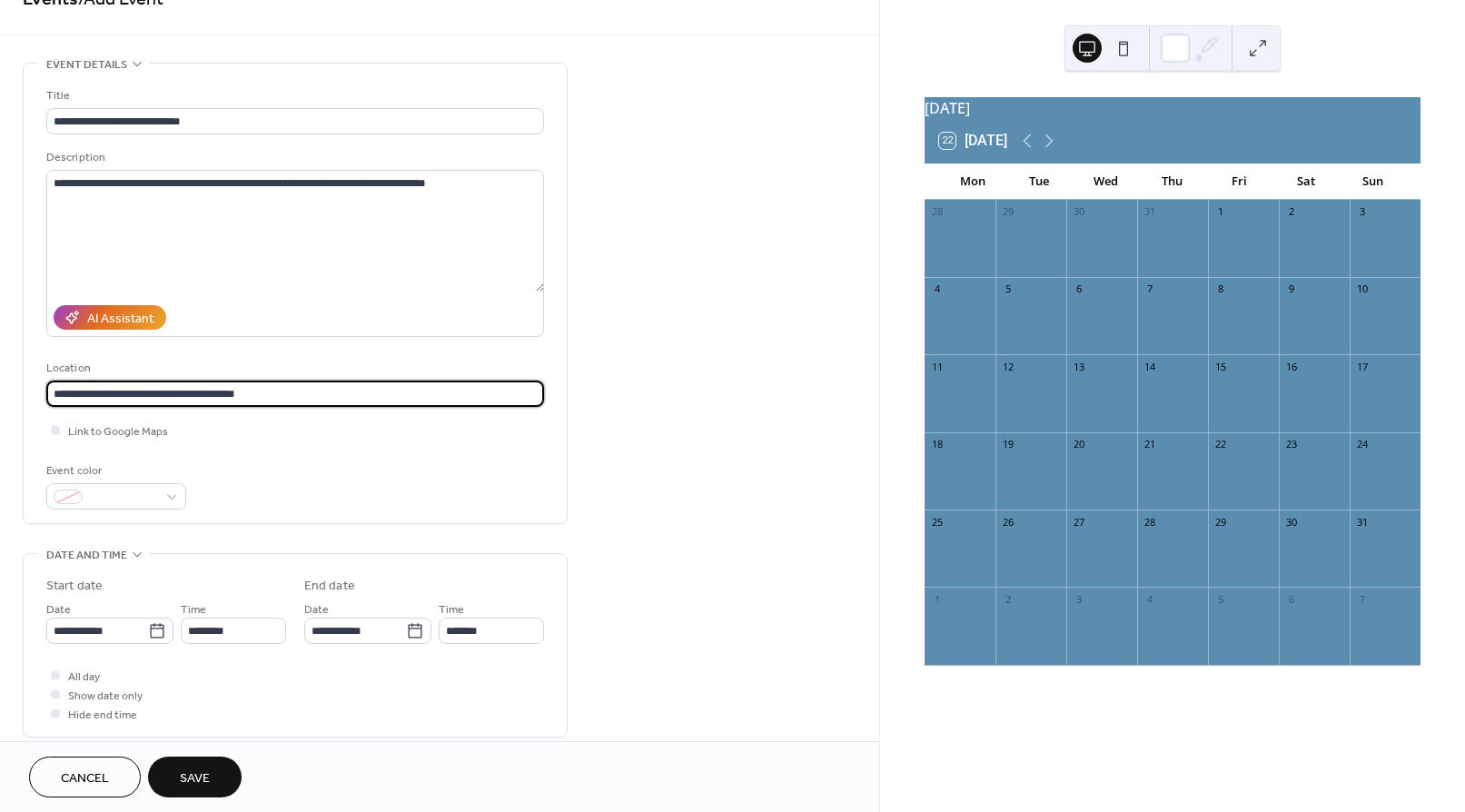 click on "**********" at bounding box center [295, 393] 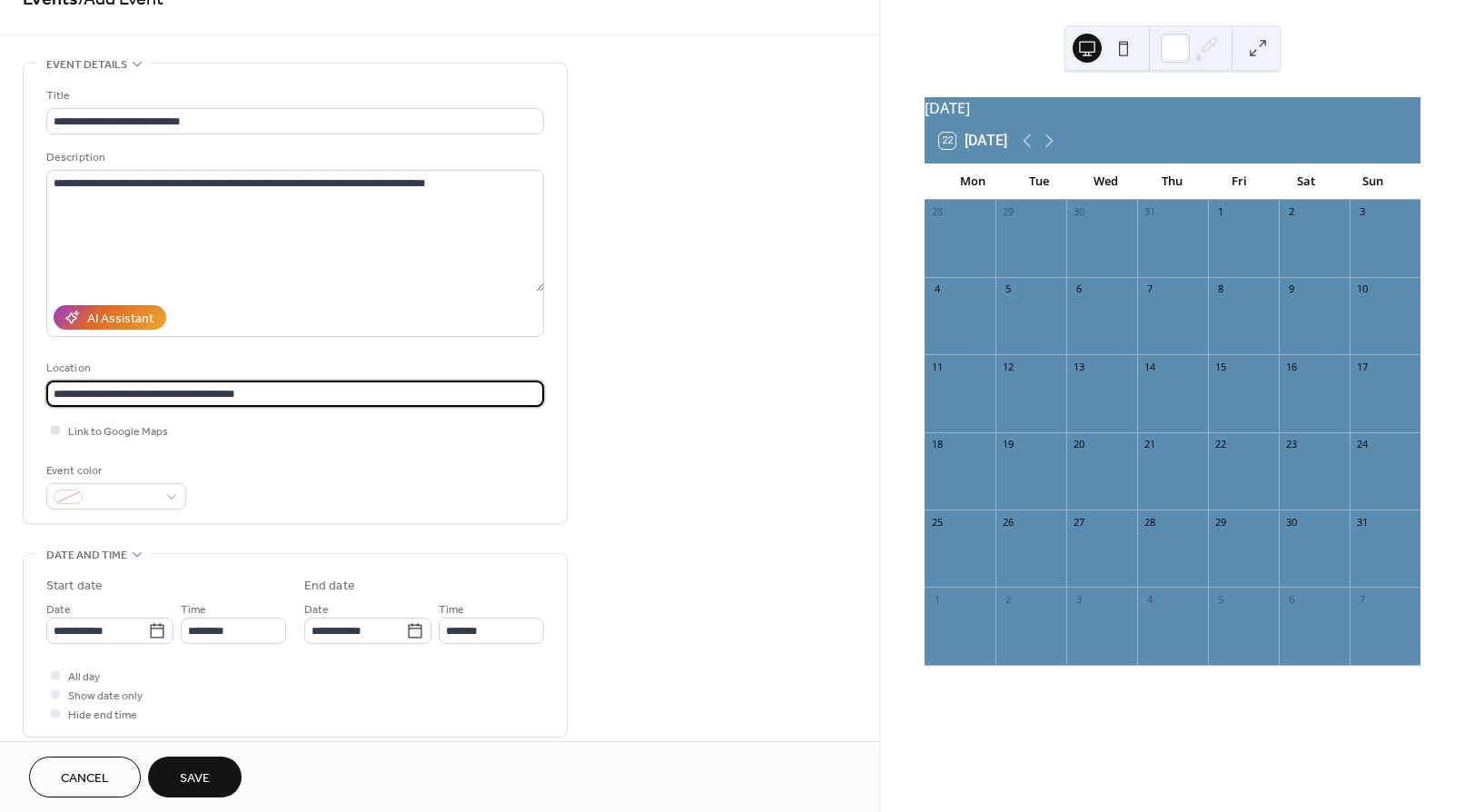 type on "**********" 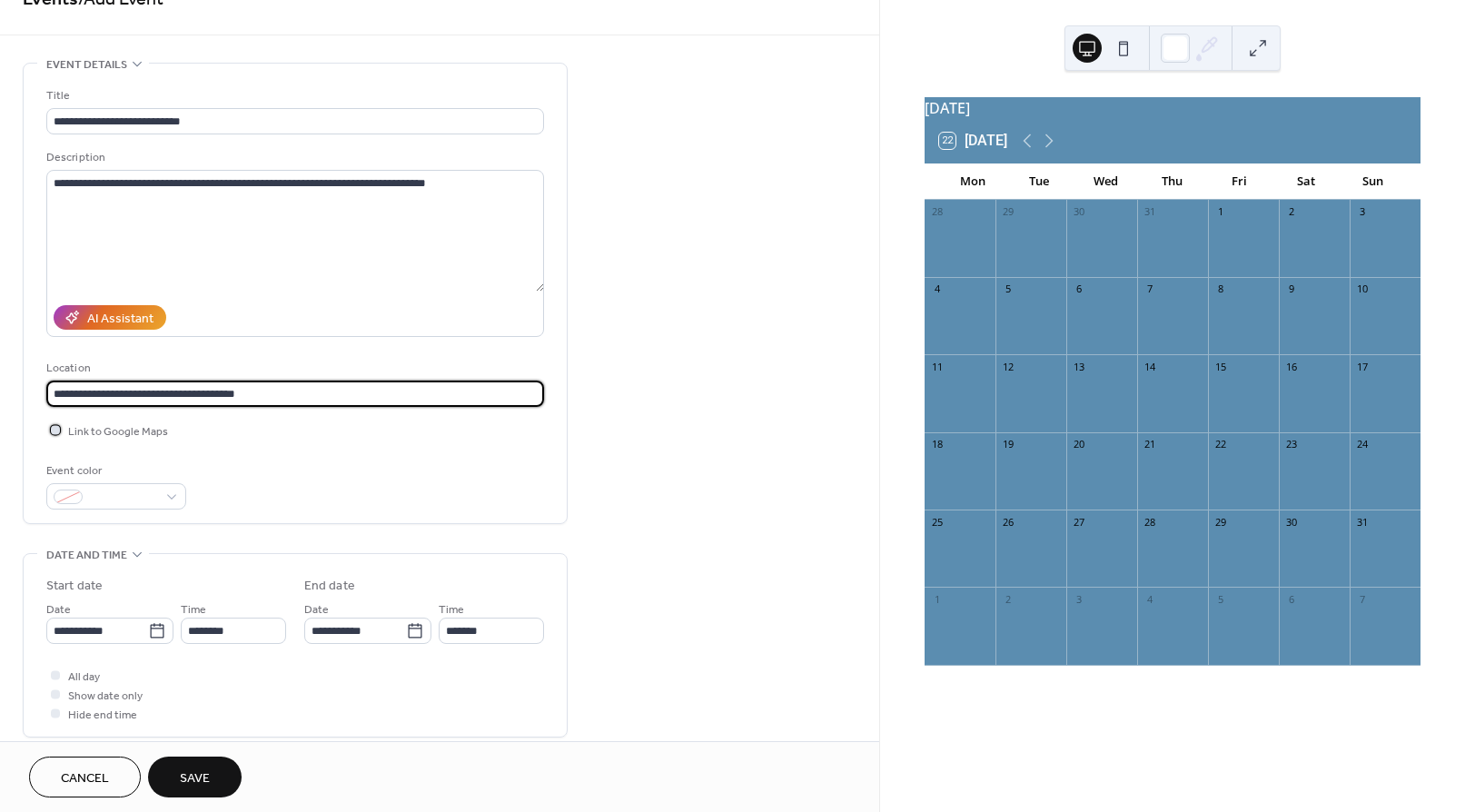 click at bounding box center (55, 430) 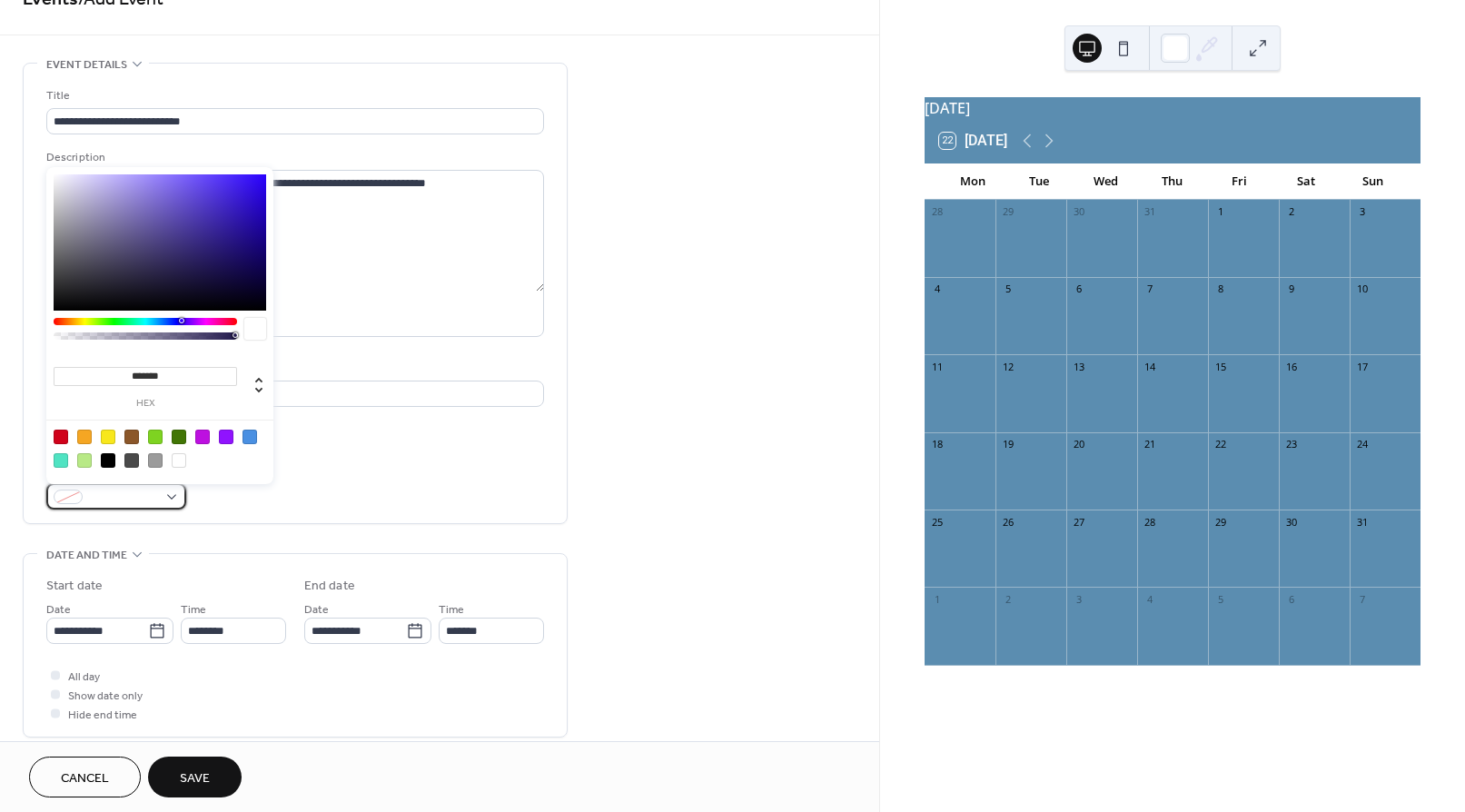 click at bounding box center [116, 496] 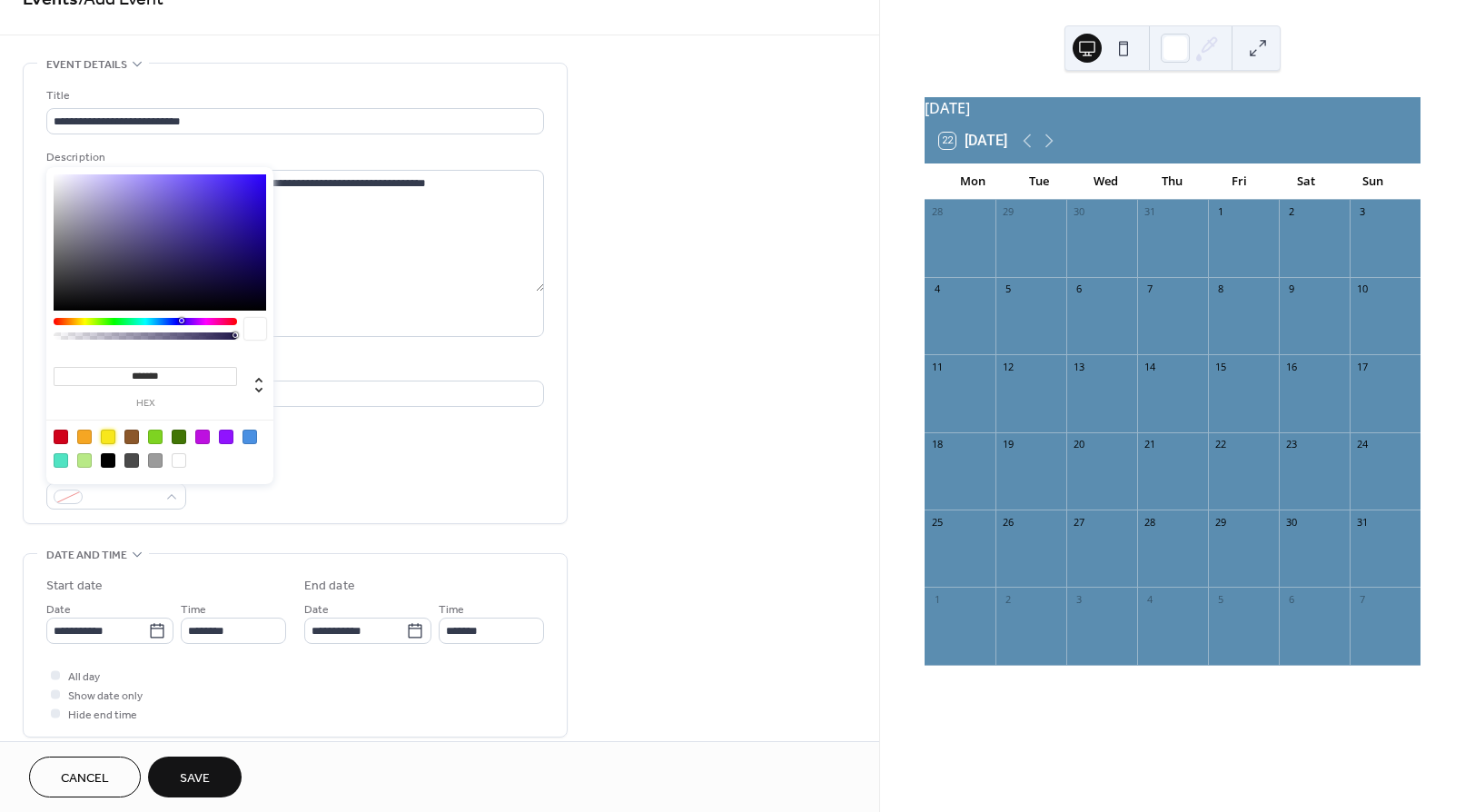 click at bounding box center [108, 437] 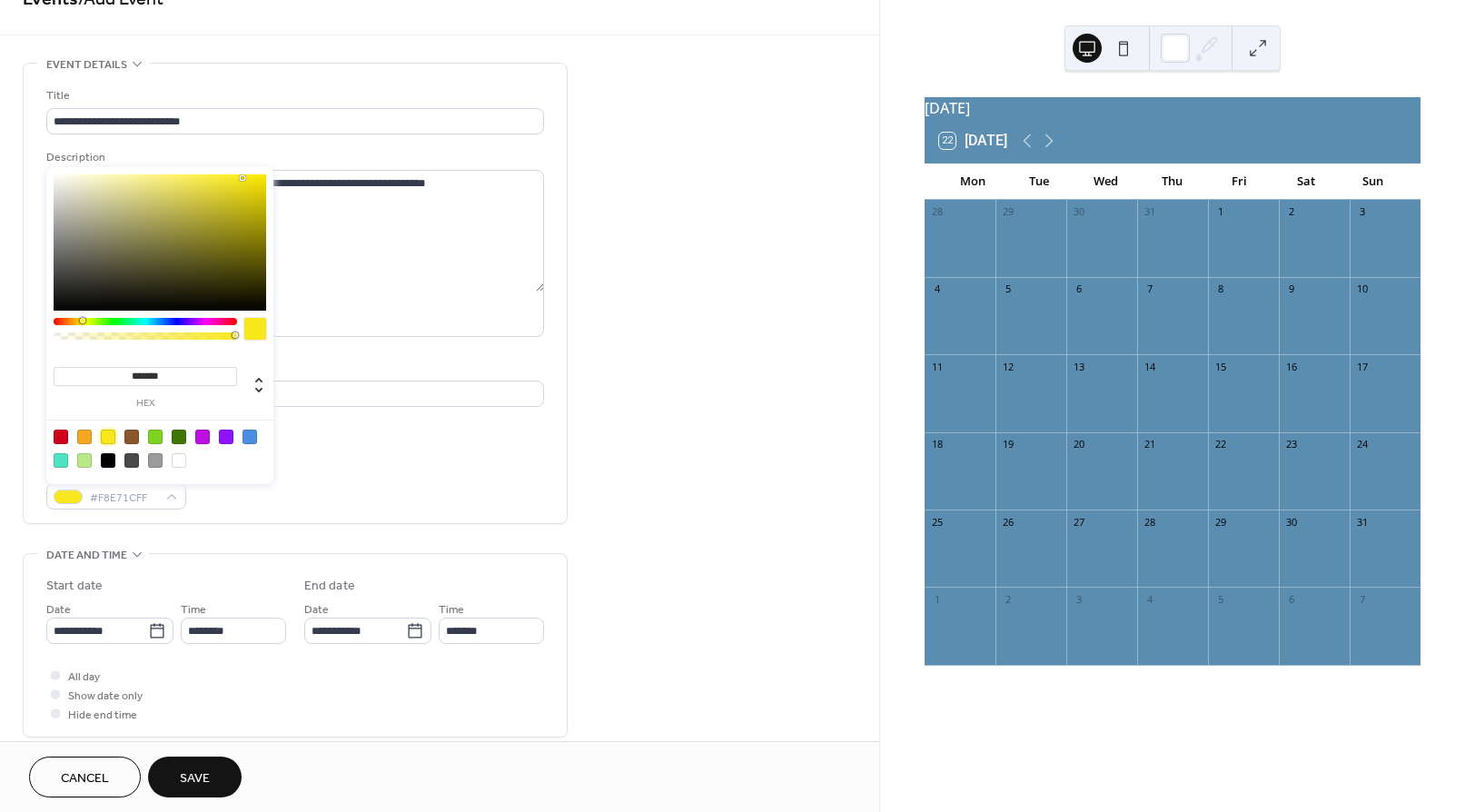 type on "*******" 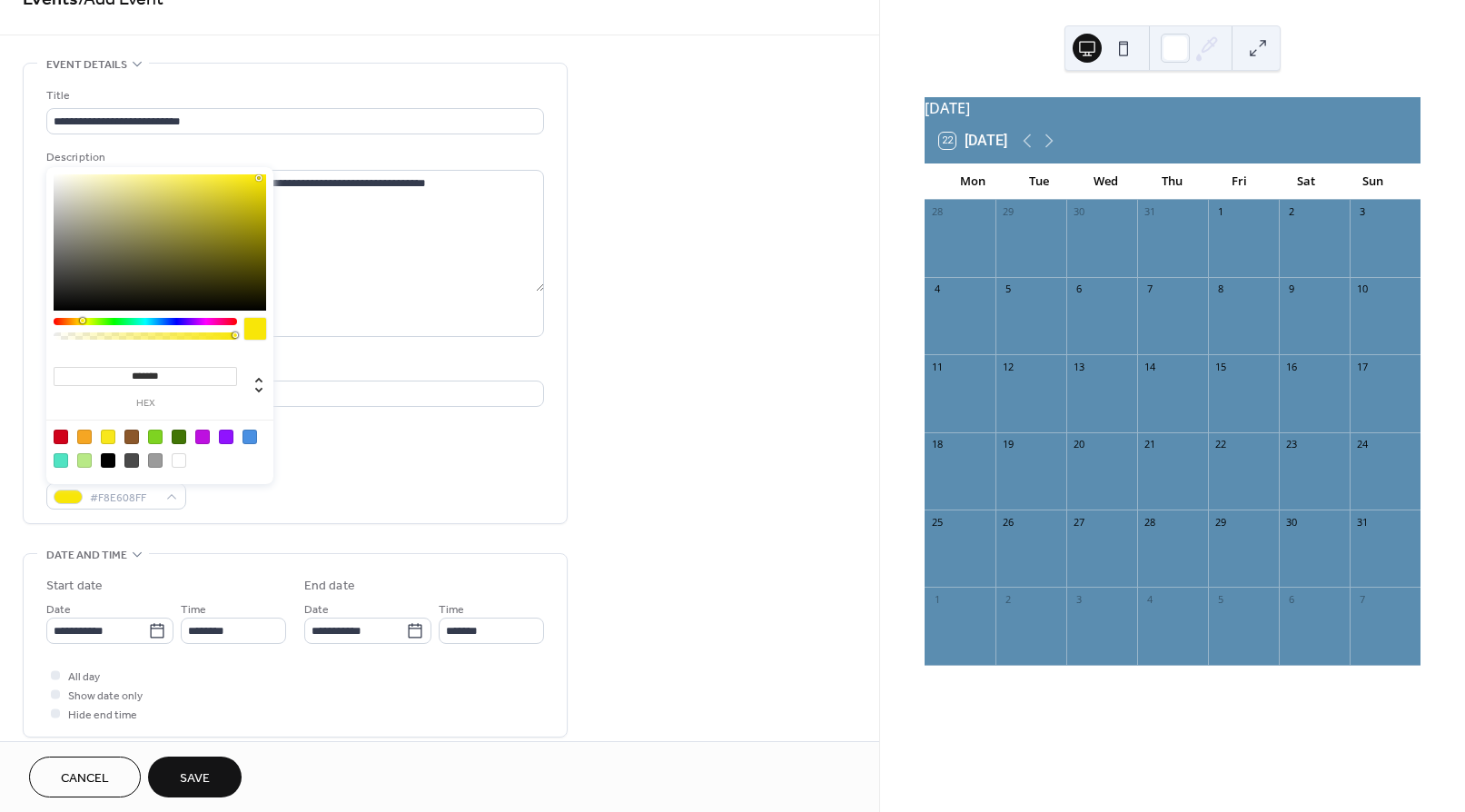click at bounding box center (160, 243) 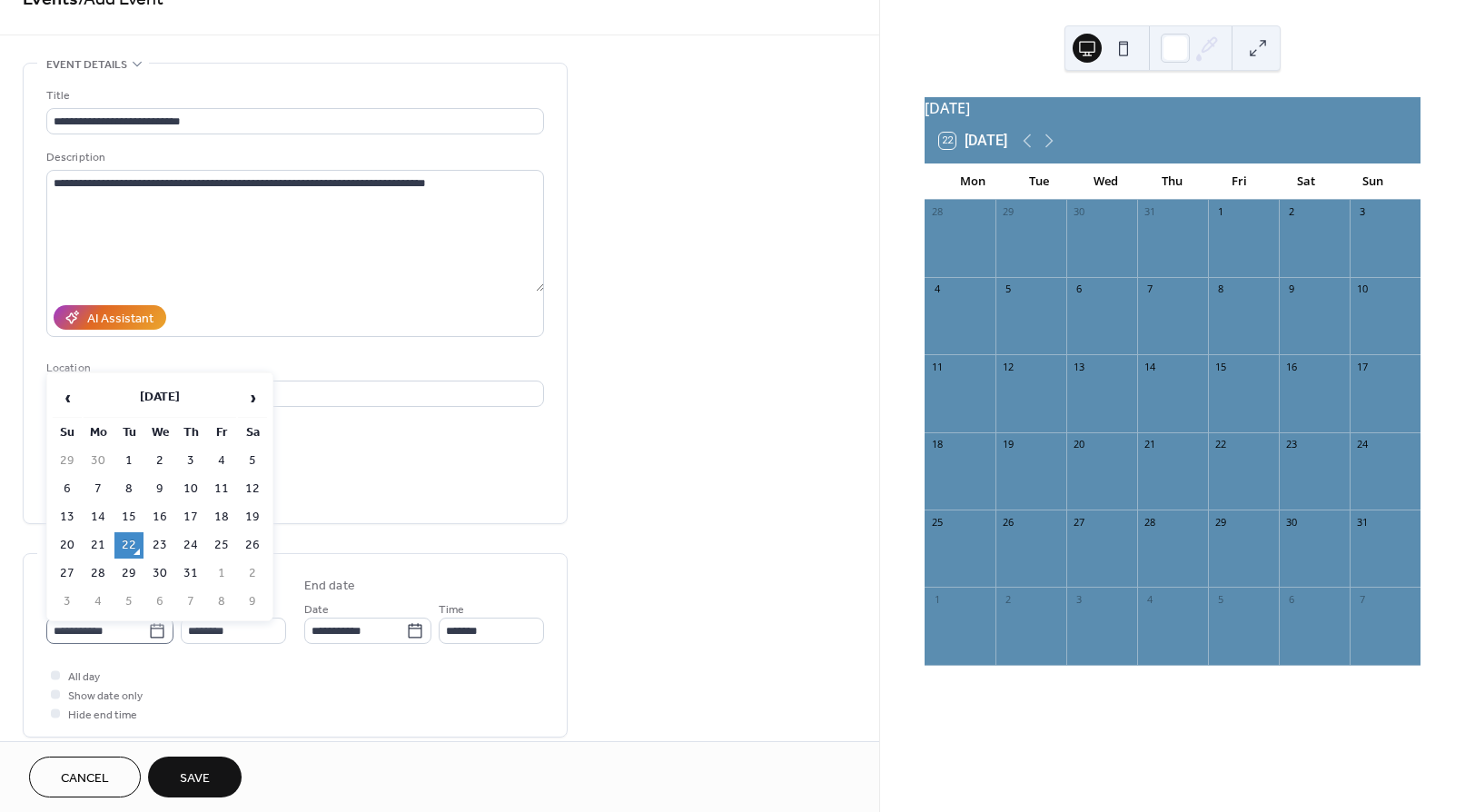 click 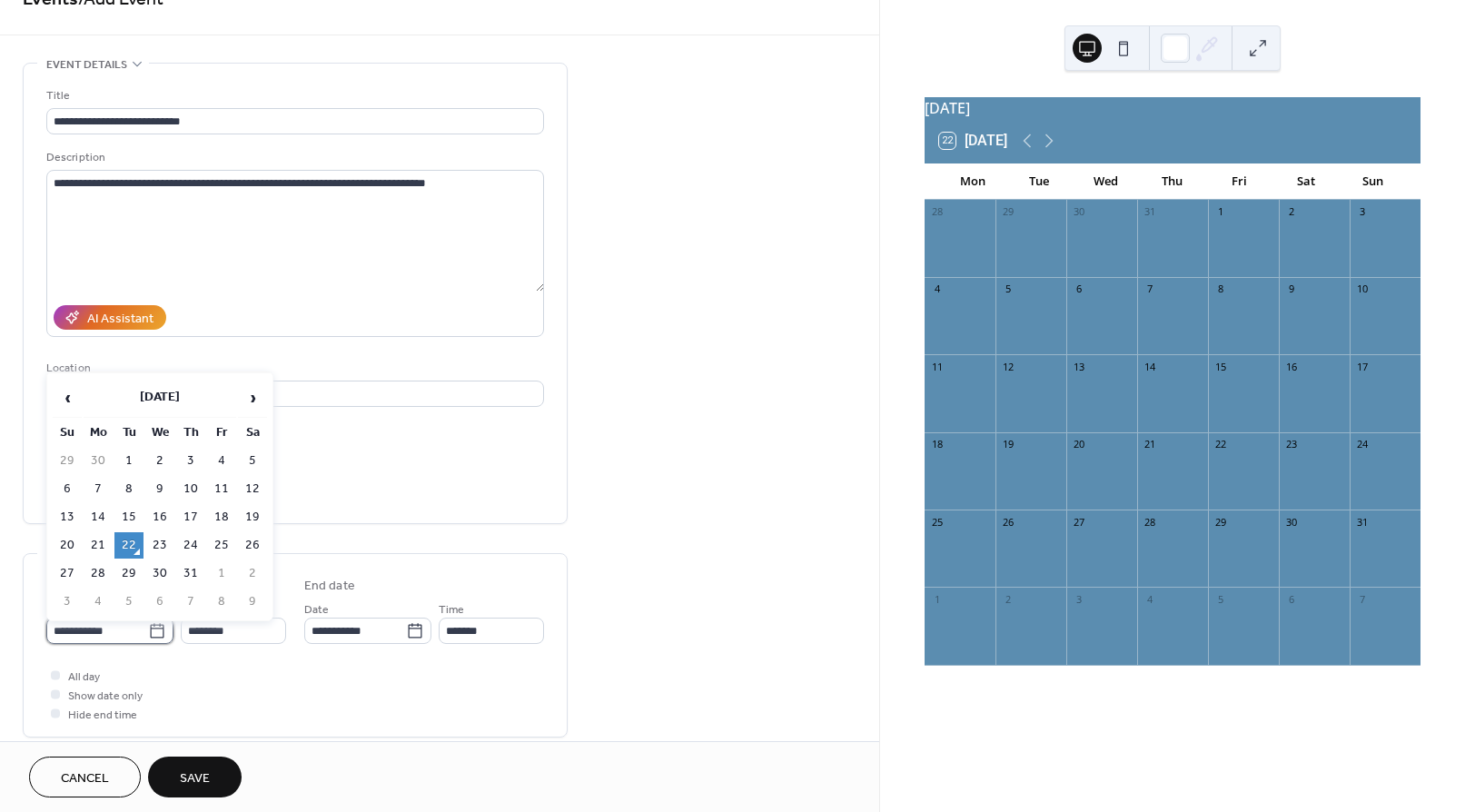 click on "**********" at bounding box center (97, 630) 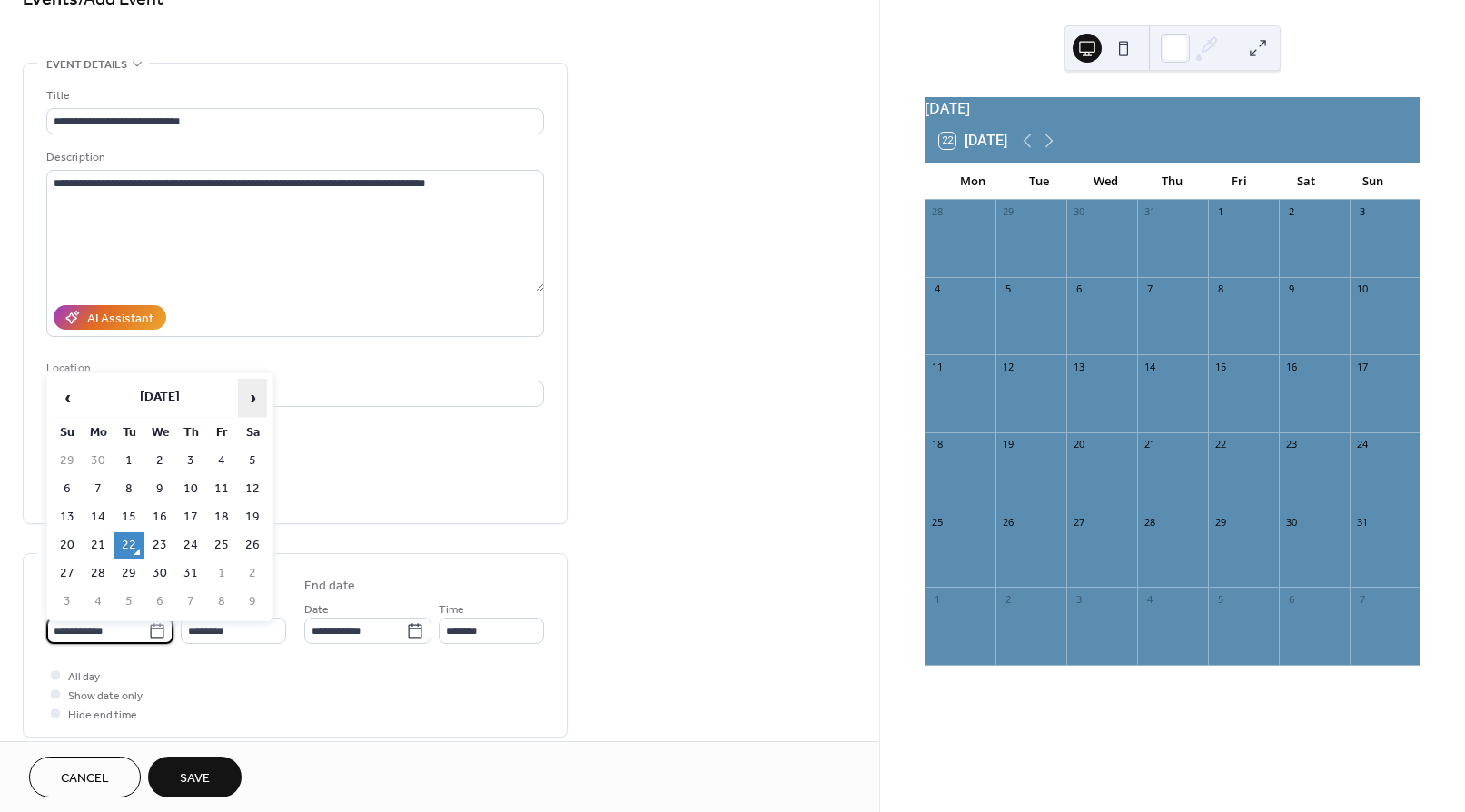 click on "›" at bounding box center [252, 398] 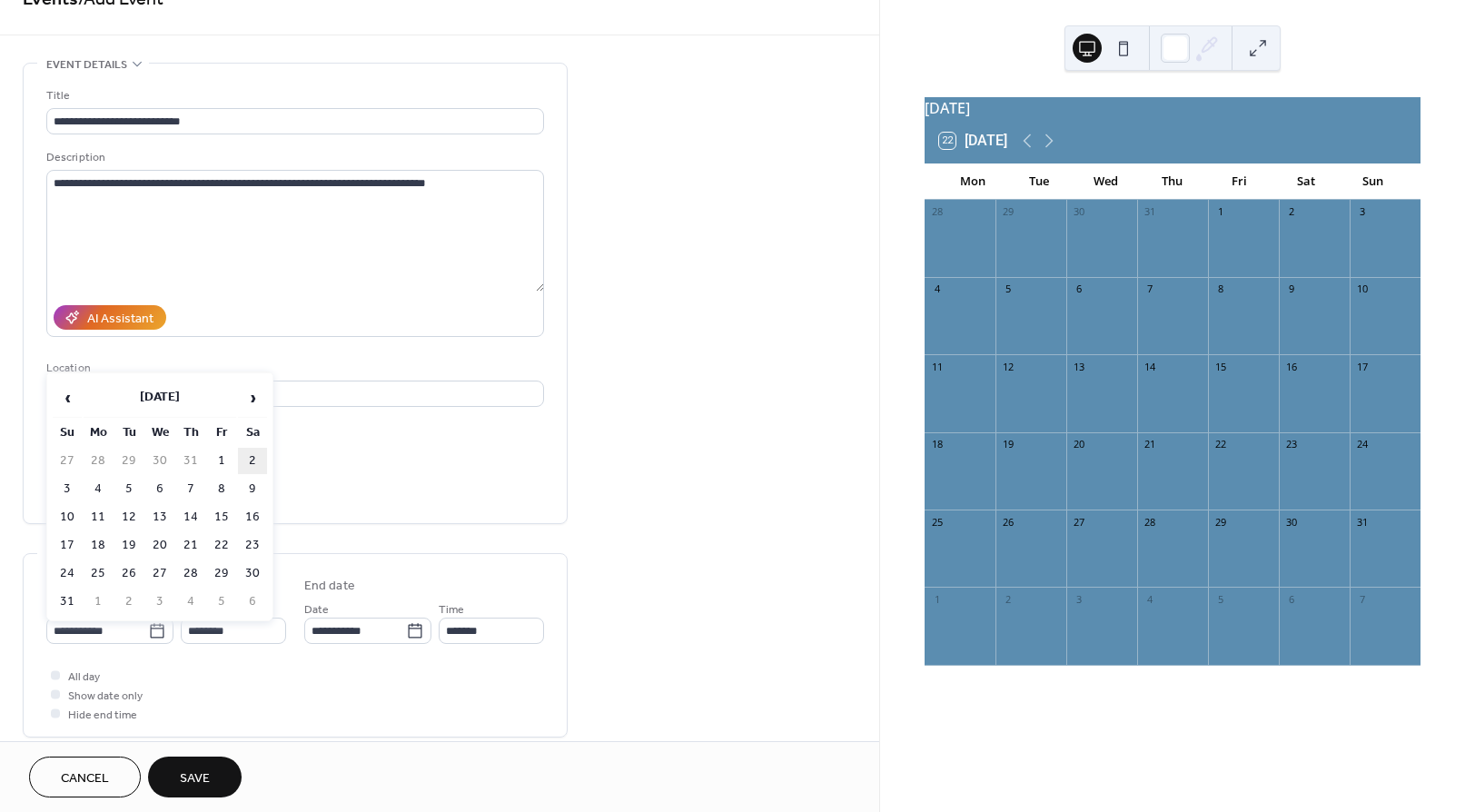 click on "2" at bounding box center [252, 460] 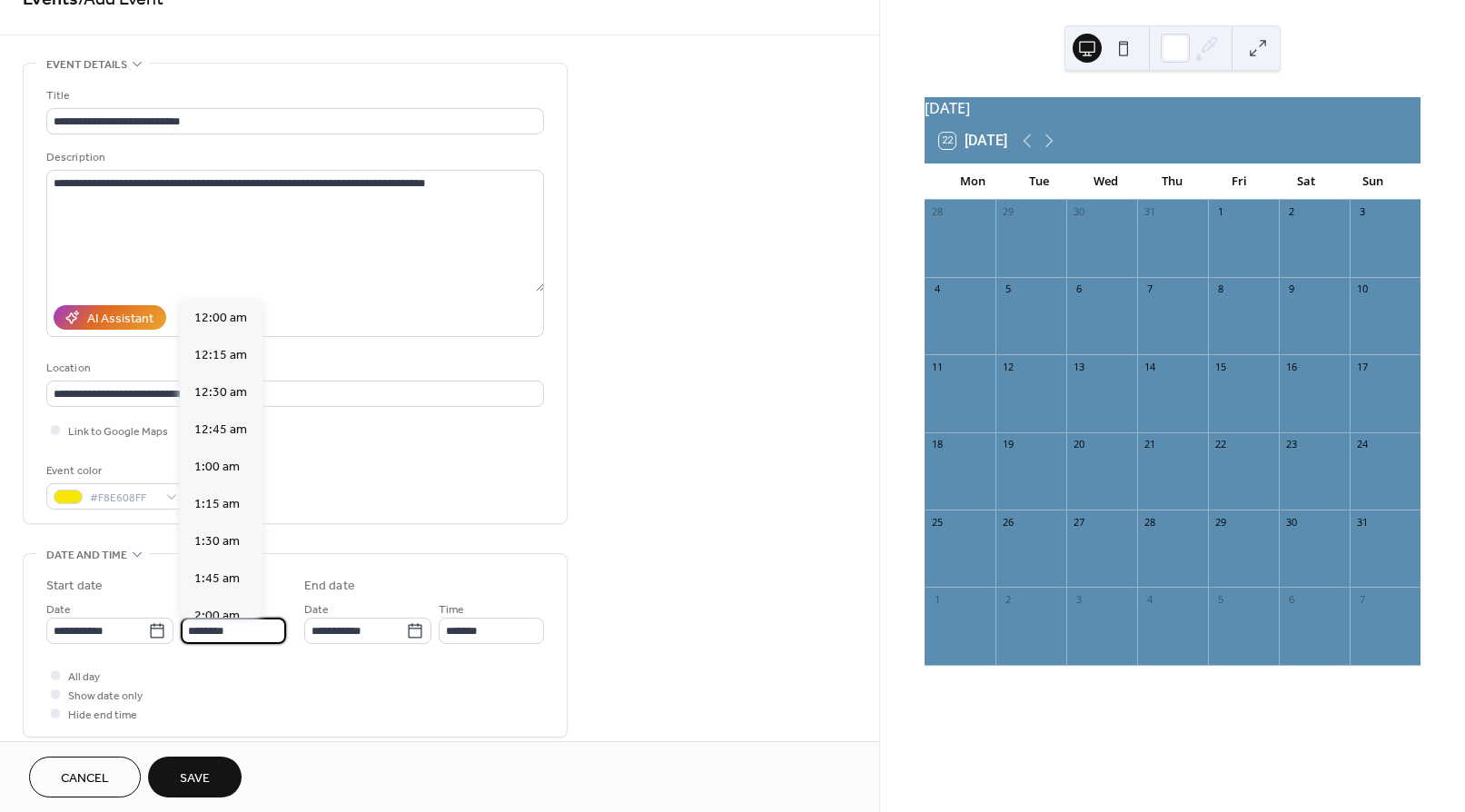 scroll, scrollTop: 1766, scrollLeft: 0, axis: vertical 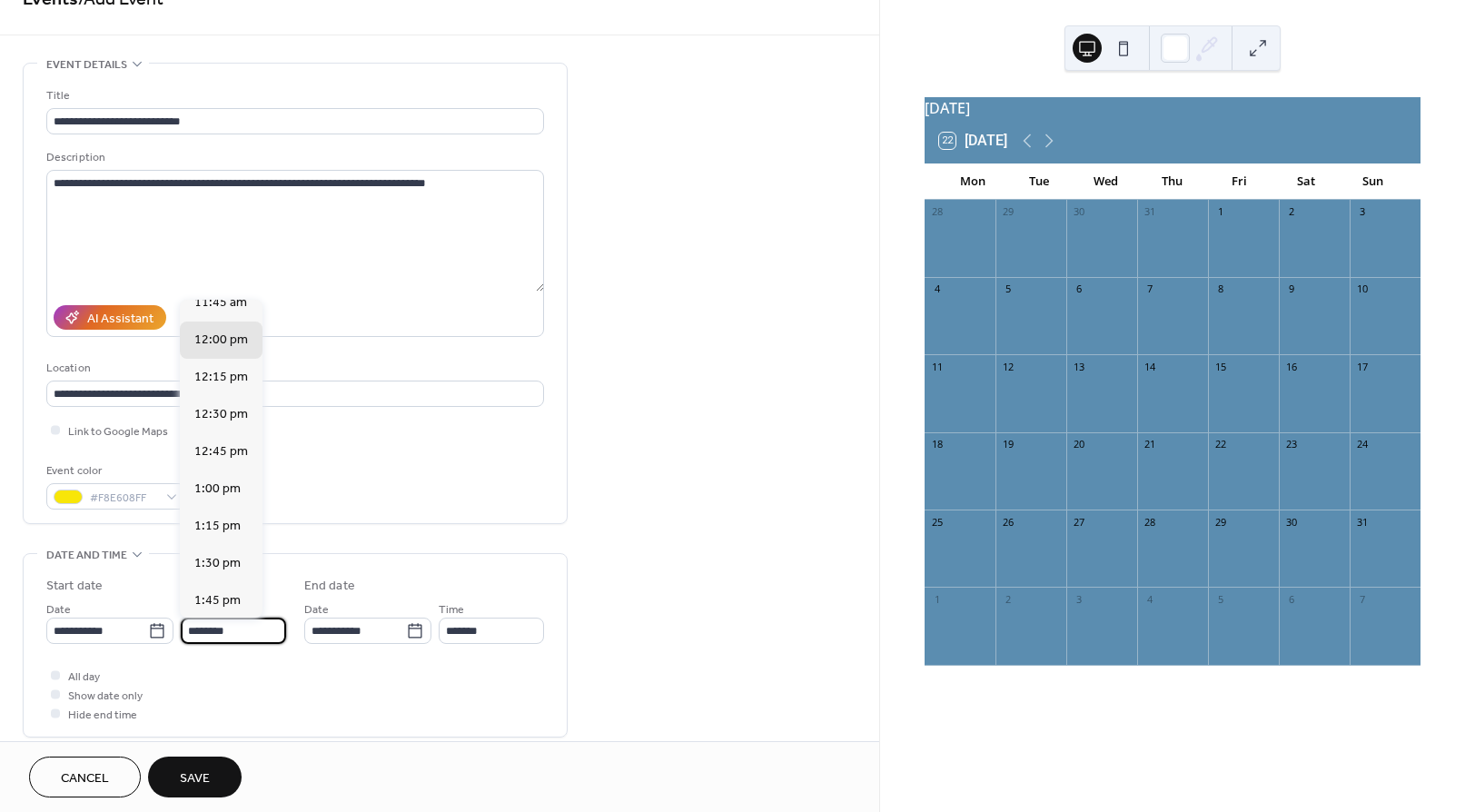 click on "********" at bounding box center (233, 630) 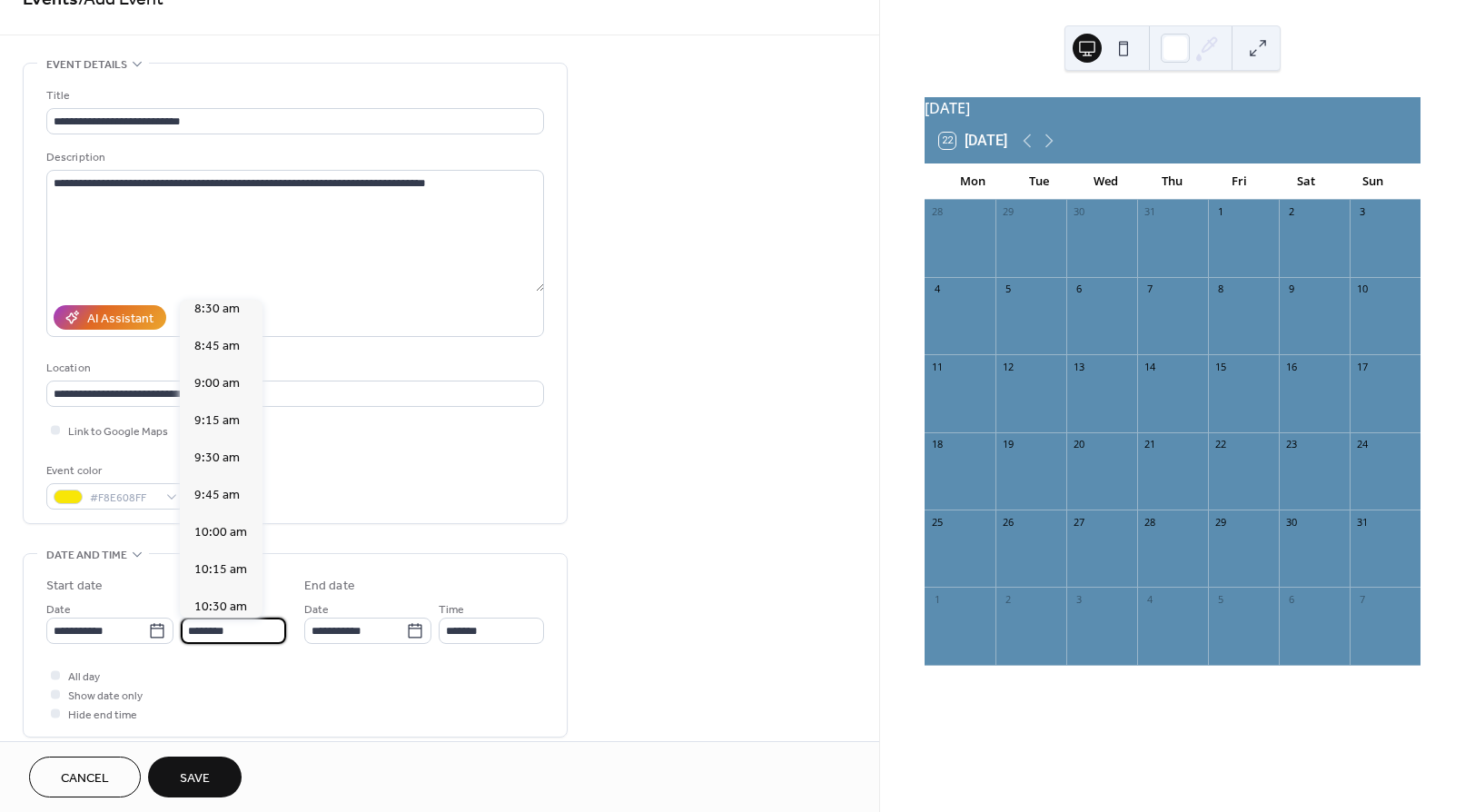 scroll, scrollTop: 1276, scrollLeft: 0, axis: vertical 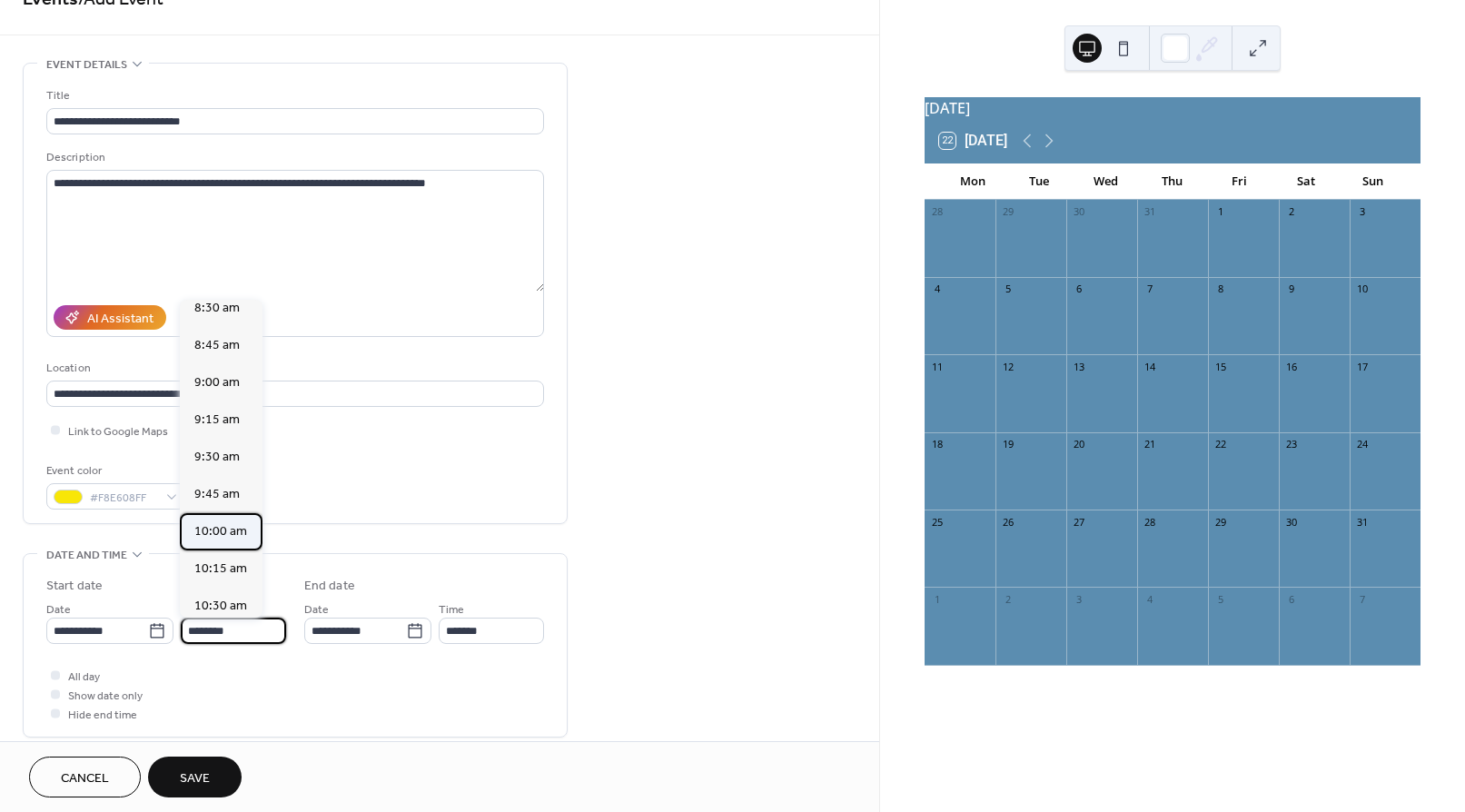 click on "10:00 am" at bounding box center [221, 531] 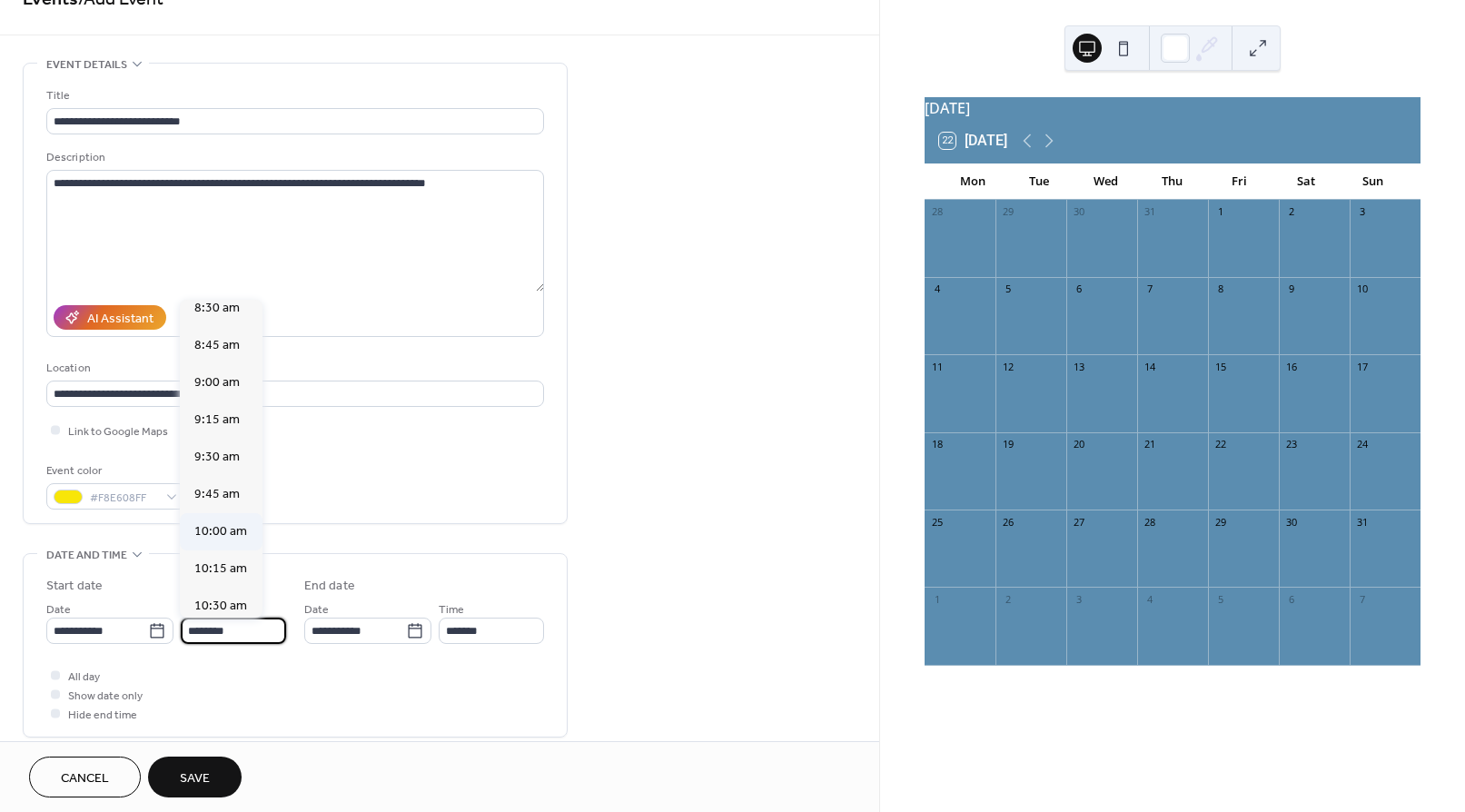 type on "********" 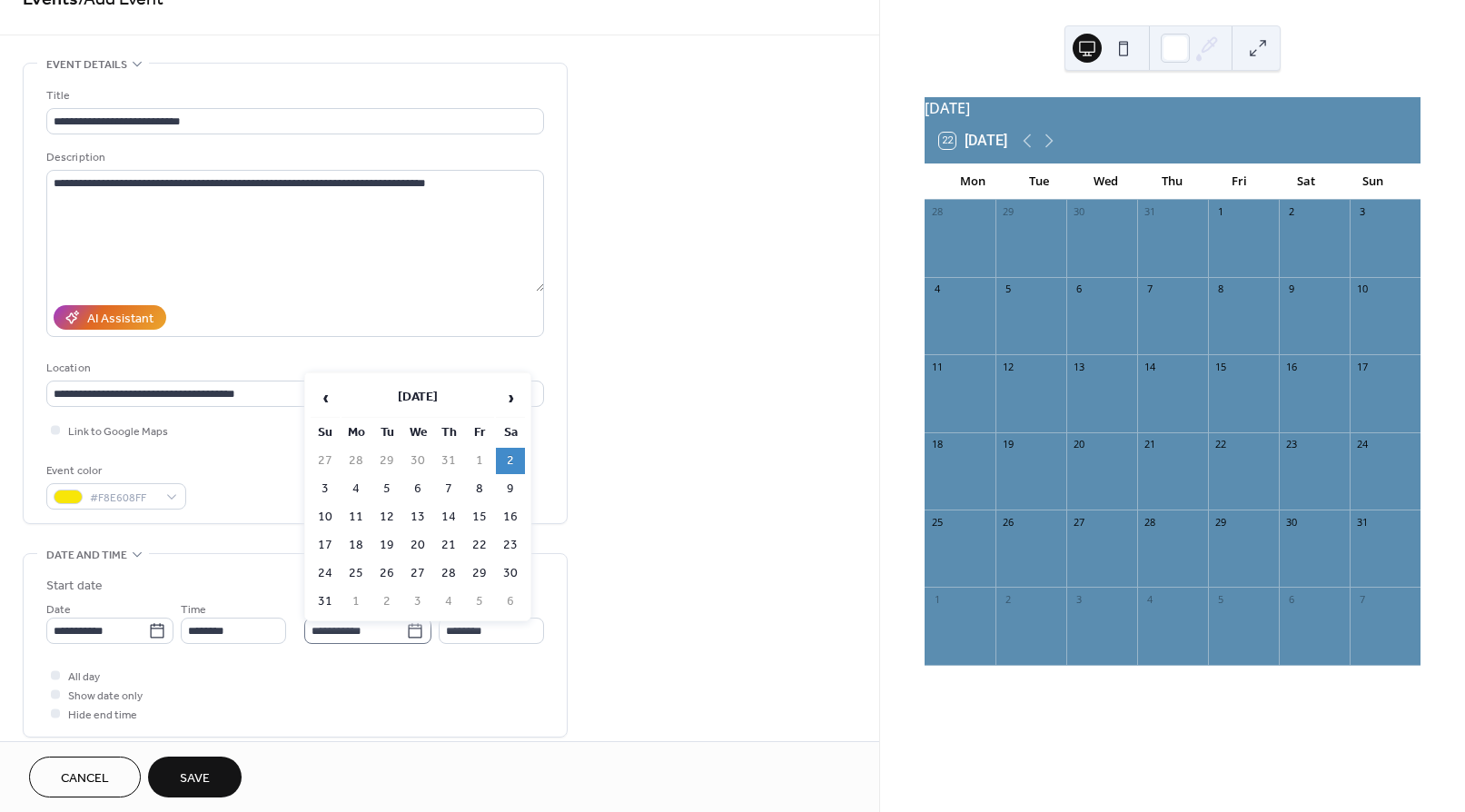 click 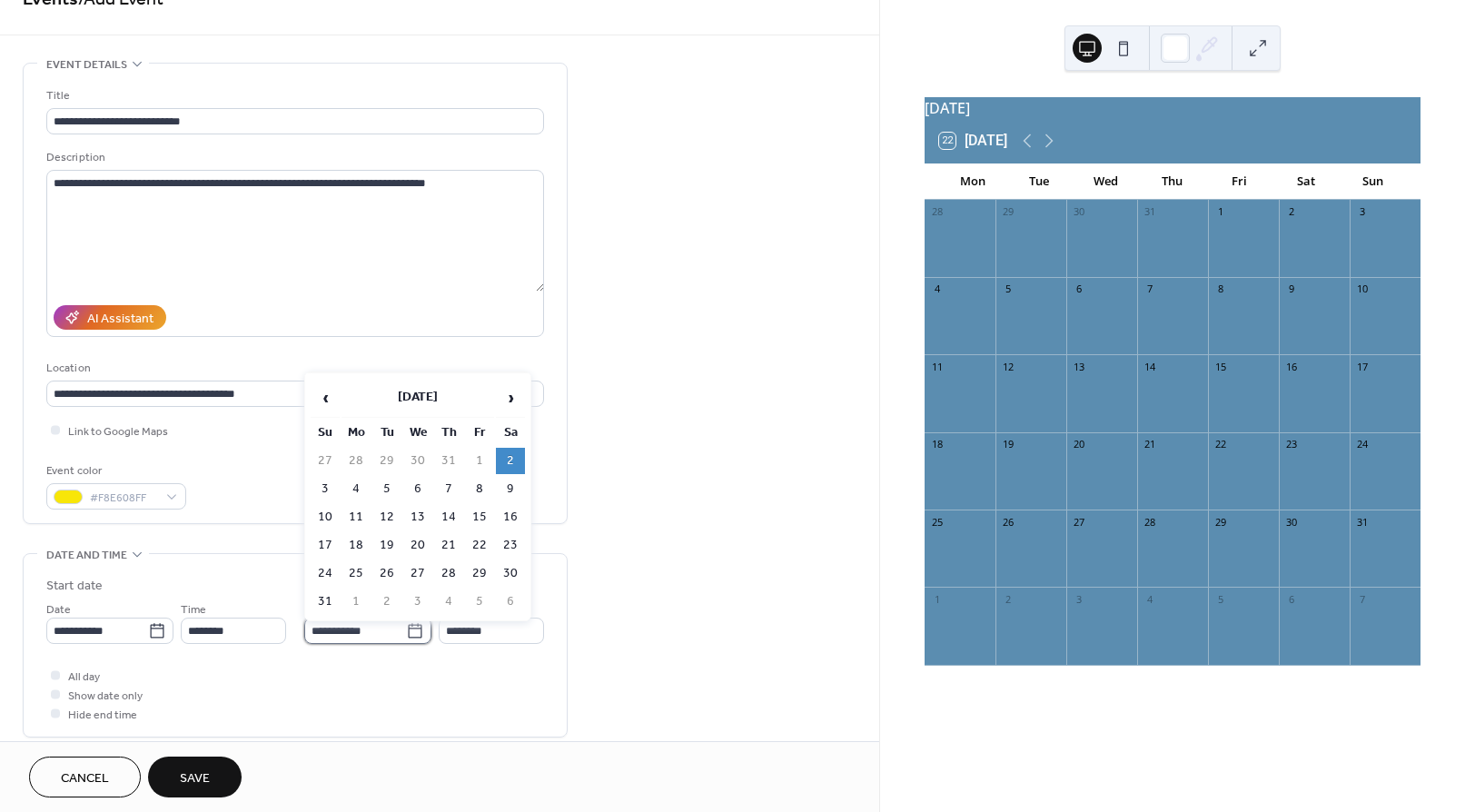 click on "**********" at bounding box center [355, 630] 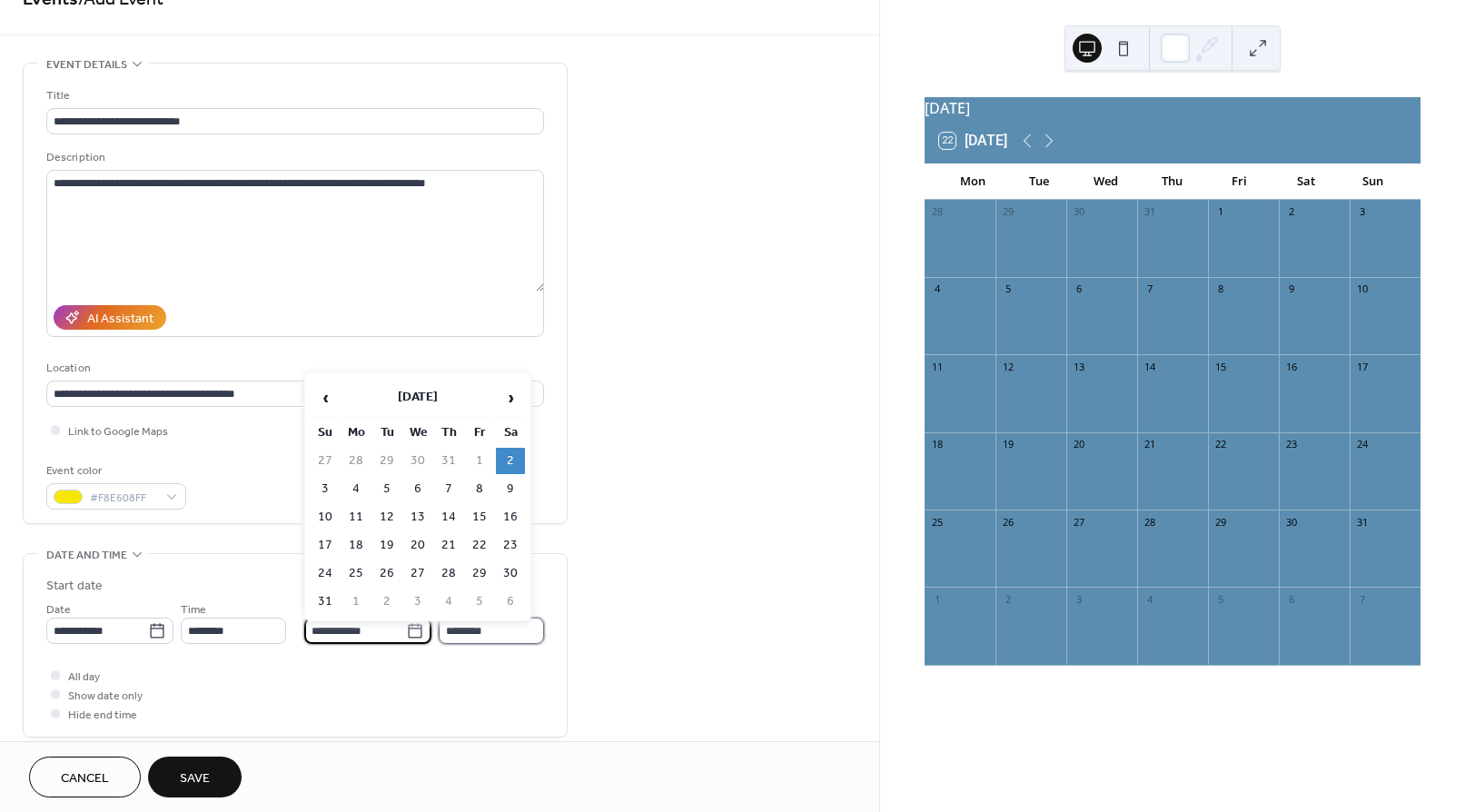 click on "********" at bounding box center [491, 630] 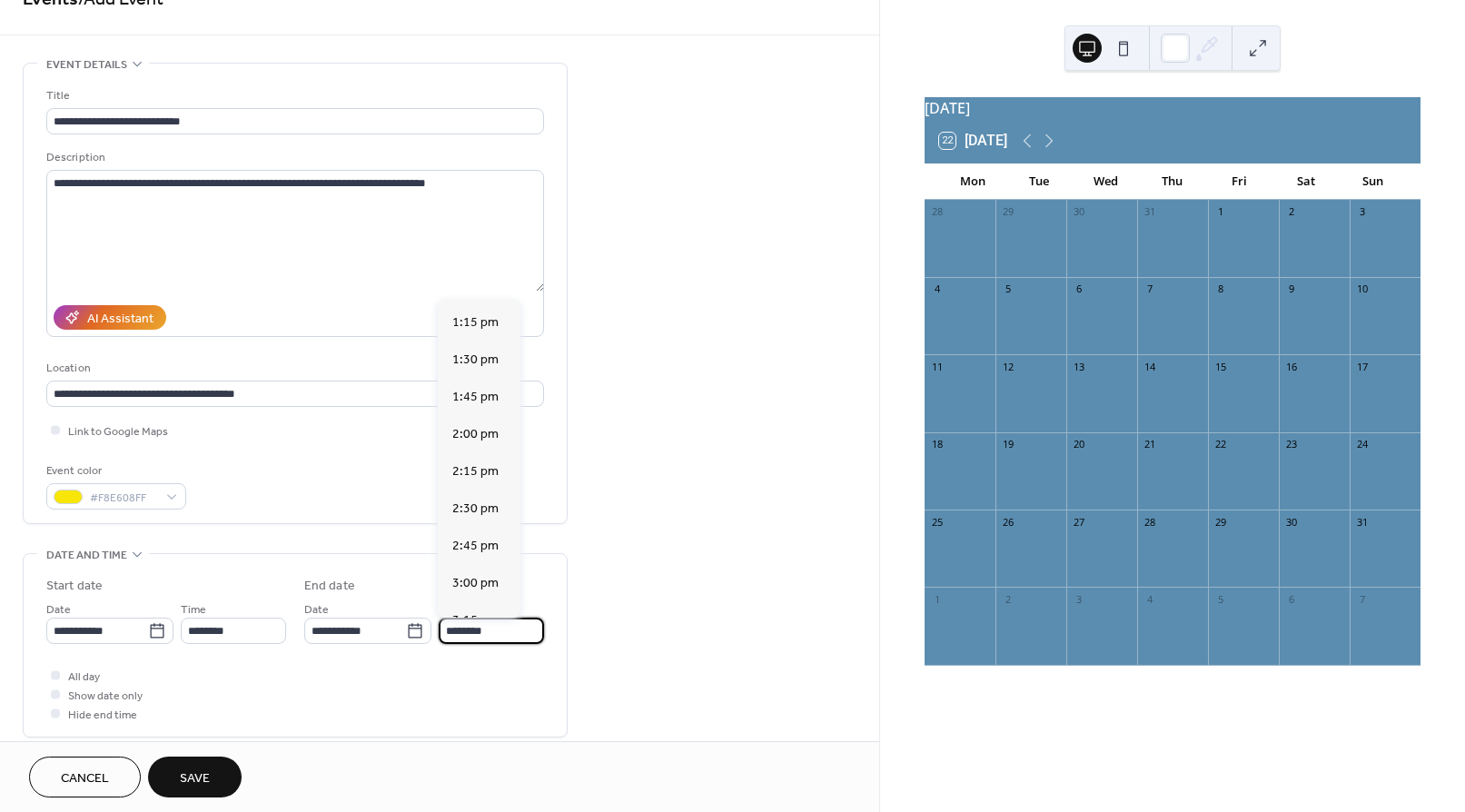scroll, scrollTop: 443, scrollLeft: 0, axis: vertical 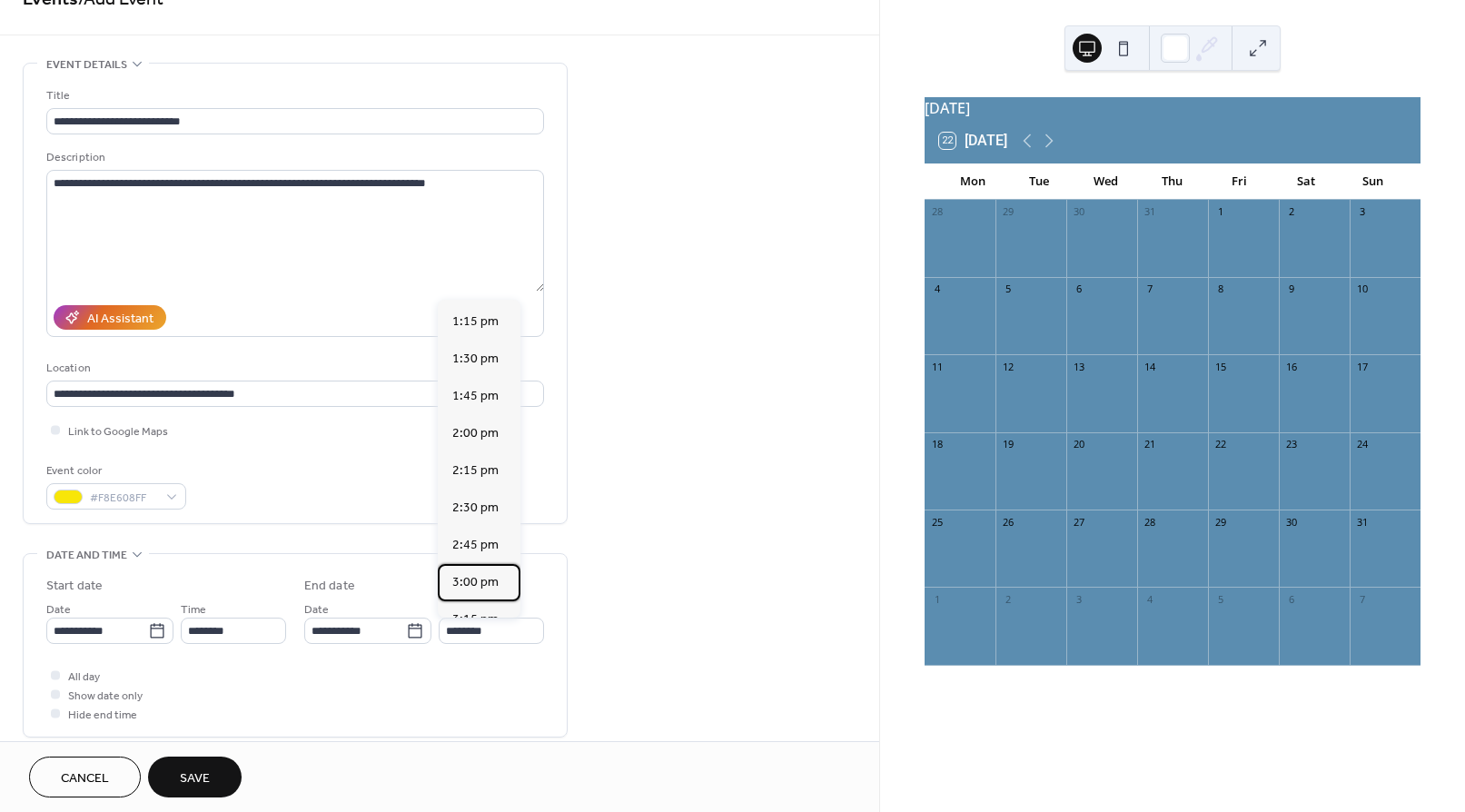 click on "3:00 pm" at bounding box center (475, 582) 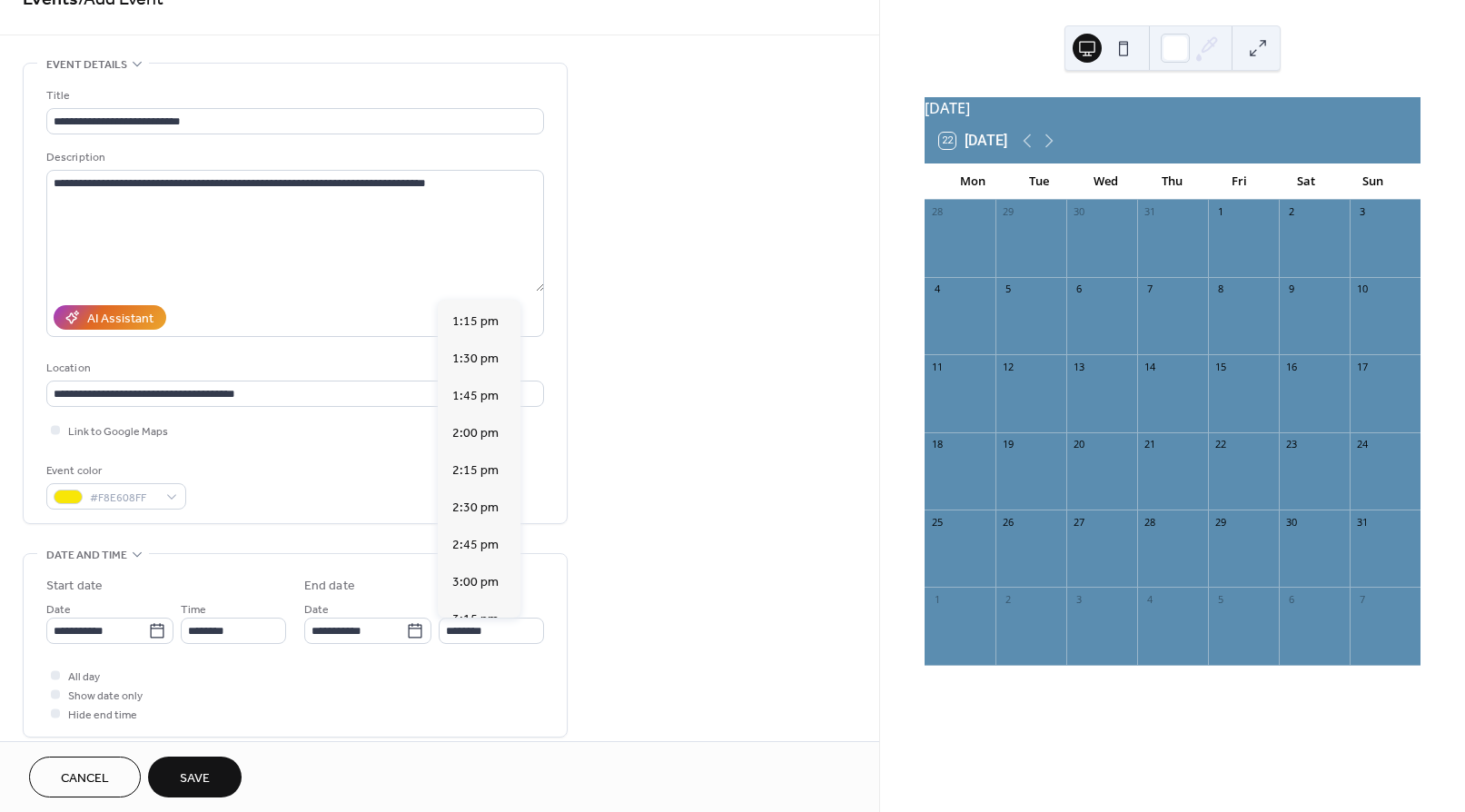 type on "*******" 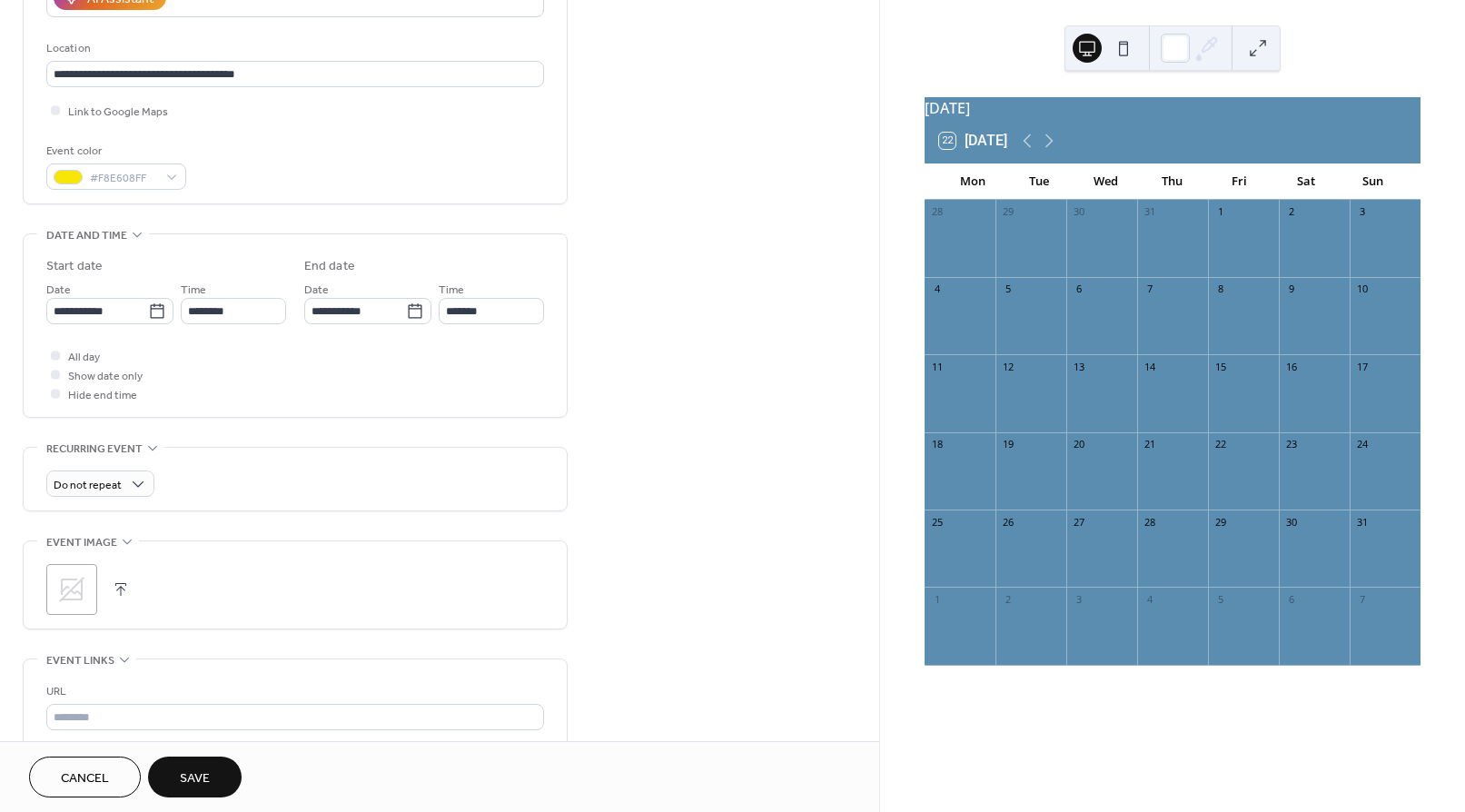 scroll, scrollTop: 360, scrollLeft: 0, axis: vertical 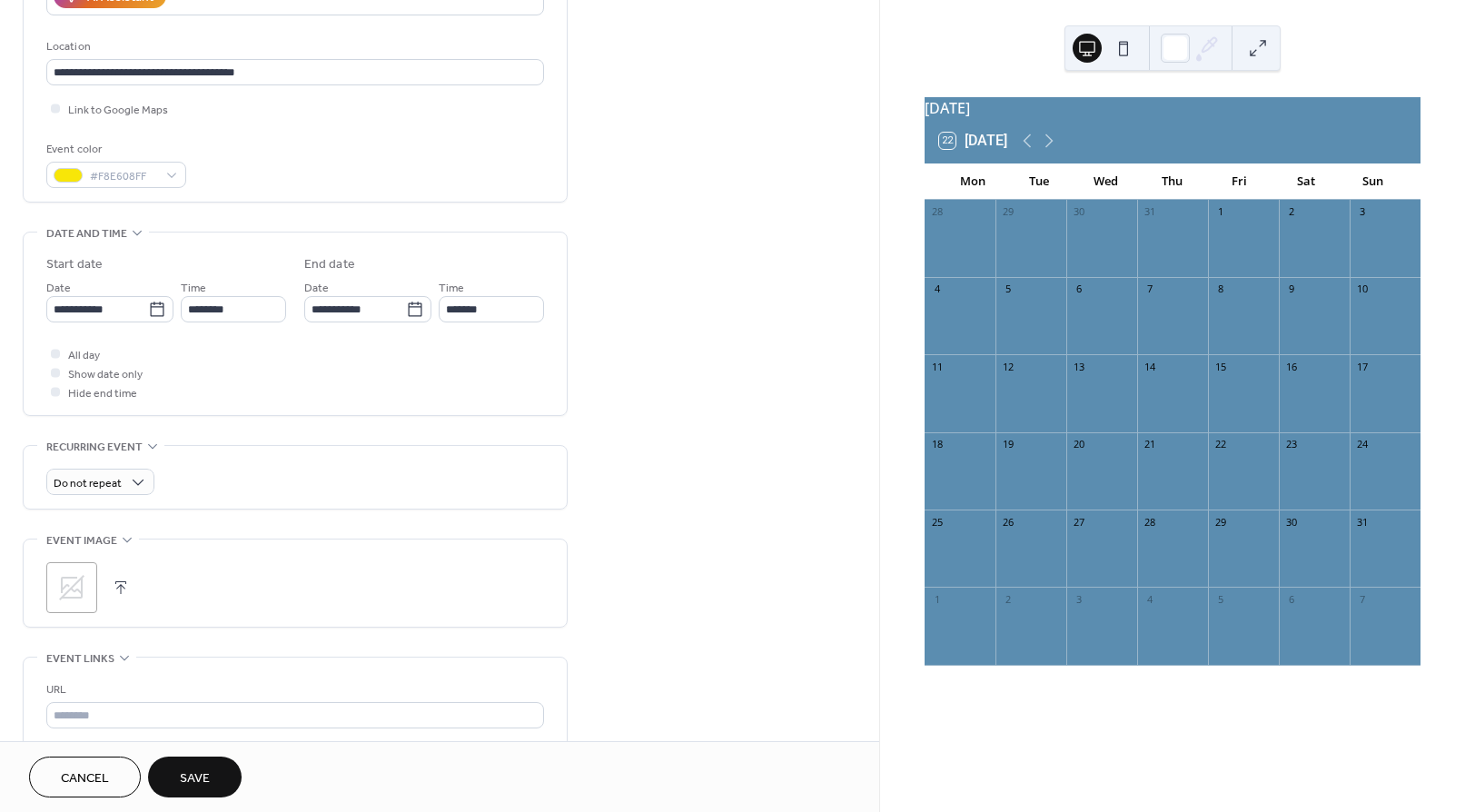 click 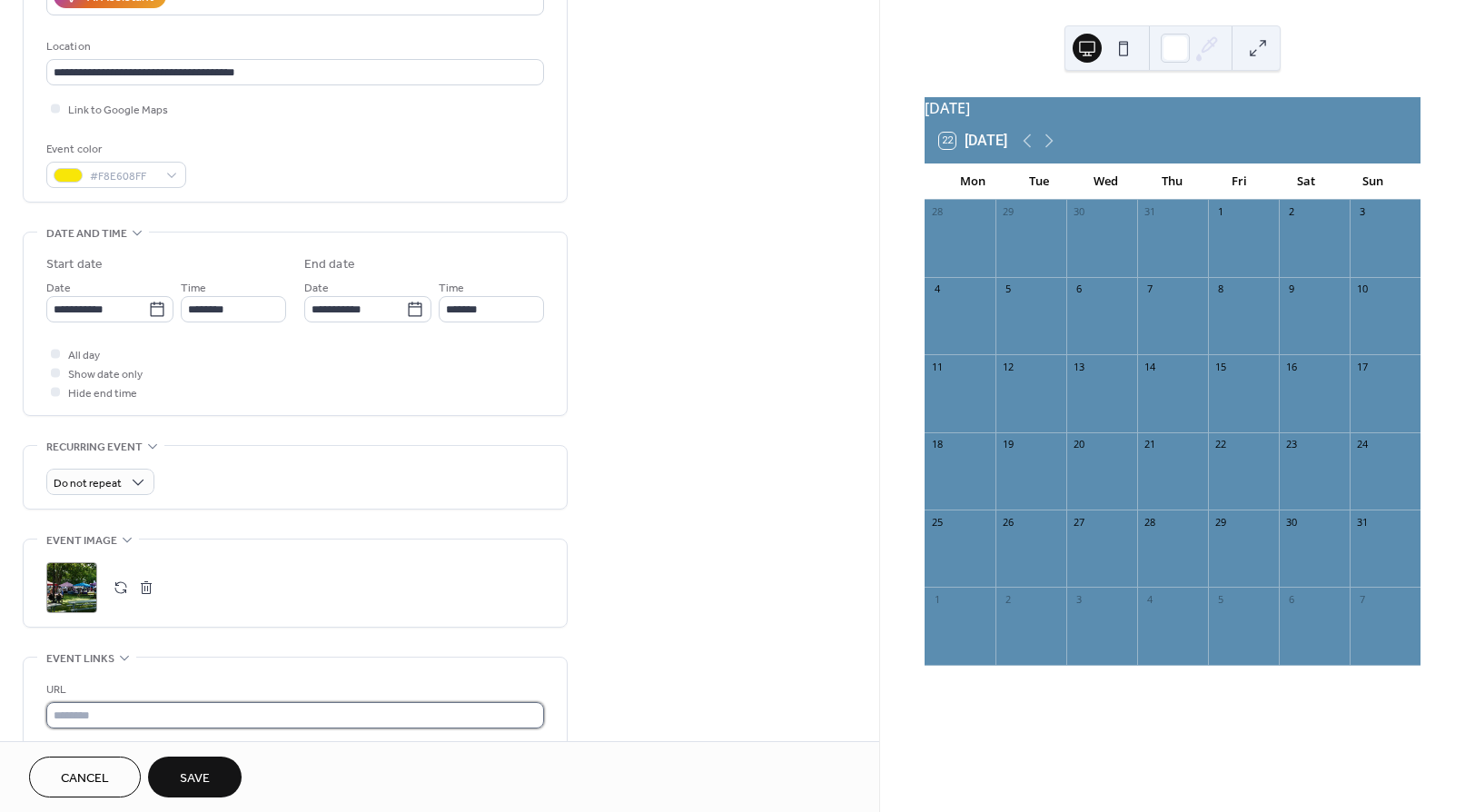 click at bounding box center [295, 715] 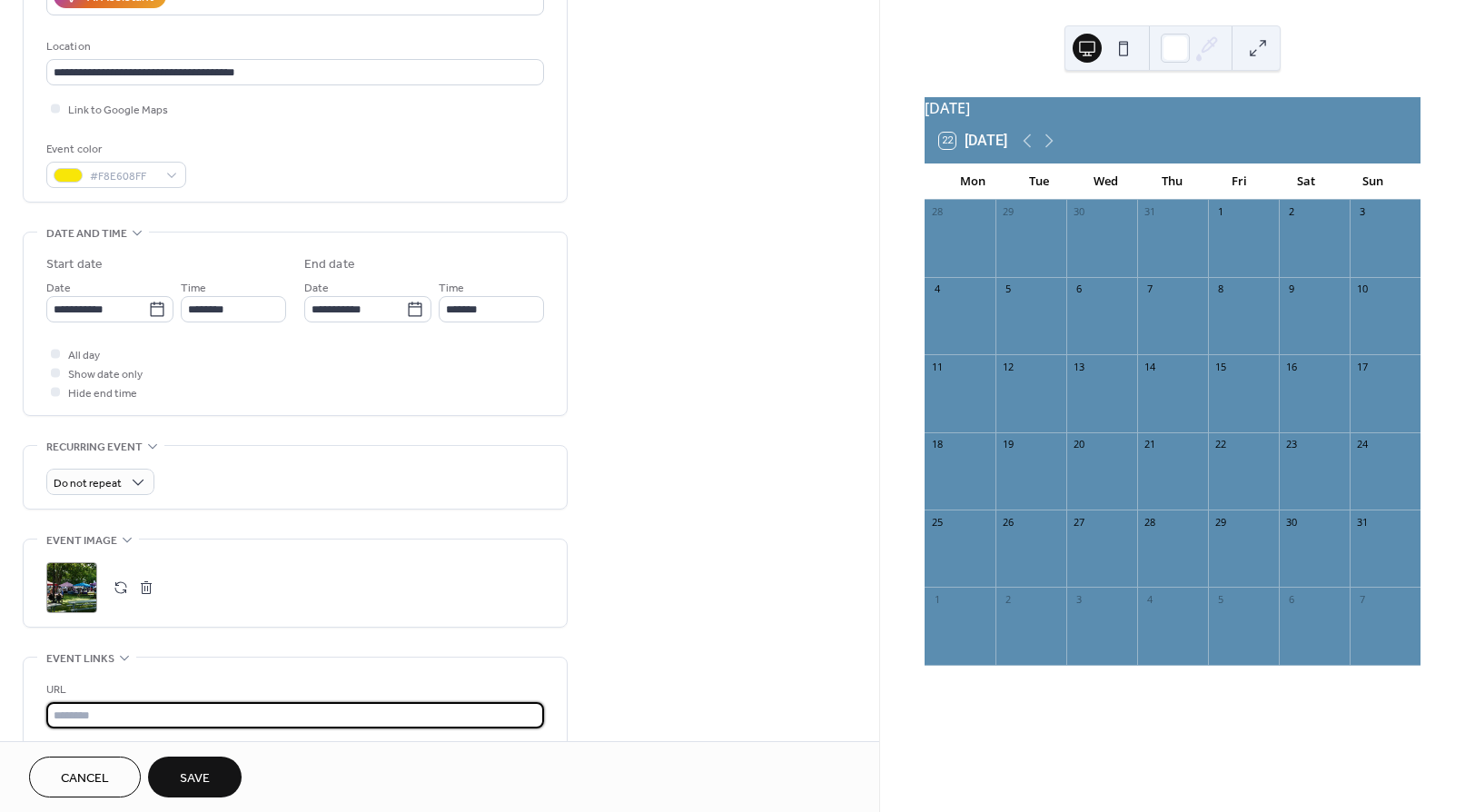 paste on "**********" 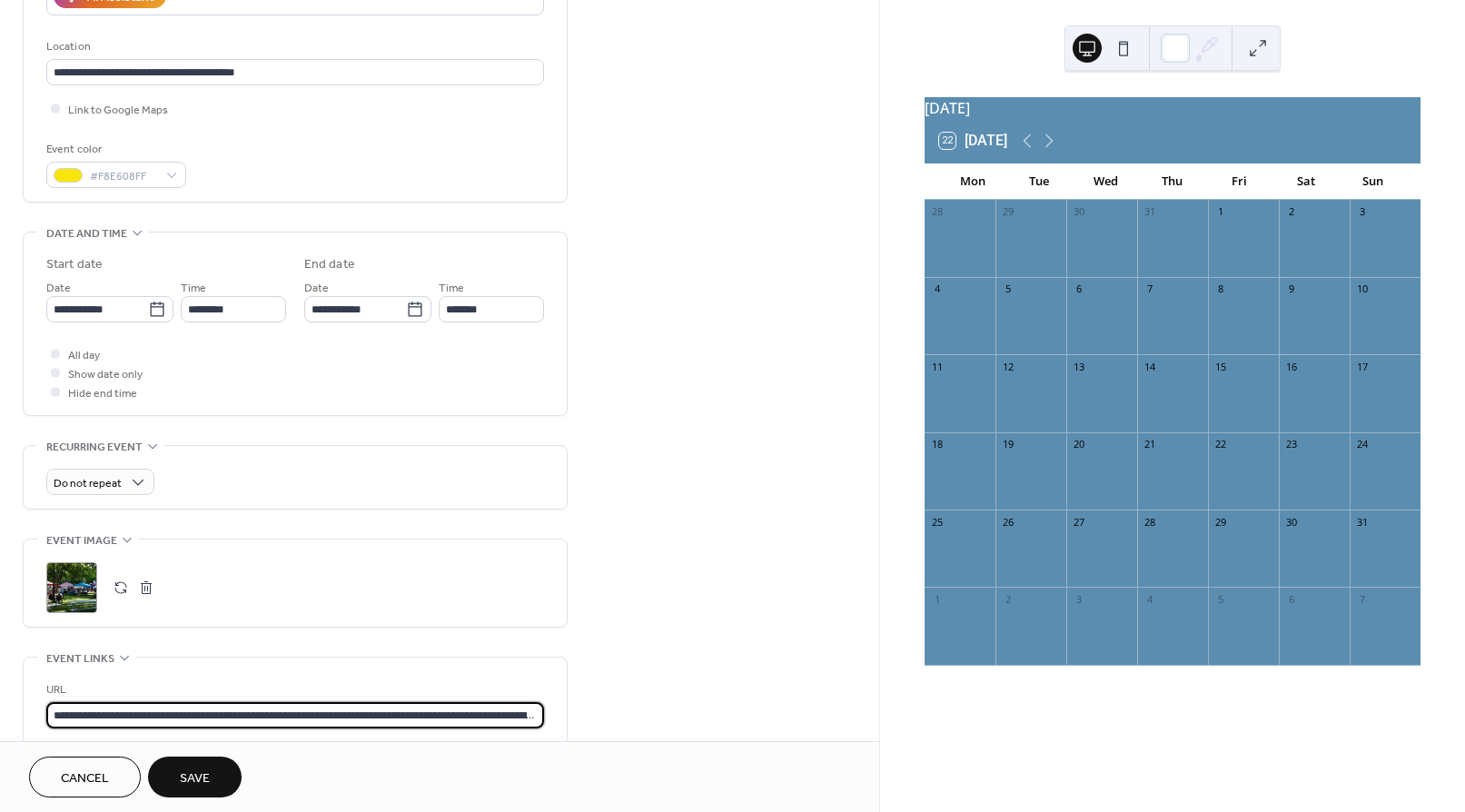 scroll, scrollTop: 0, scrollLeft: 1145, axis: horizontal 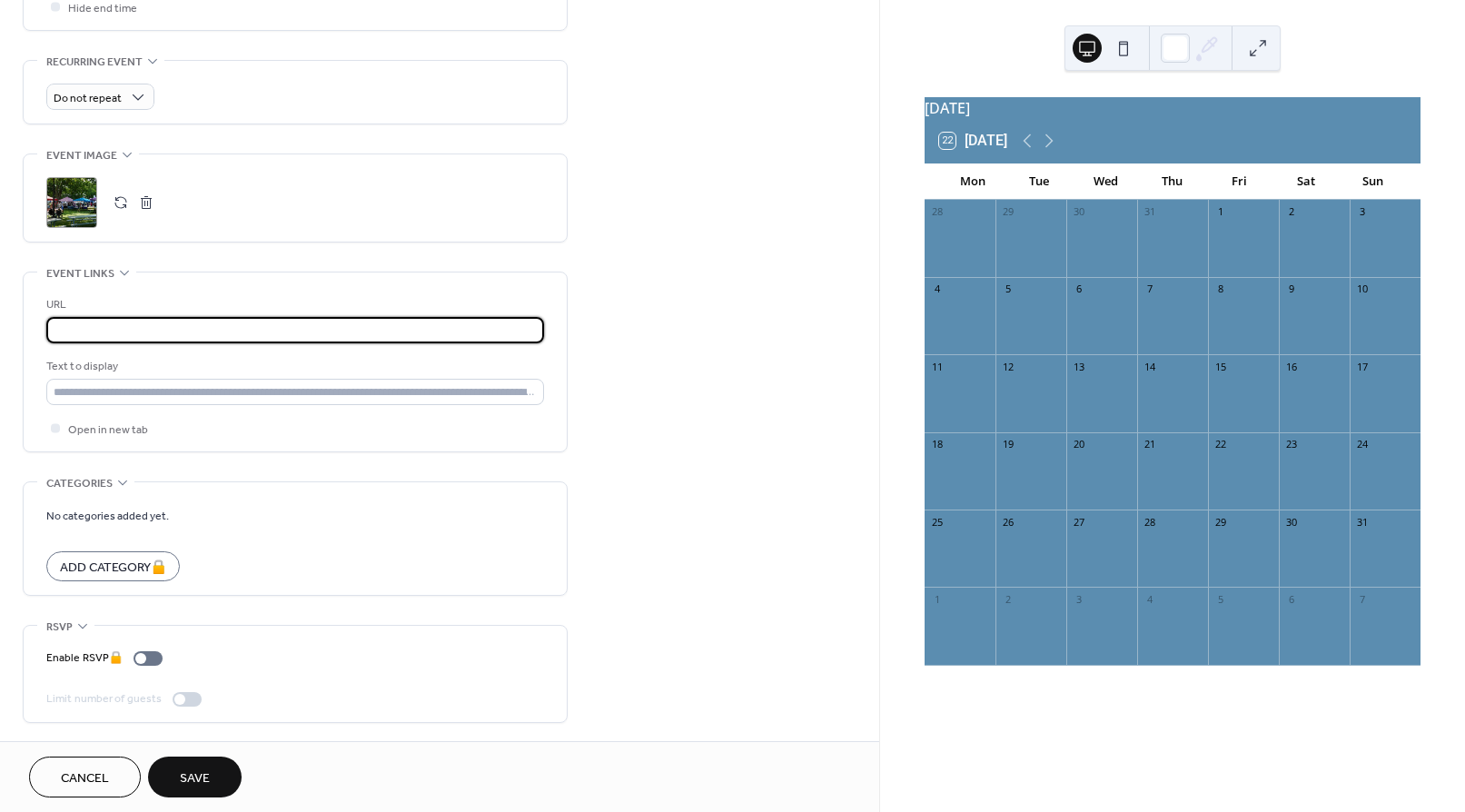 type on "**********" 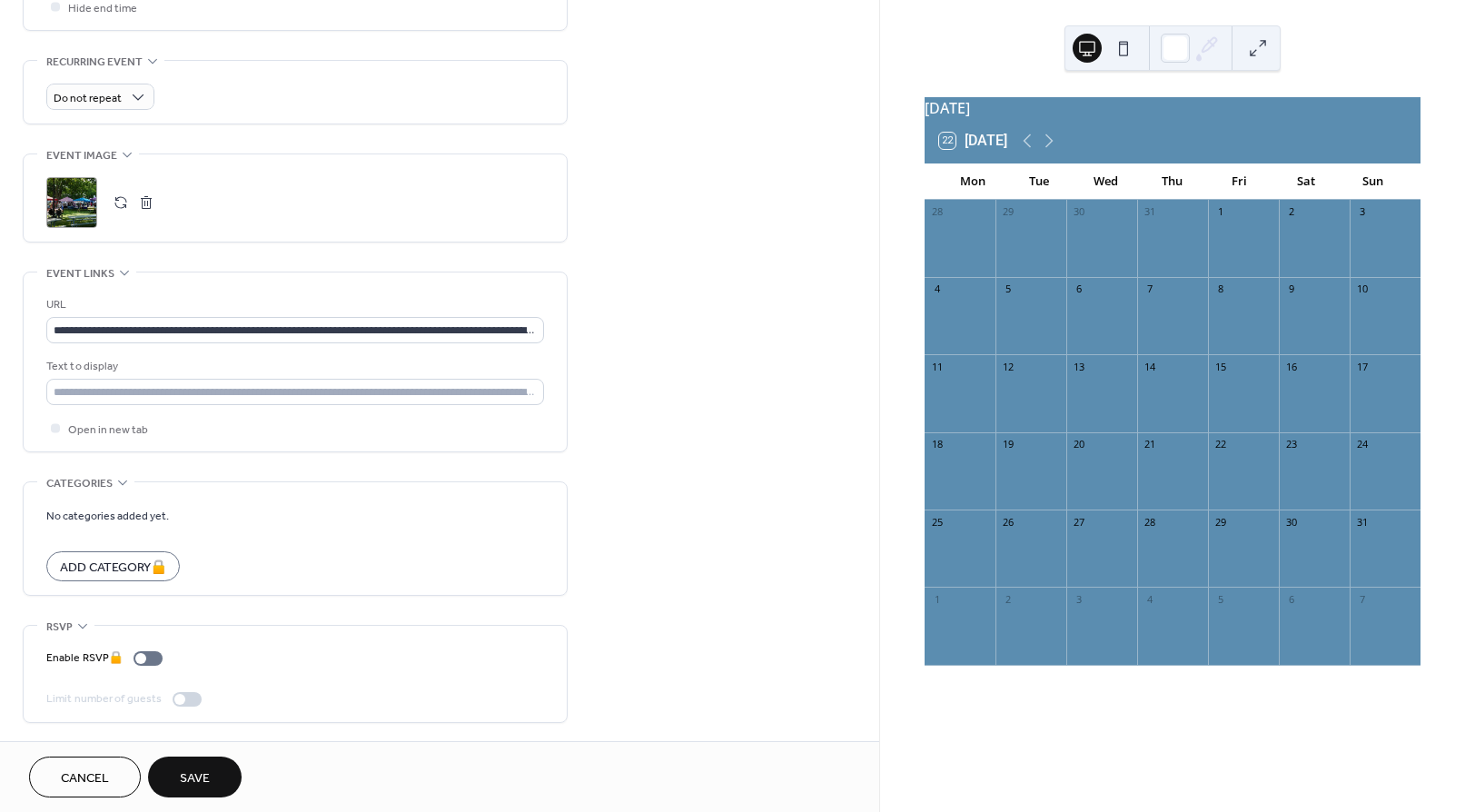 click on "Save" at bounding box center (194, 777) 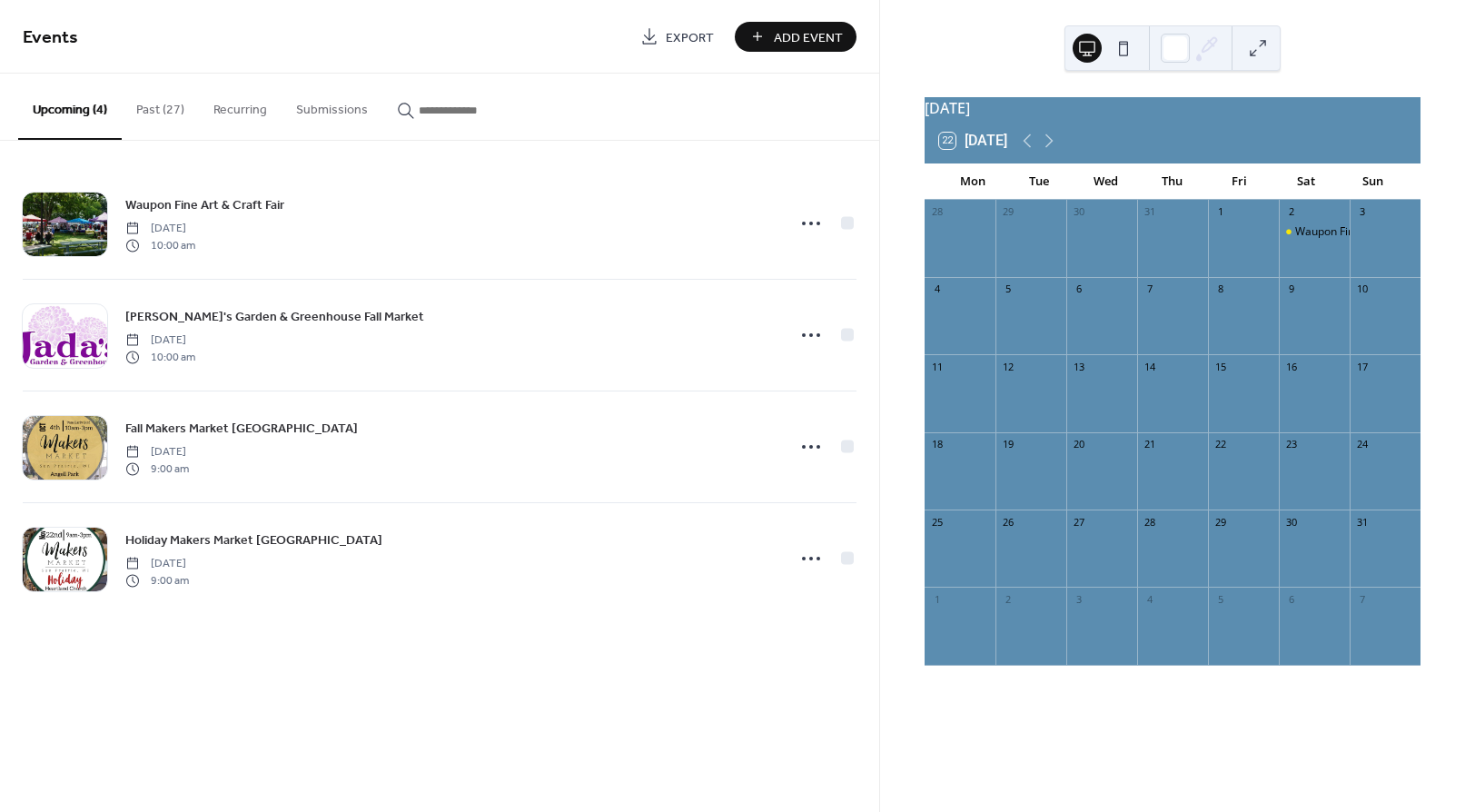 click on "Add Event" at bounding box center [808, 37] 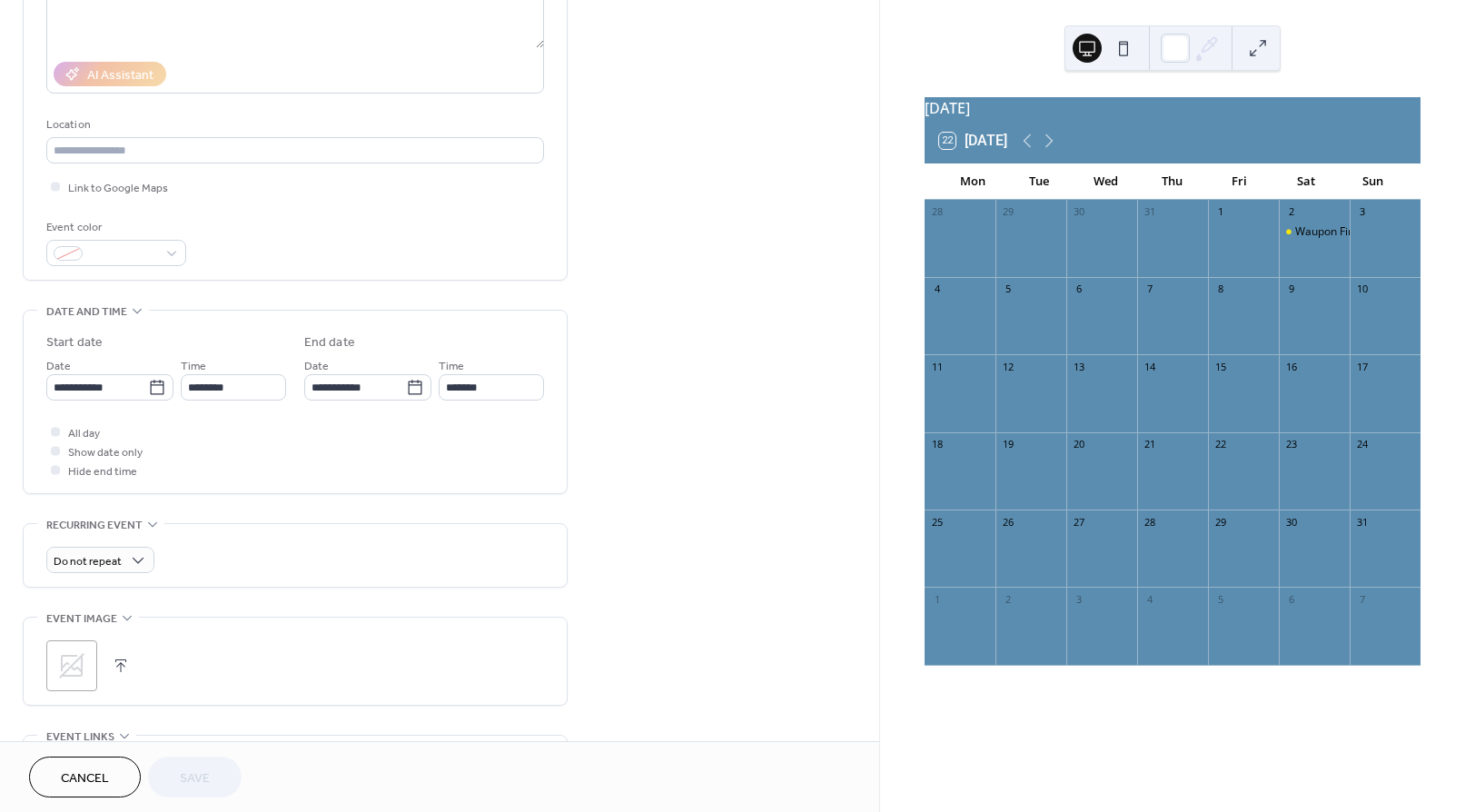 scroll, scrollTop: 745, scrollLeft: 0, axis: vertical 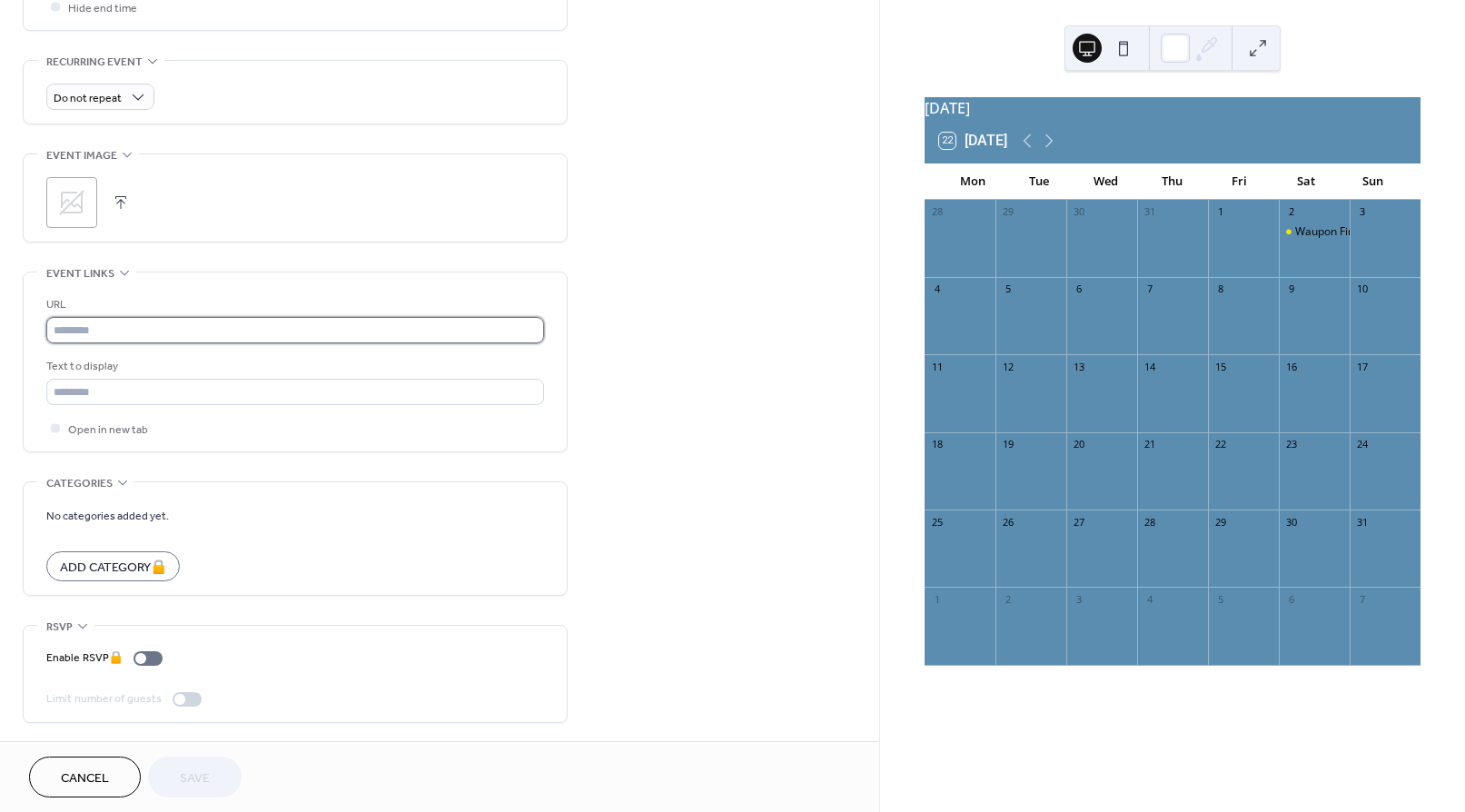 click at bounding box center [295, 330] 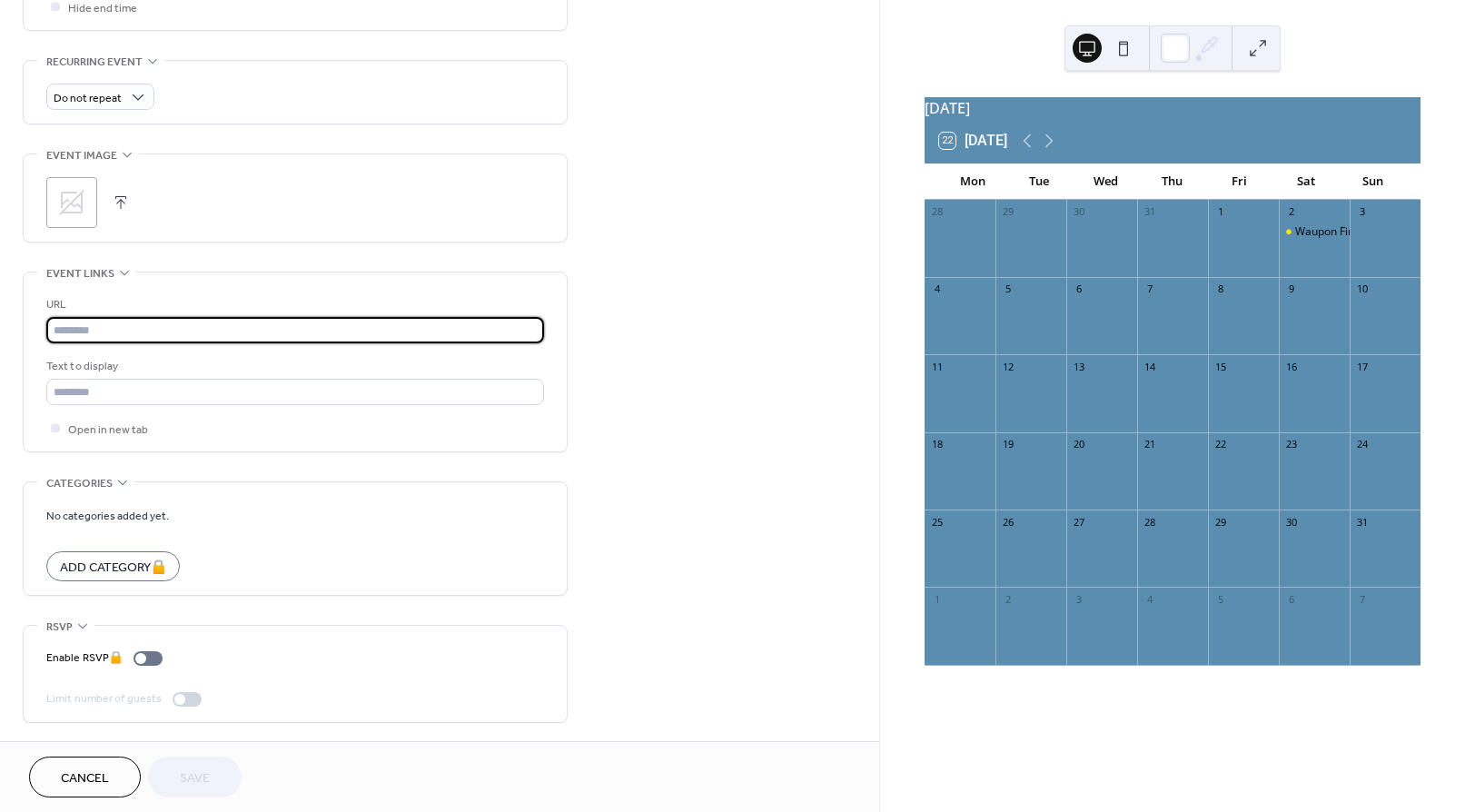 paste on "**********" 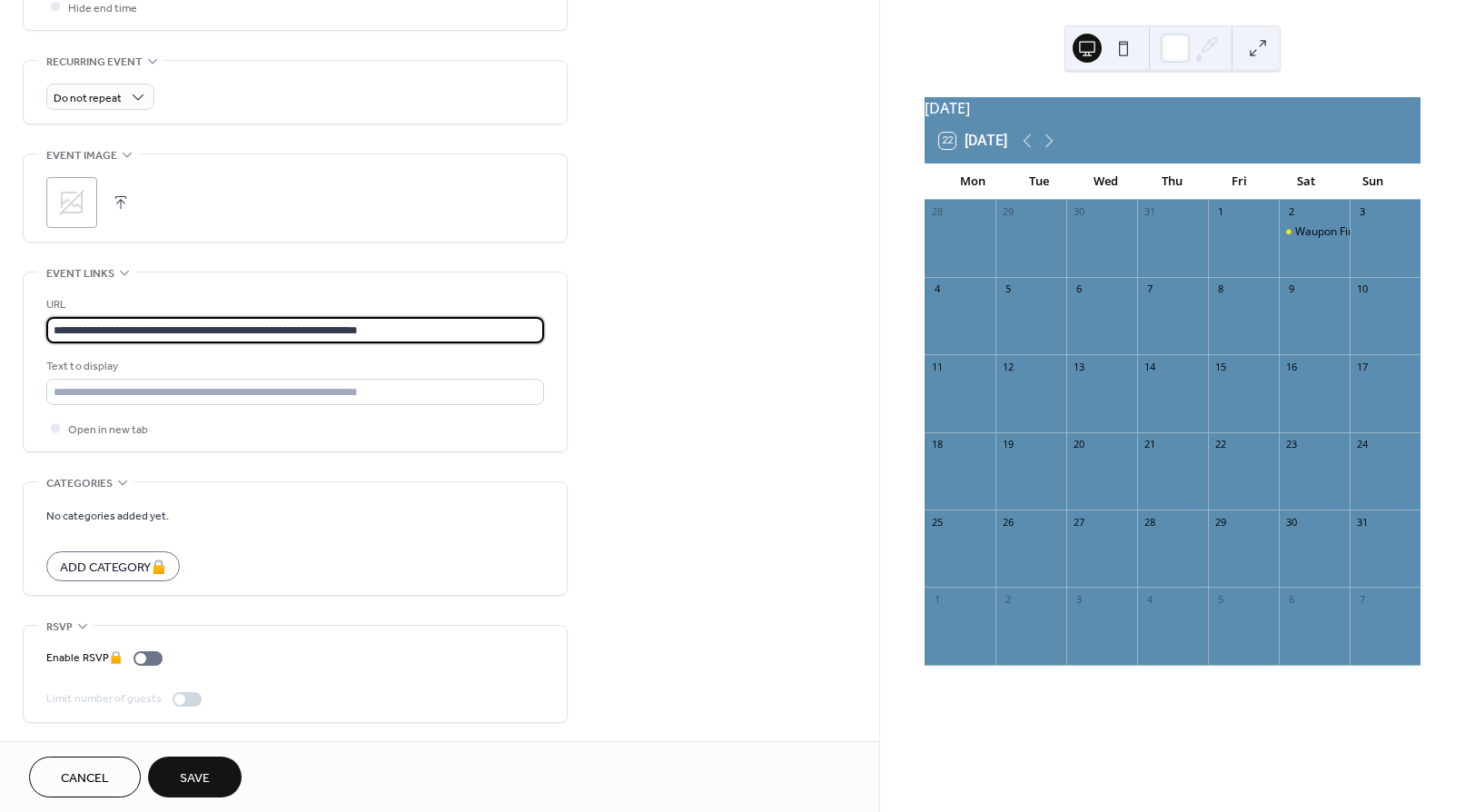 type on "**********" 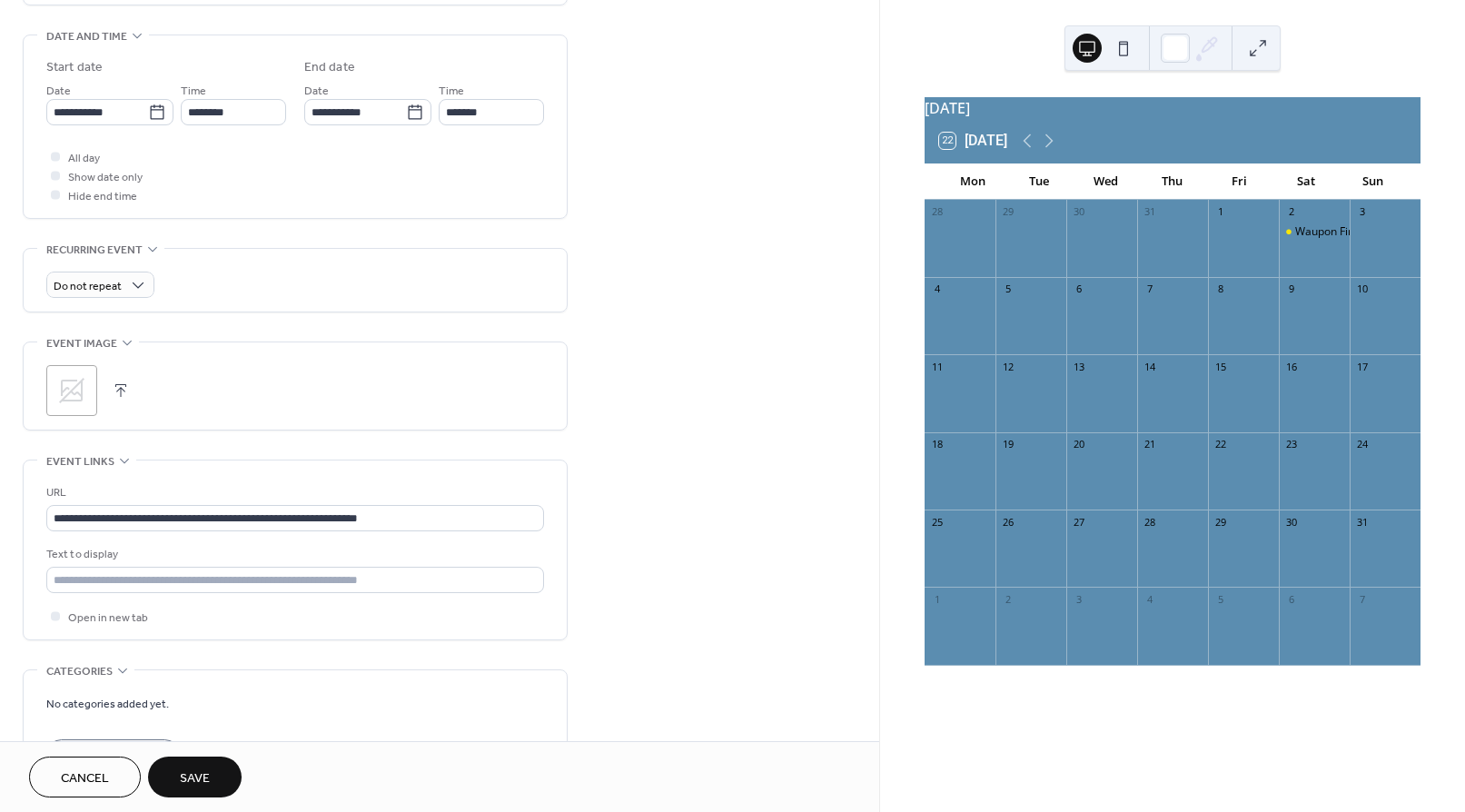 scroll, scrollTop: 549, scrollLeft: 0, axis: vertical 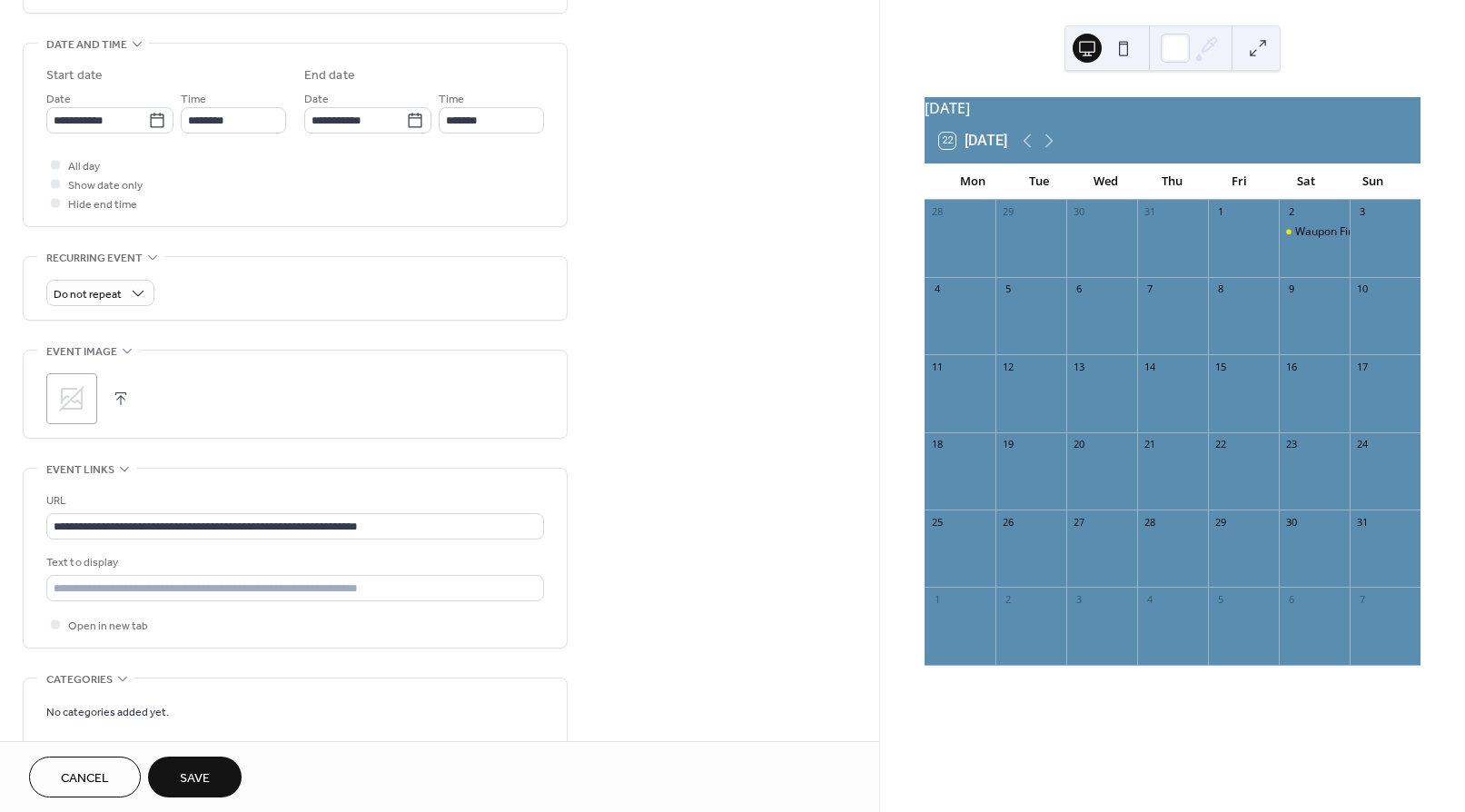 click 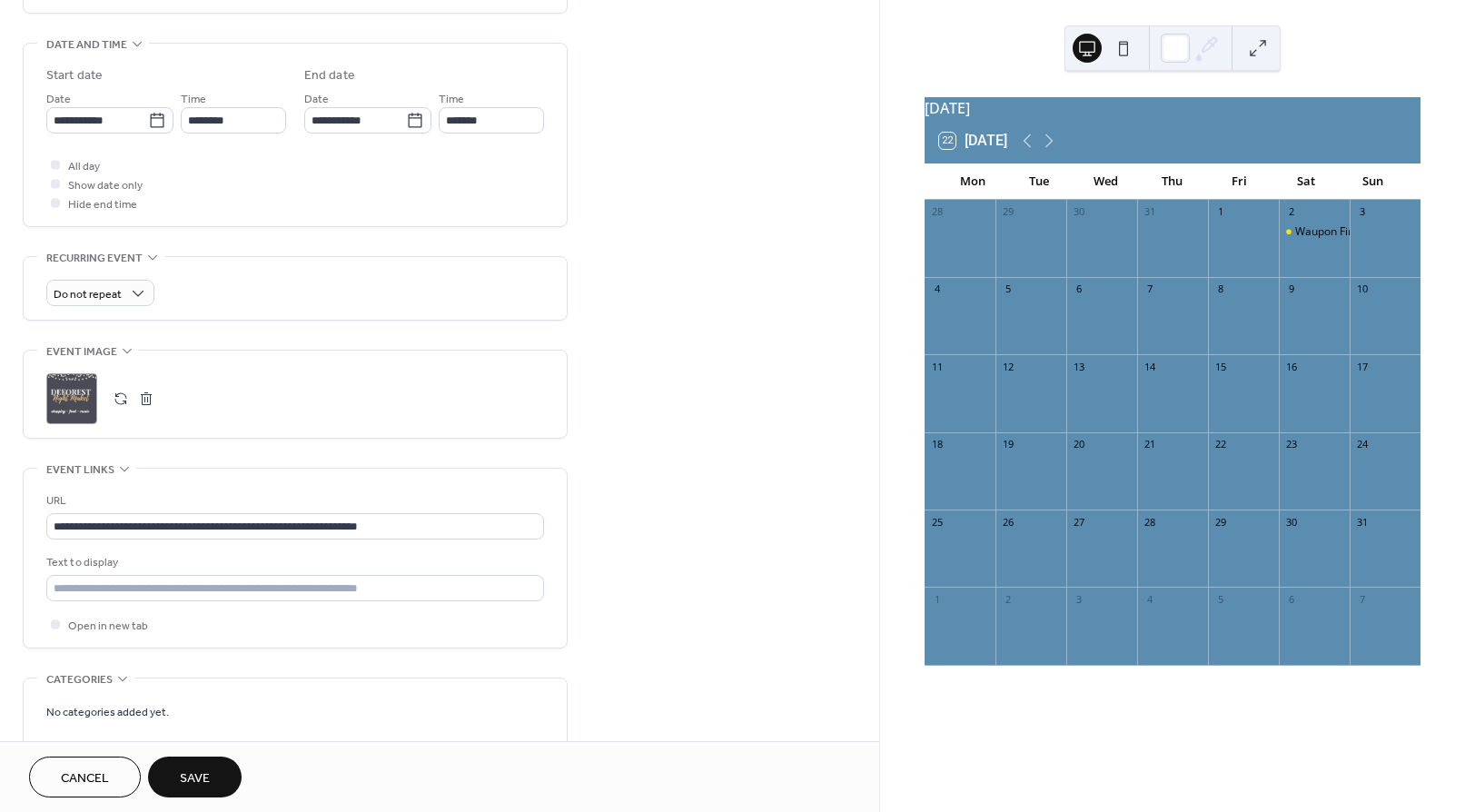click at bounding box center (1173, 402) 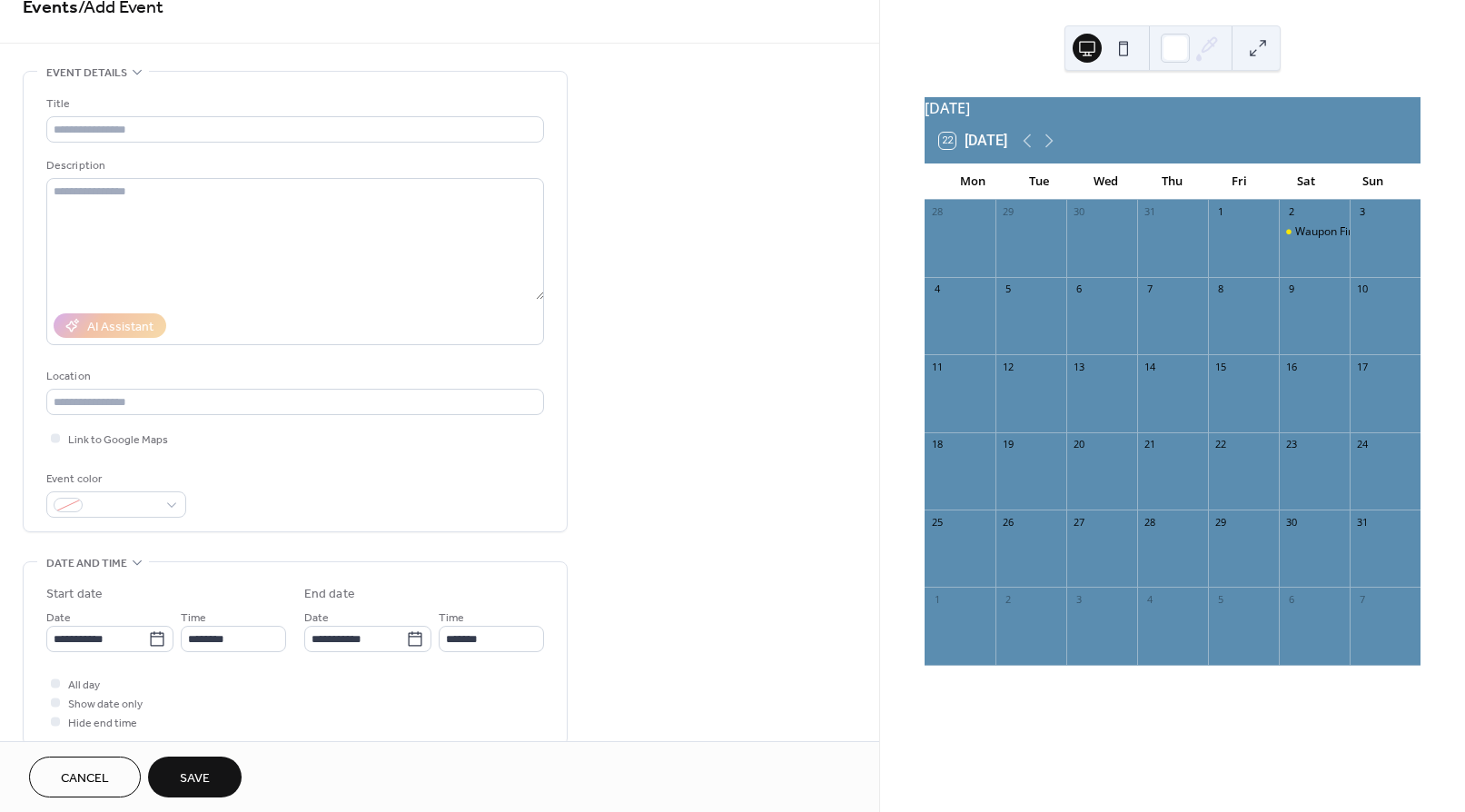 scroll, scrollTop: 0, scrollLeft: 0, axis: both 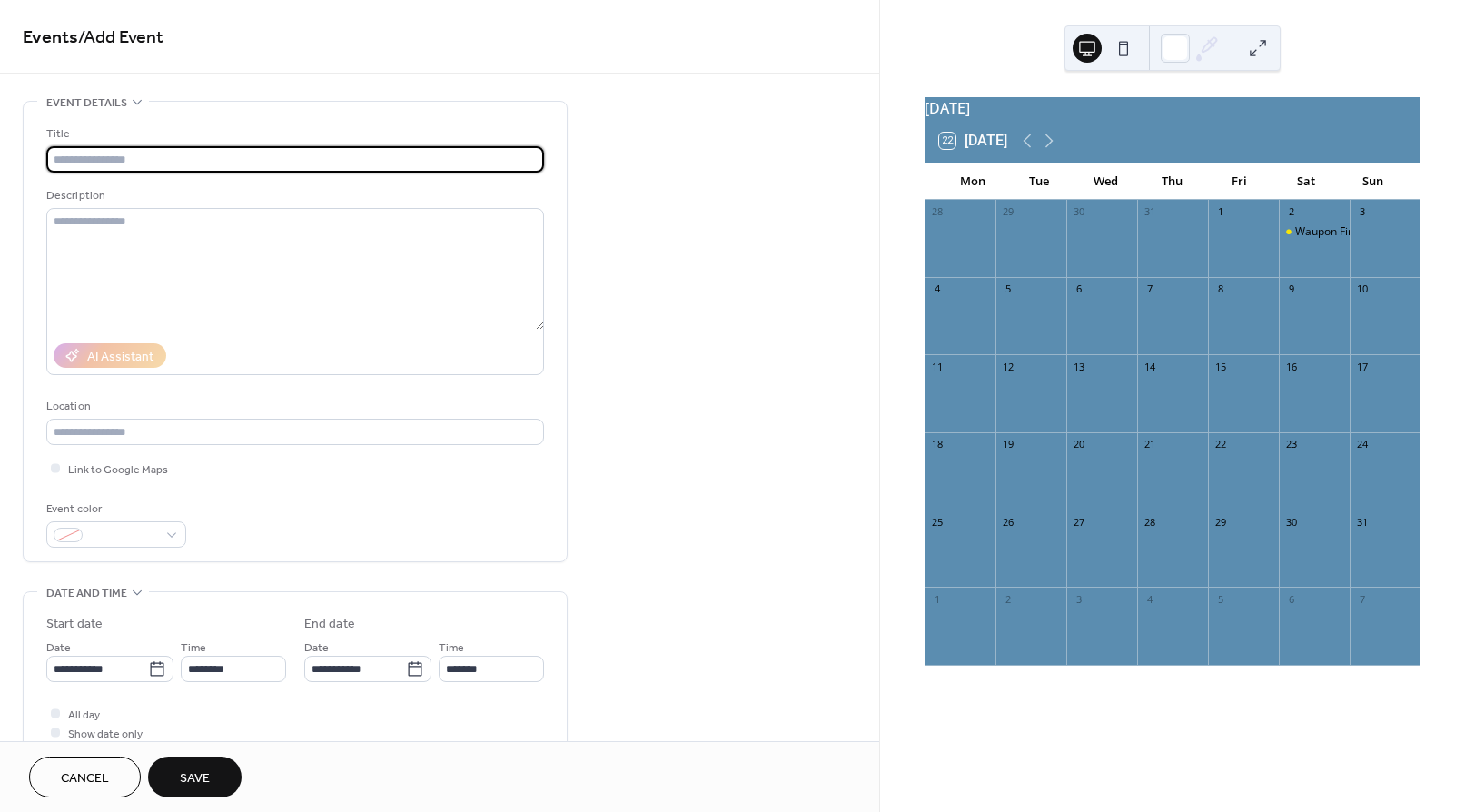 click at bounding box center [295, 159] 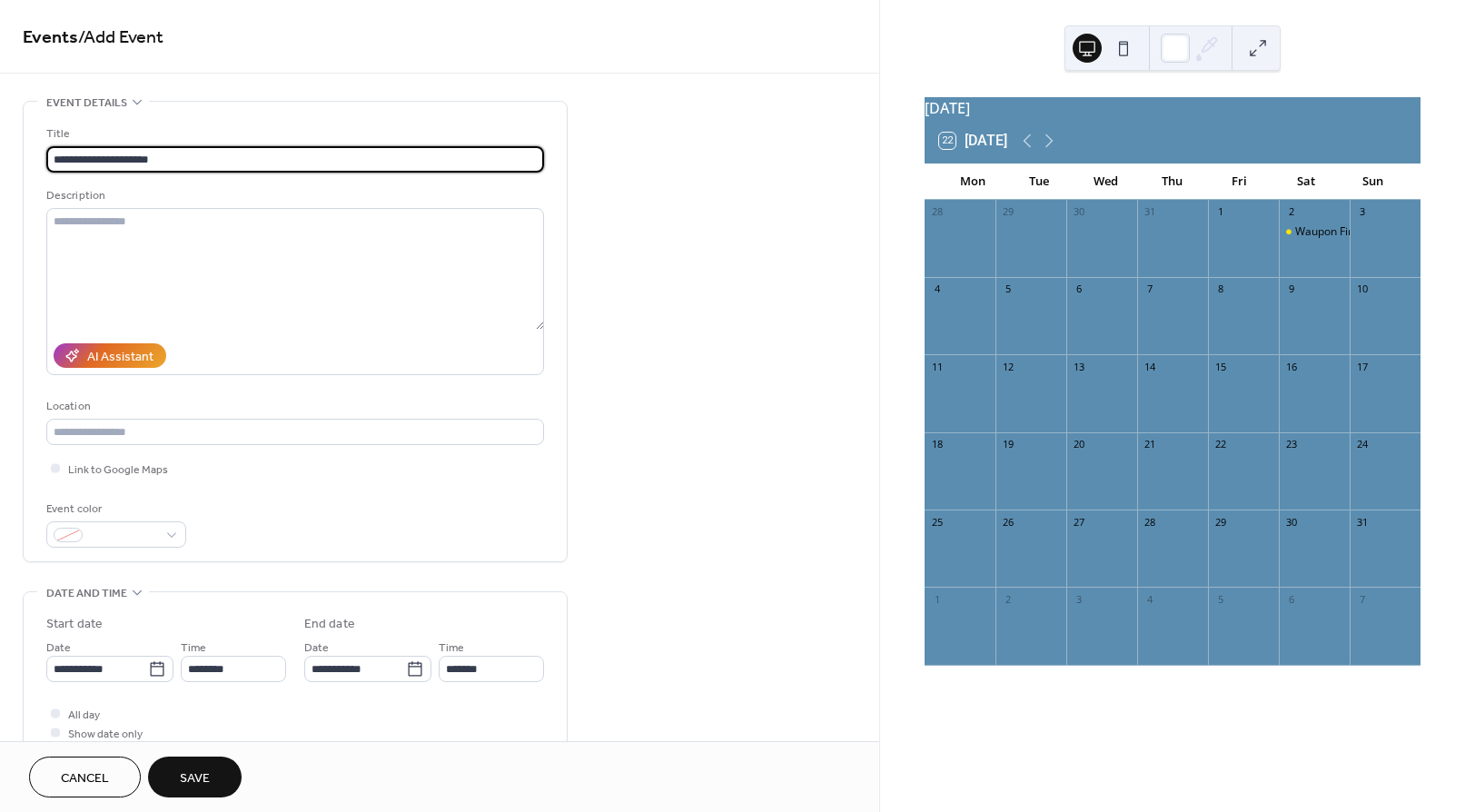 type on "**********" 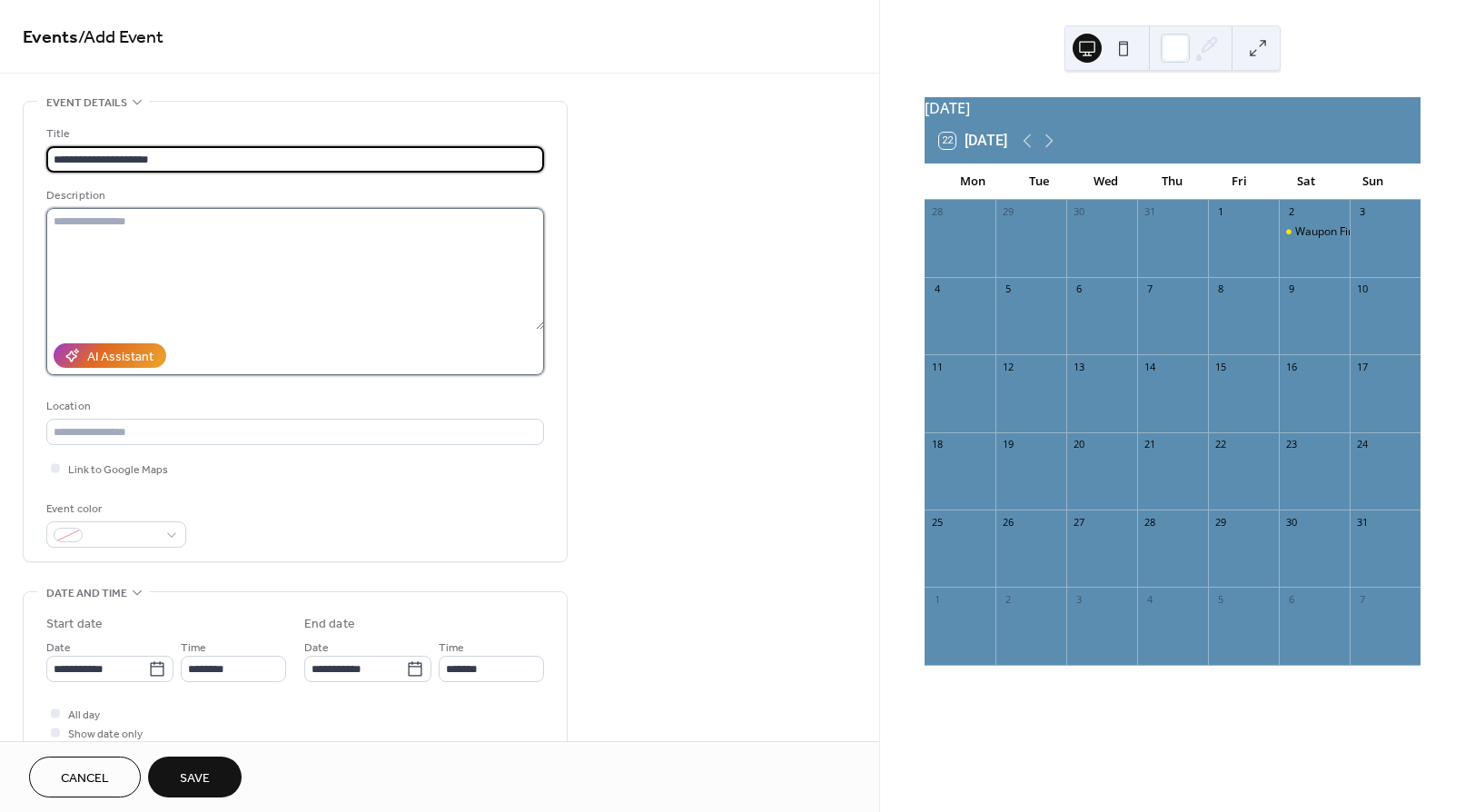 click at bounding box center (295, 269) 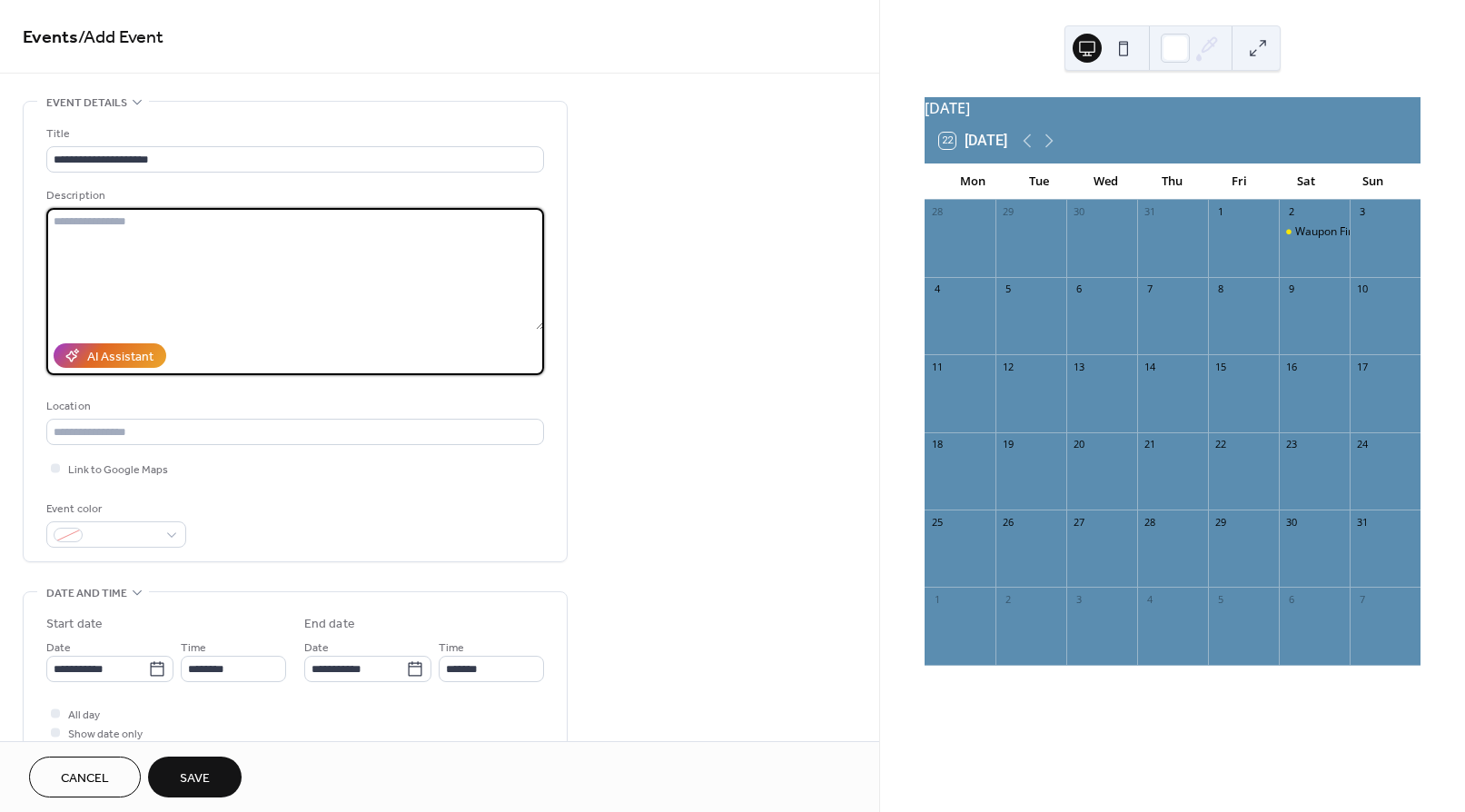 paste on "**********" 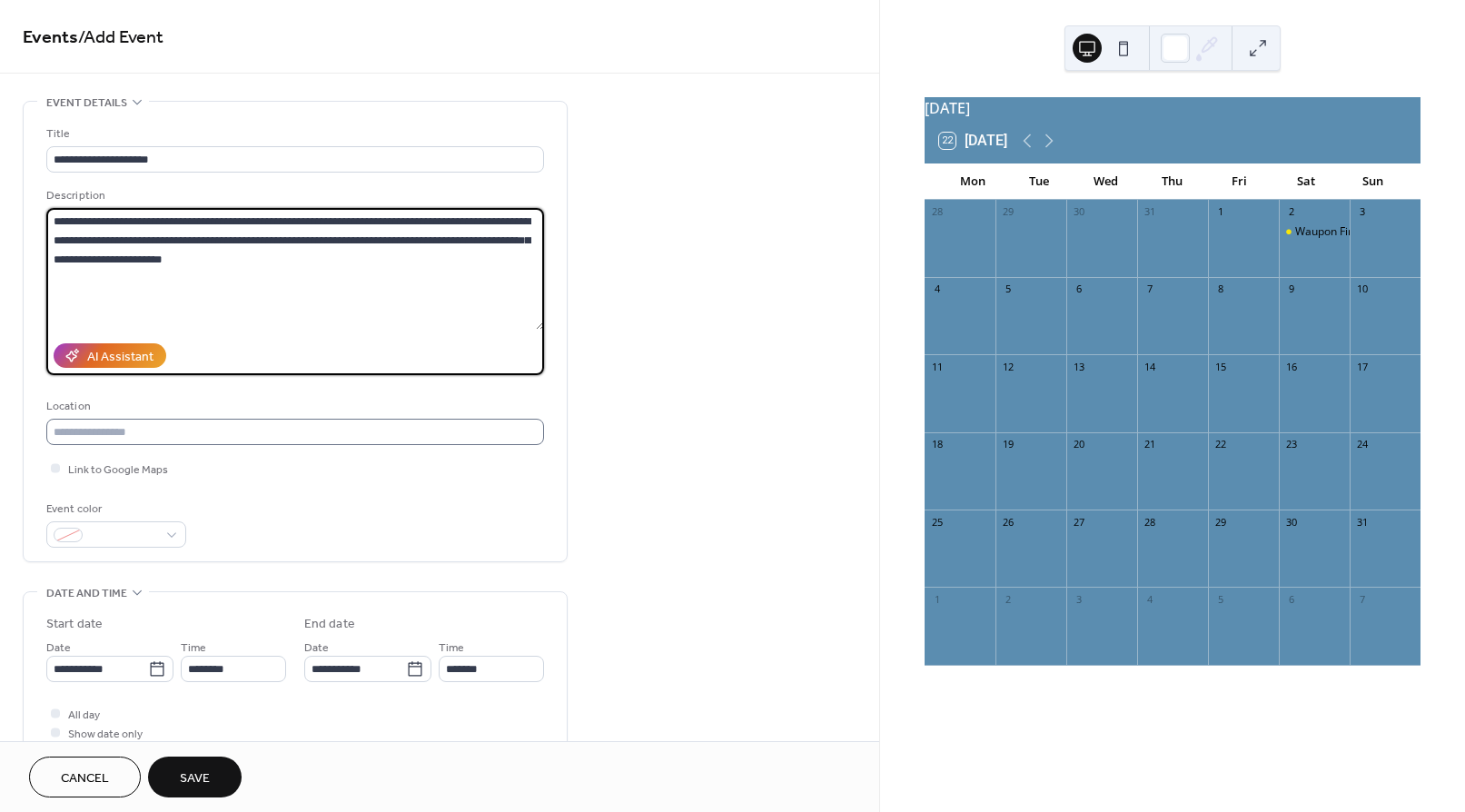 type on "**********" 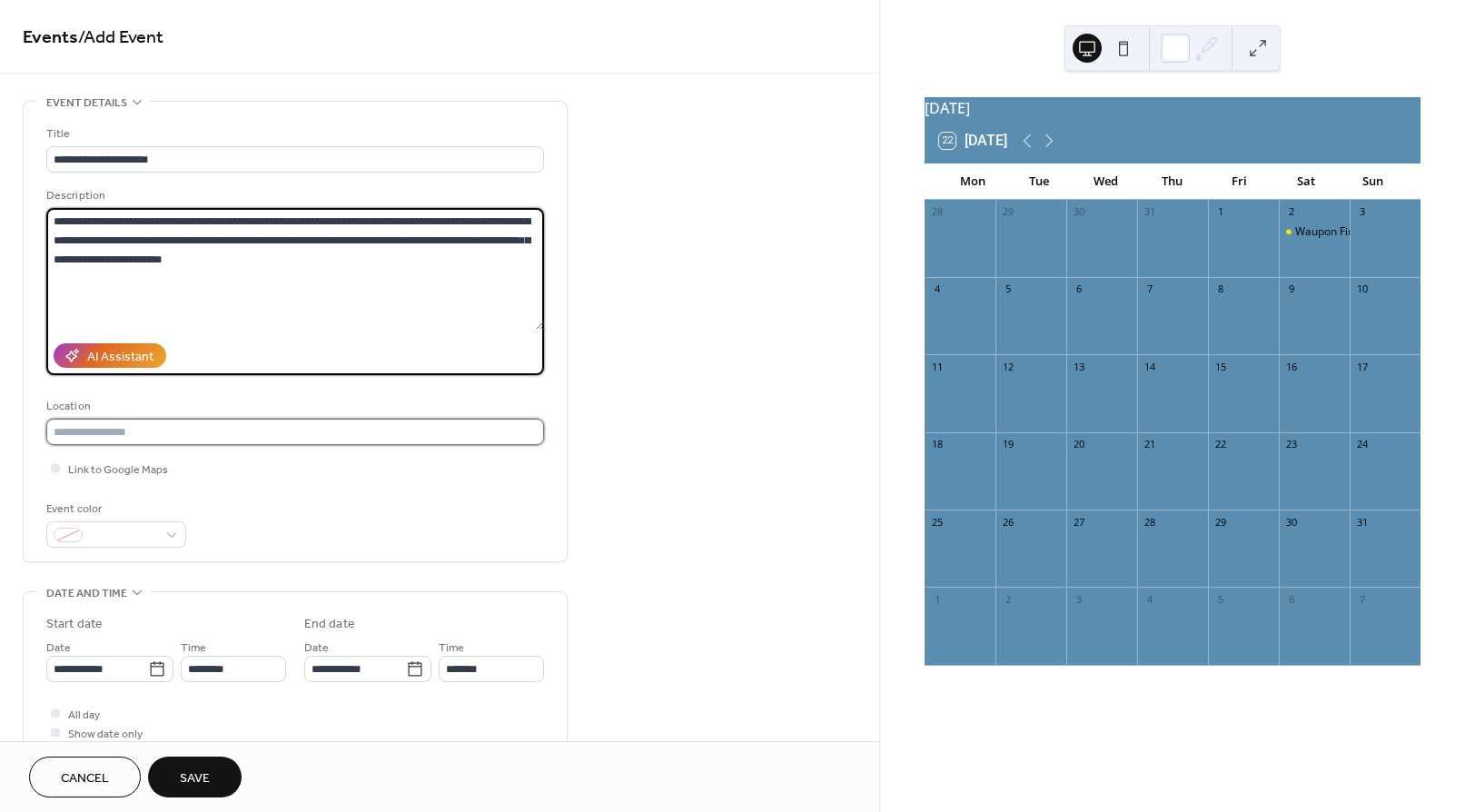 click at bounding box center (295, 431) 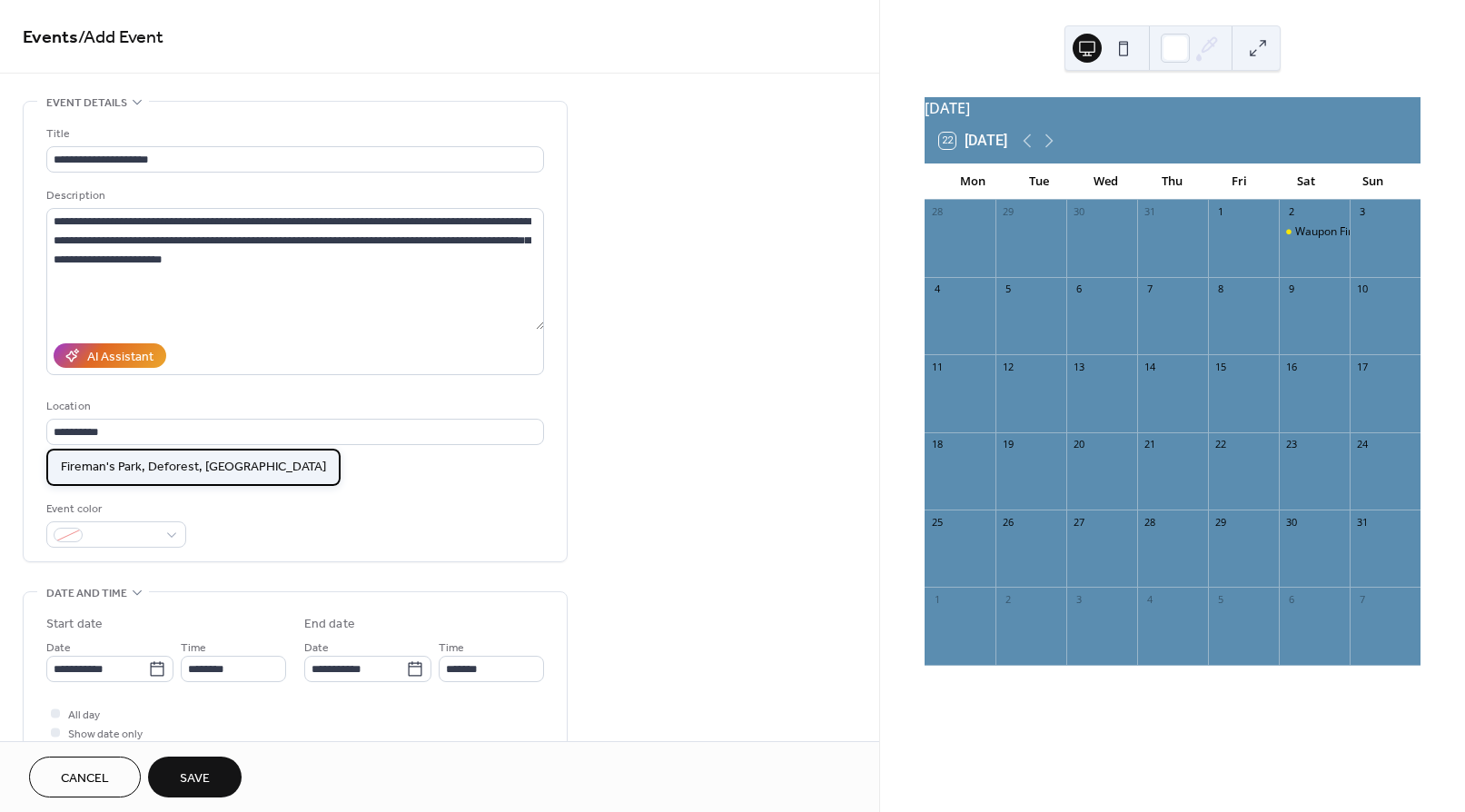 click on "Fireman's Park, Deforest, [GEOGRAPHIC_DATA]" at bounding box center (193, 467) 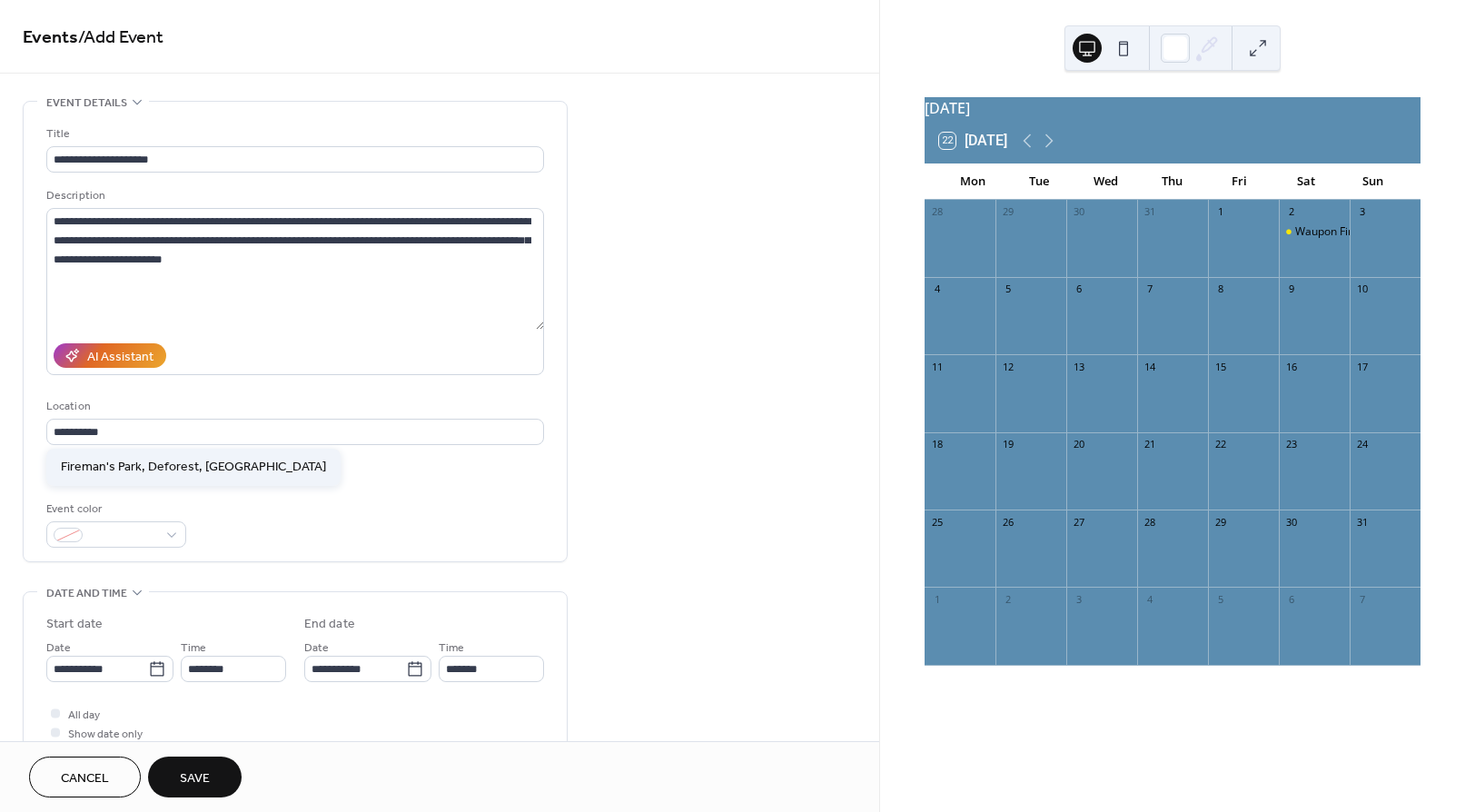 type on "**********" 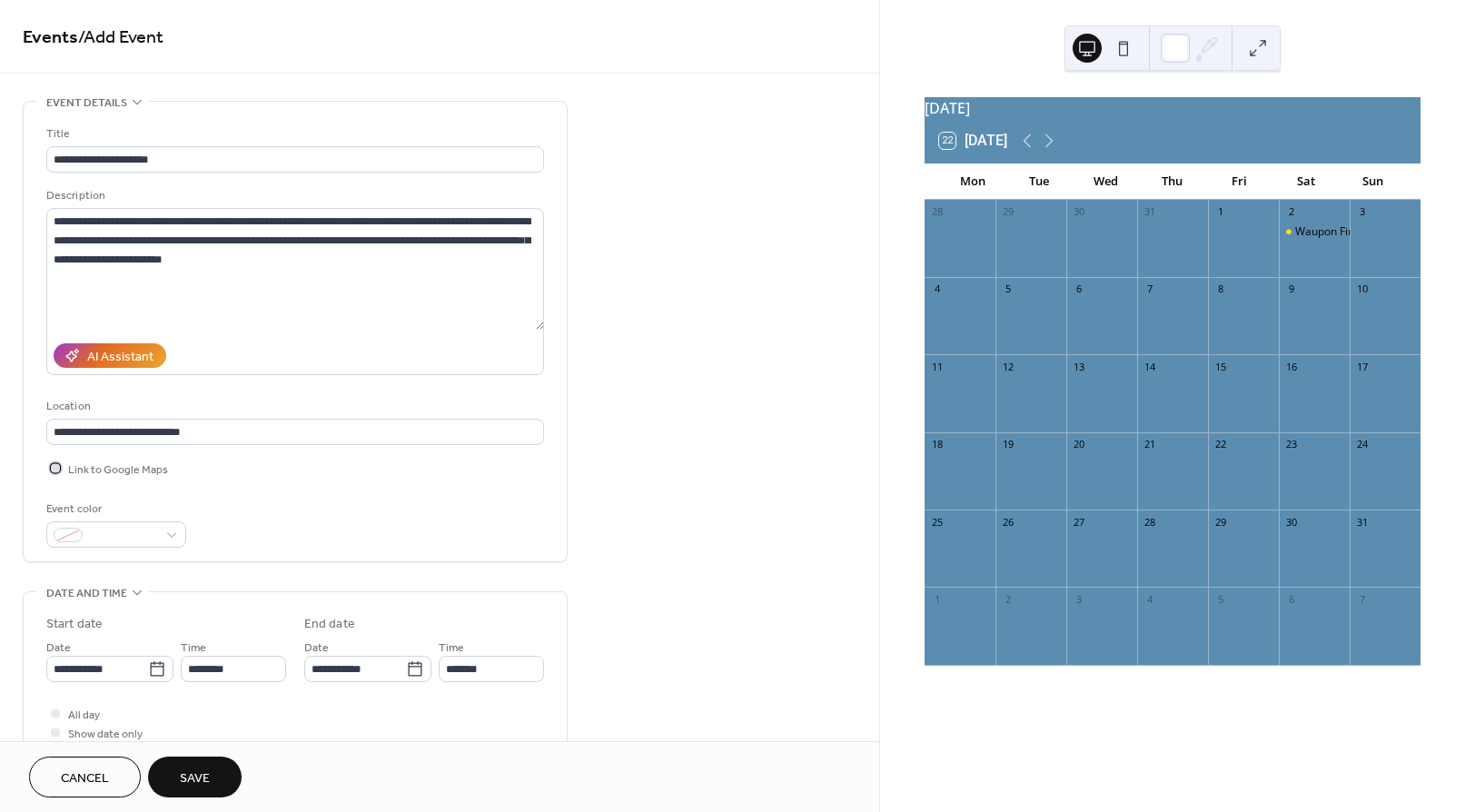 click at bounding box center [55, 468] 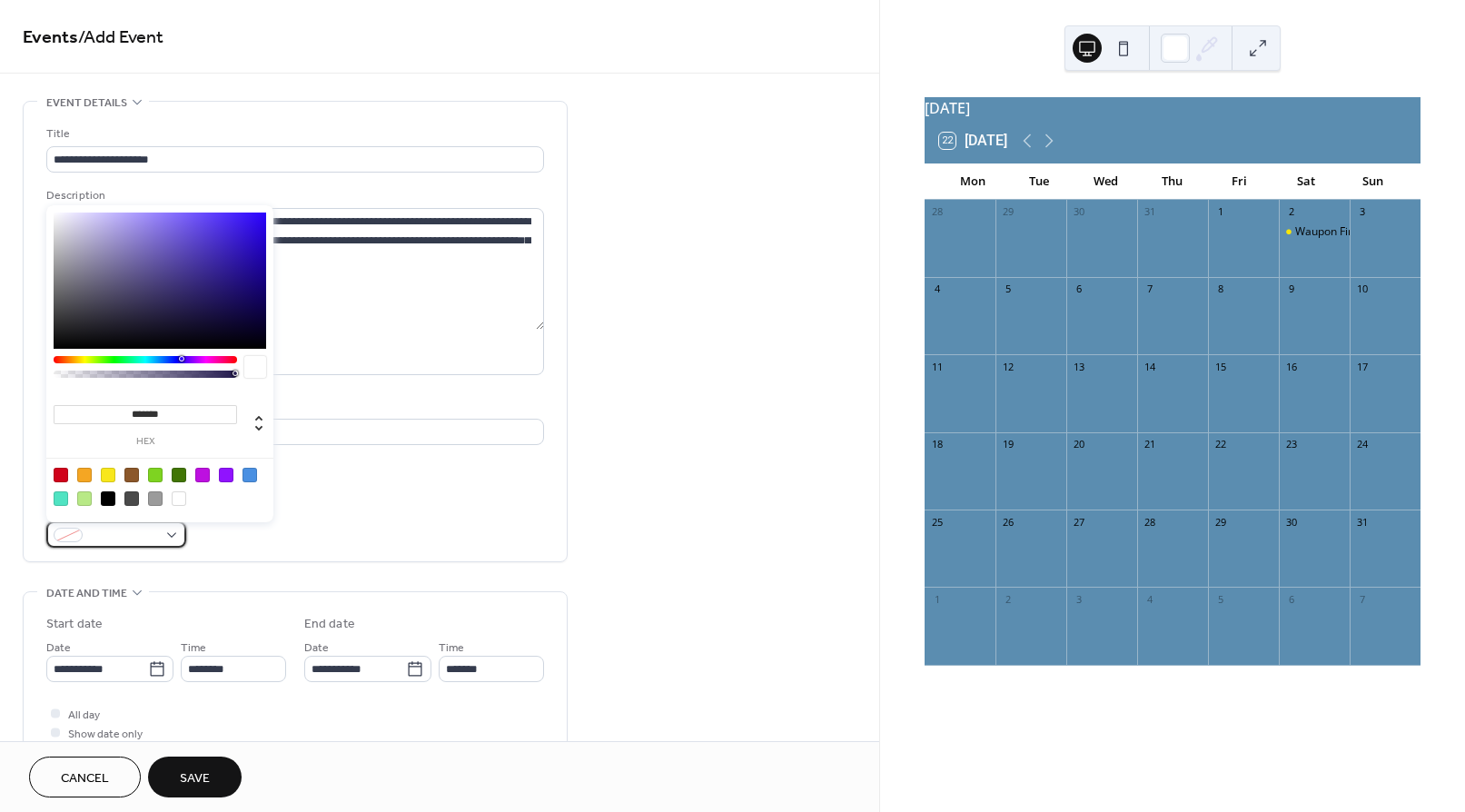 click at bounding box center [116, 534] 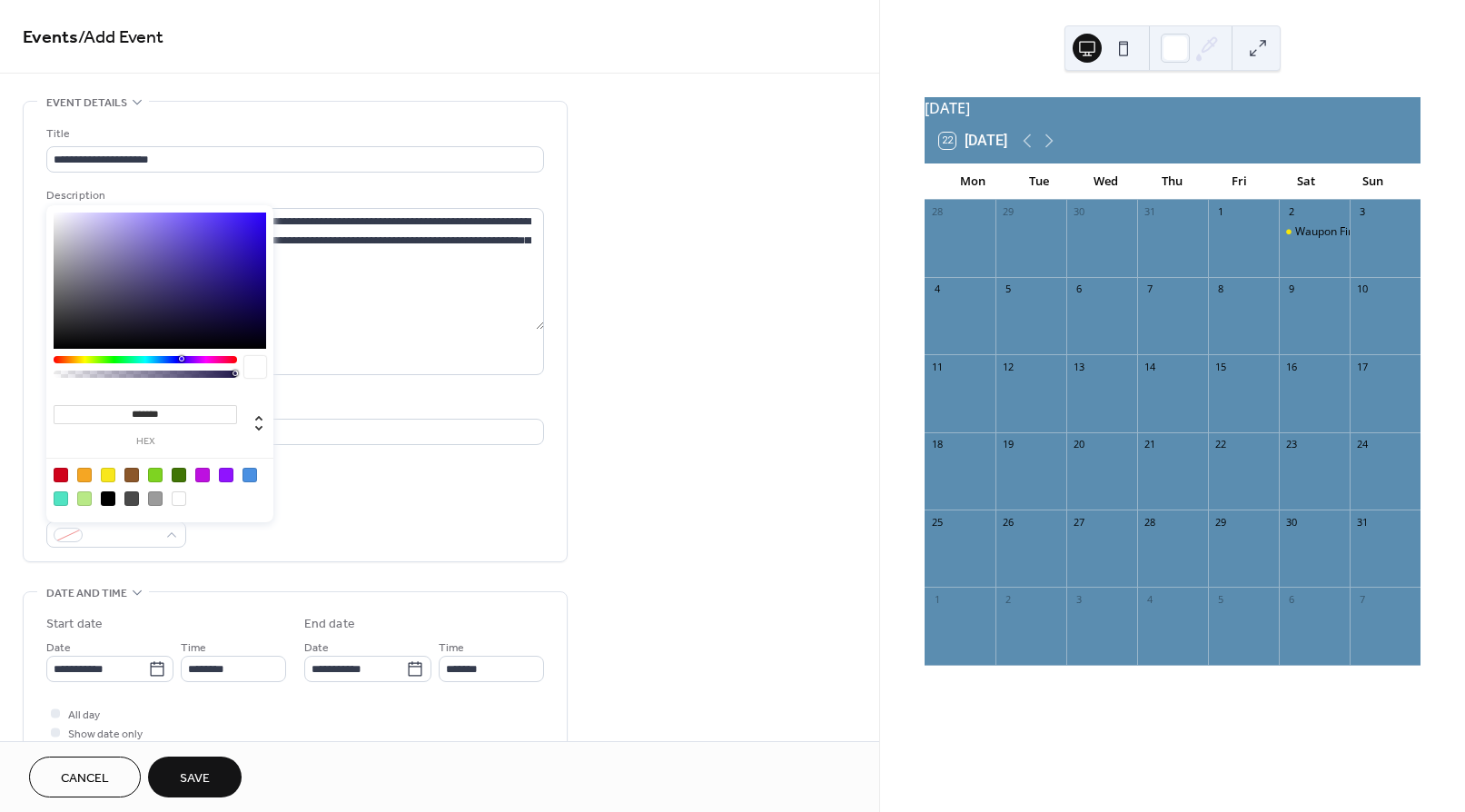 click at bounding box center (226, 475) 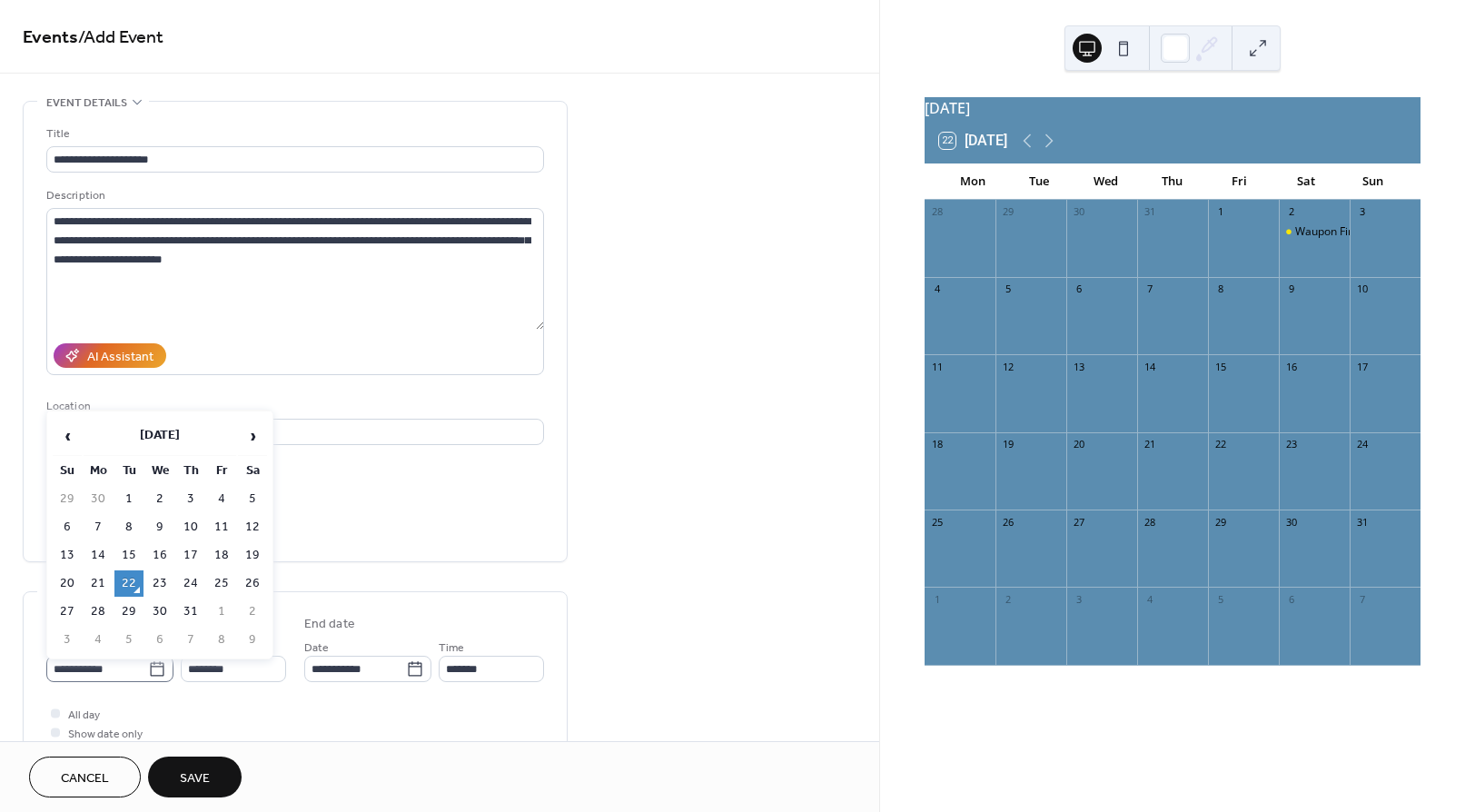 click 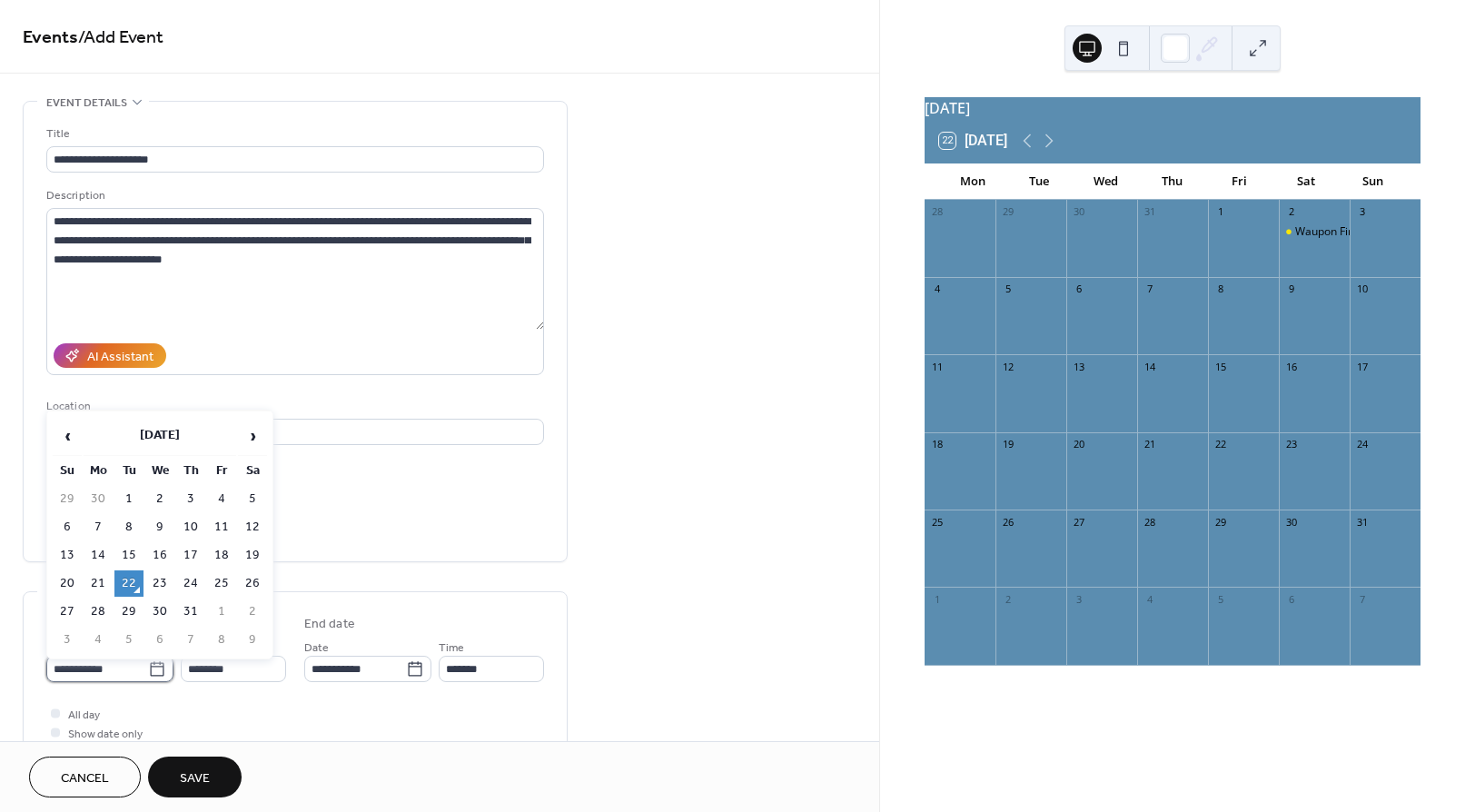 click on "**********" at bounding box center [97, 668] 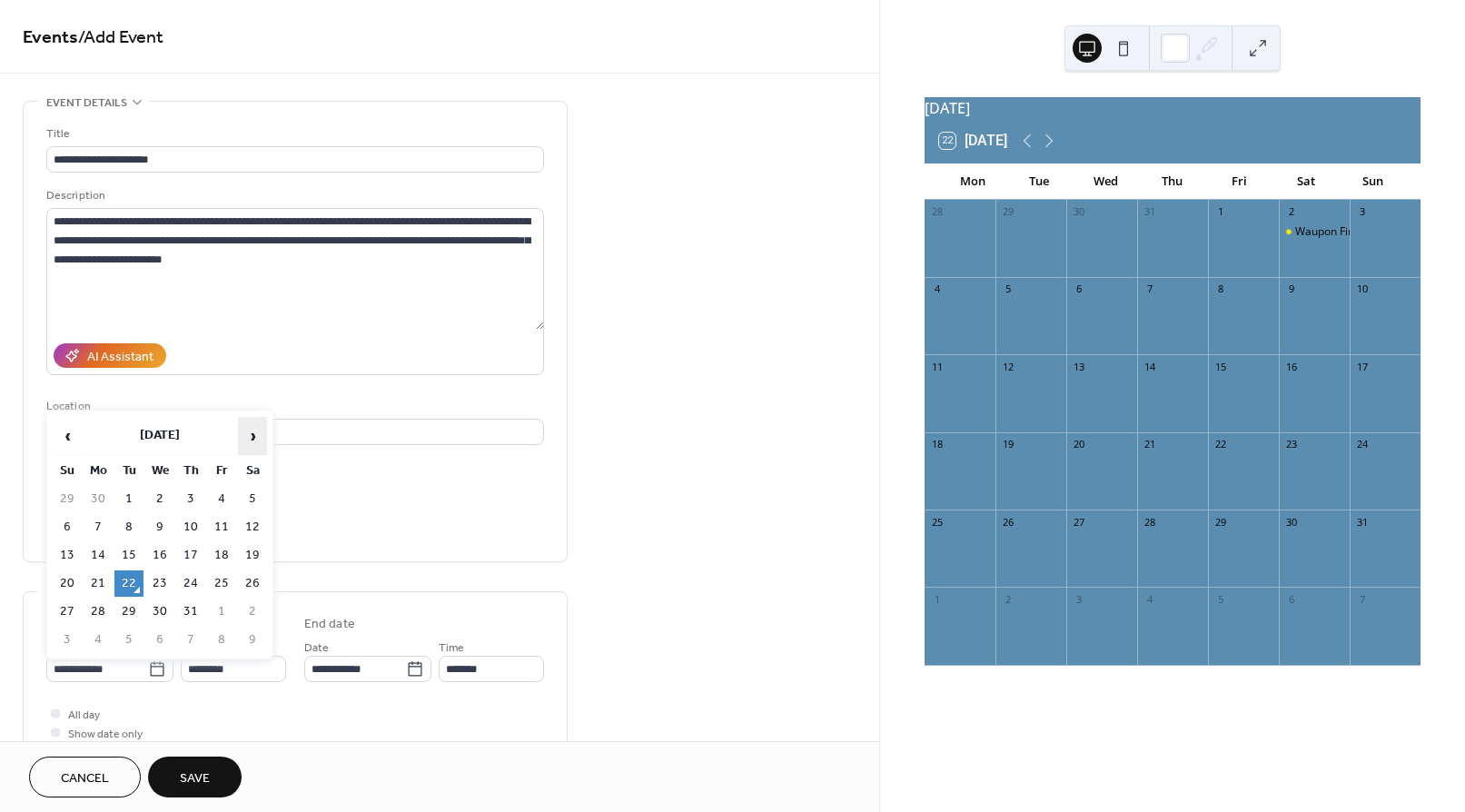 click on "›" at bounding box center [252, 436] 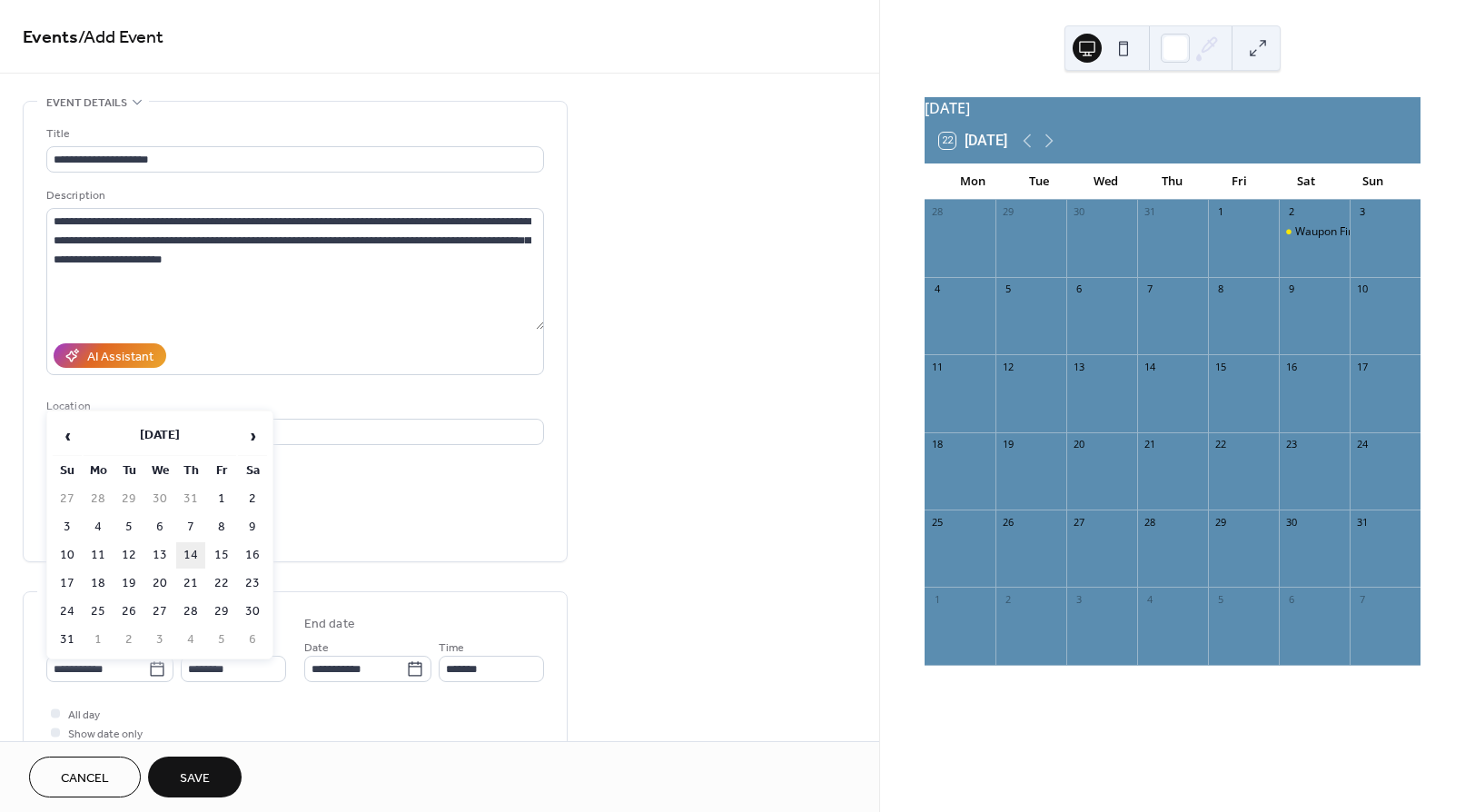 click on "14" at bounding box center (191, 555) 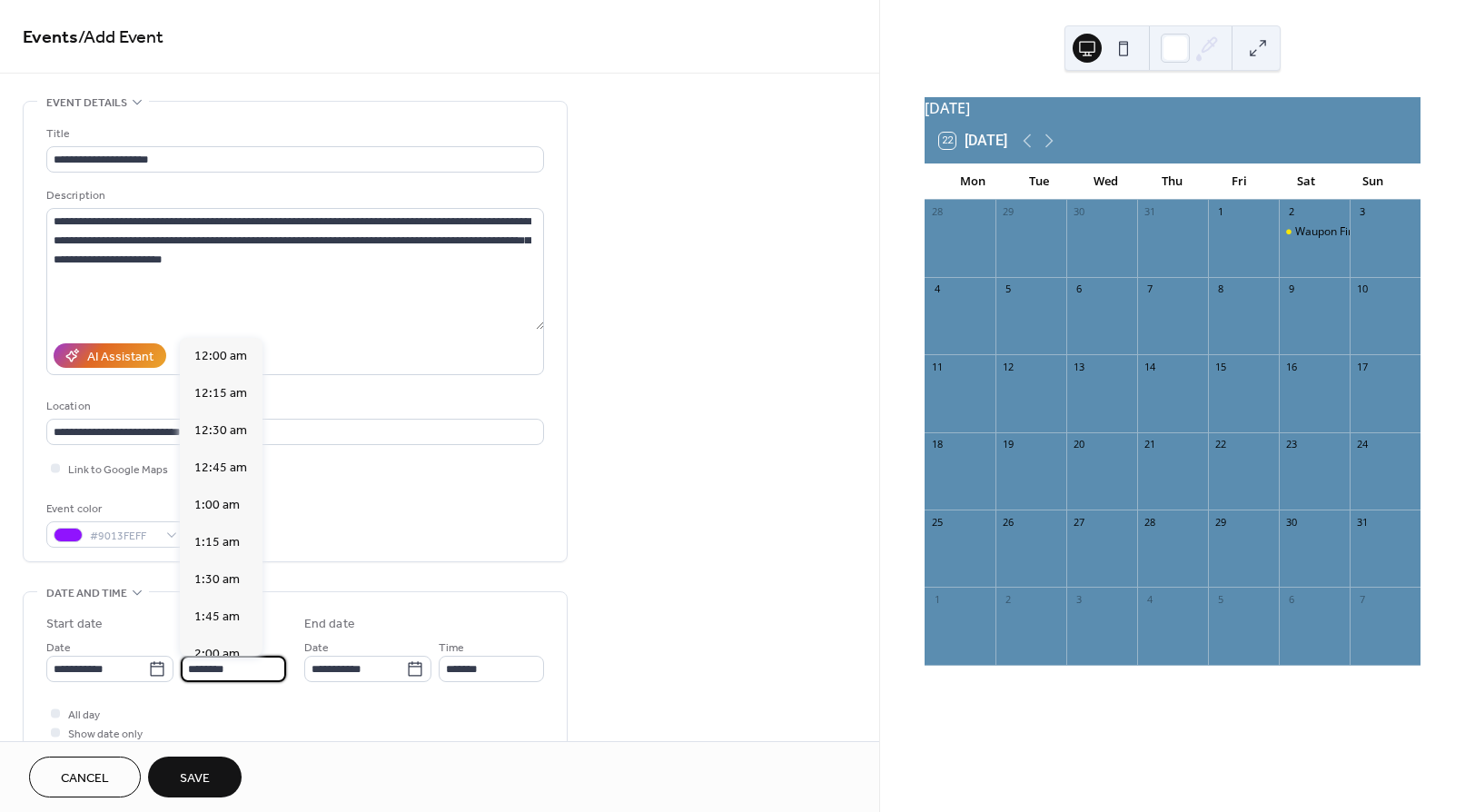 click on "********" at bounding box center [233, 668] 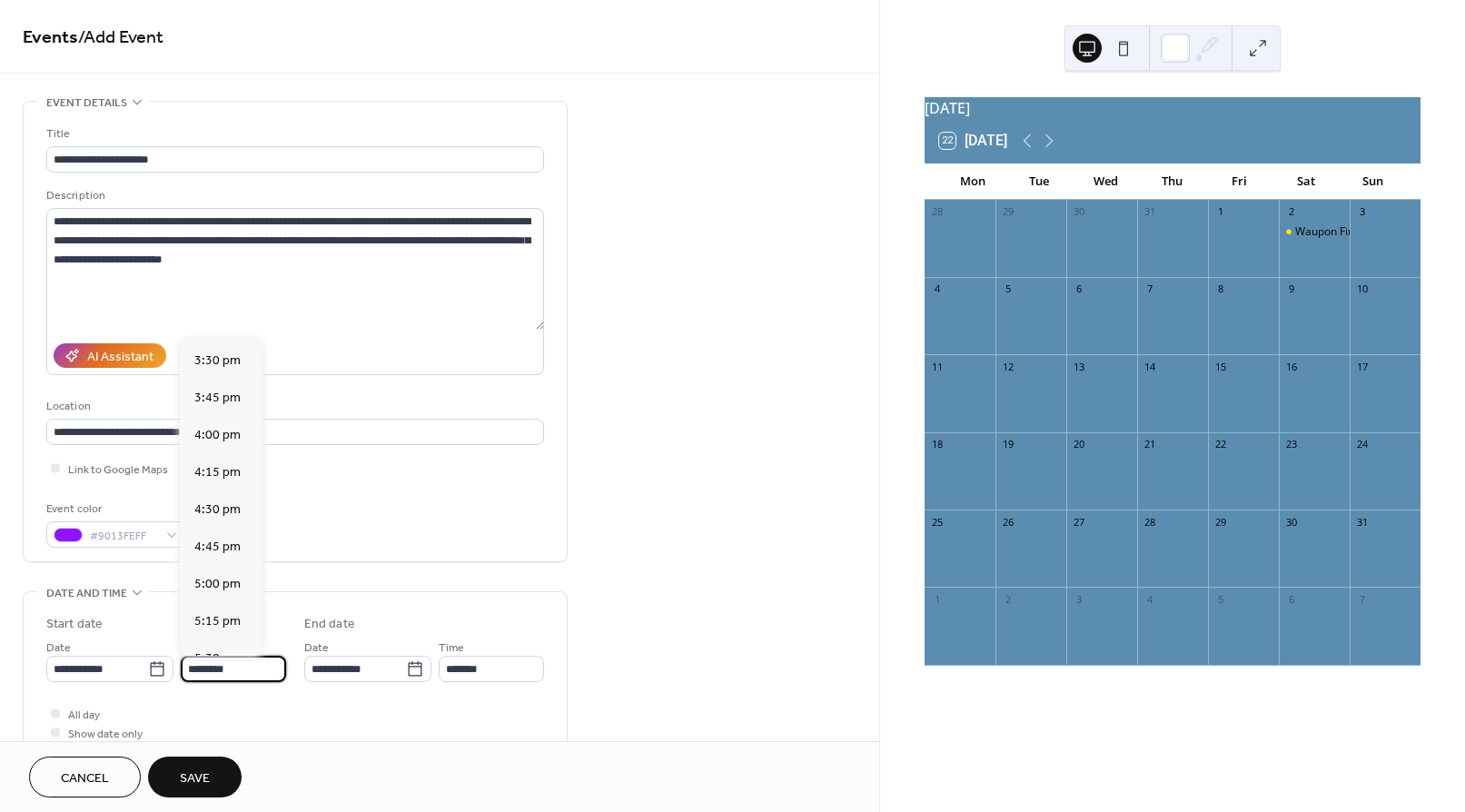 scroll, scrollTop: 2306, scrollLeft: 0, axis: vertical 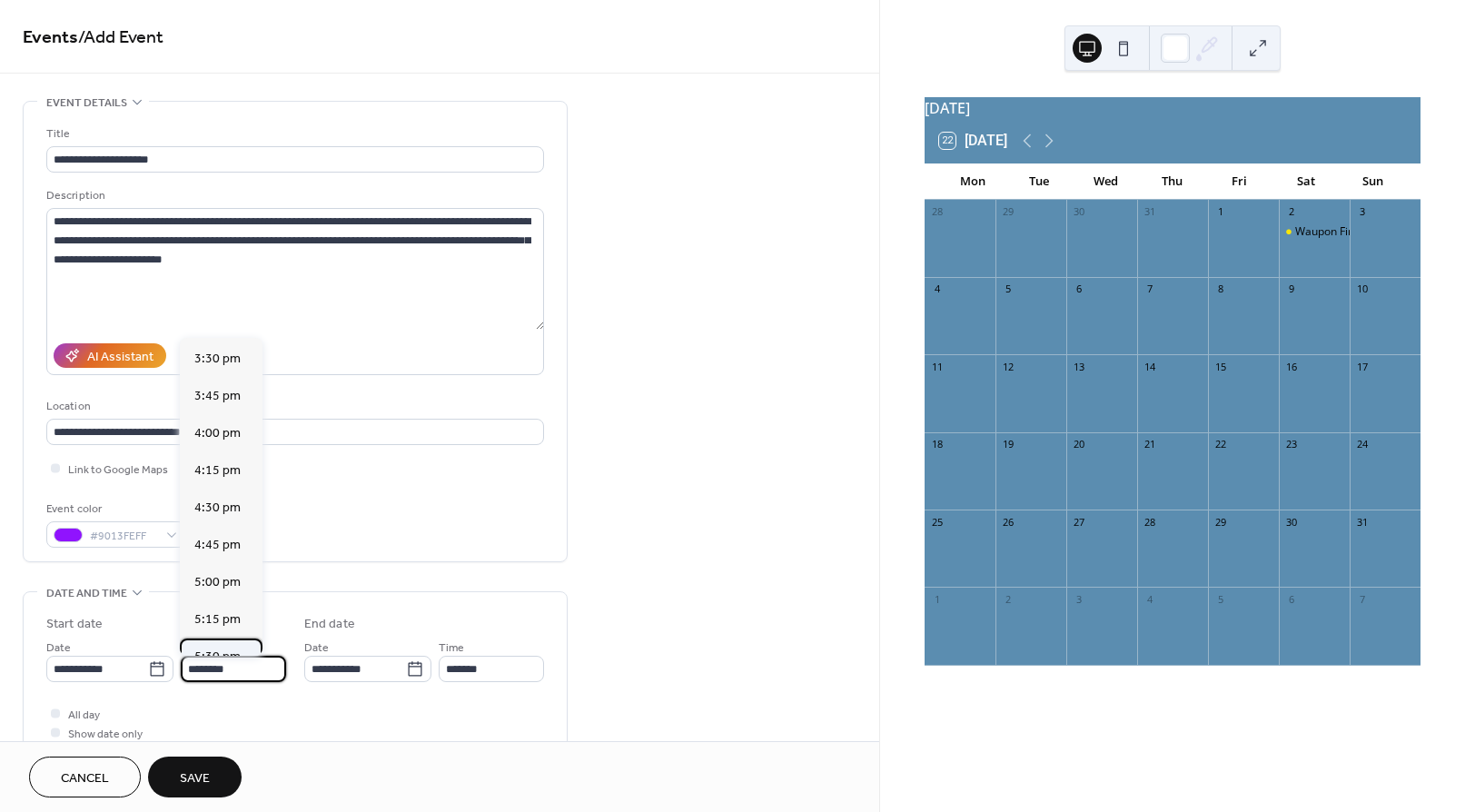 click on "5:30 pm" at bounding box center [217, 657] 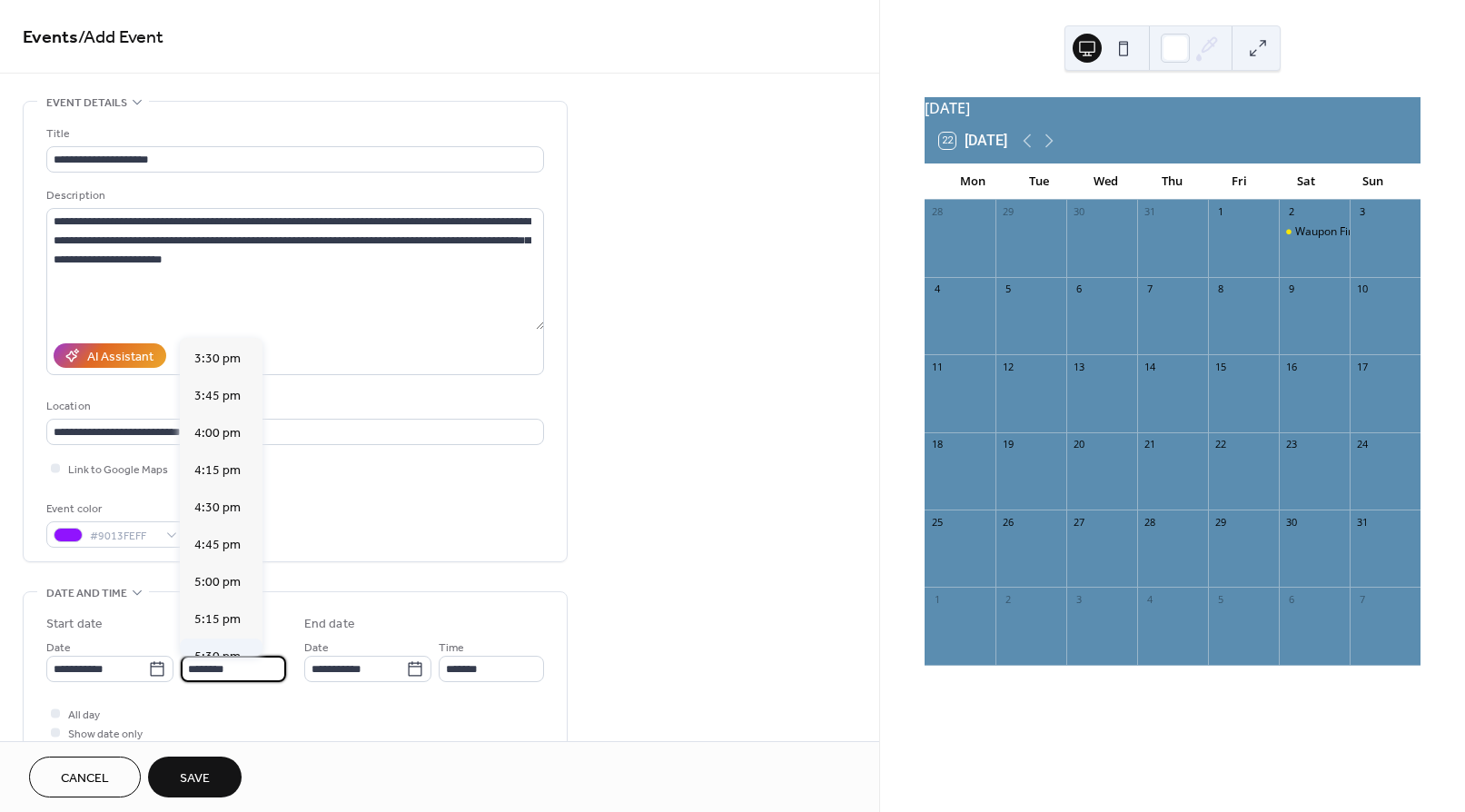 type on "*******" 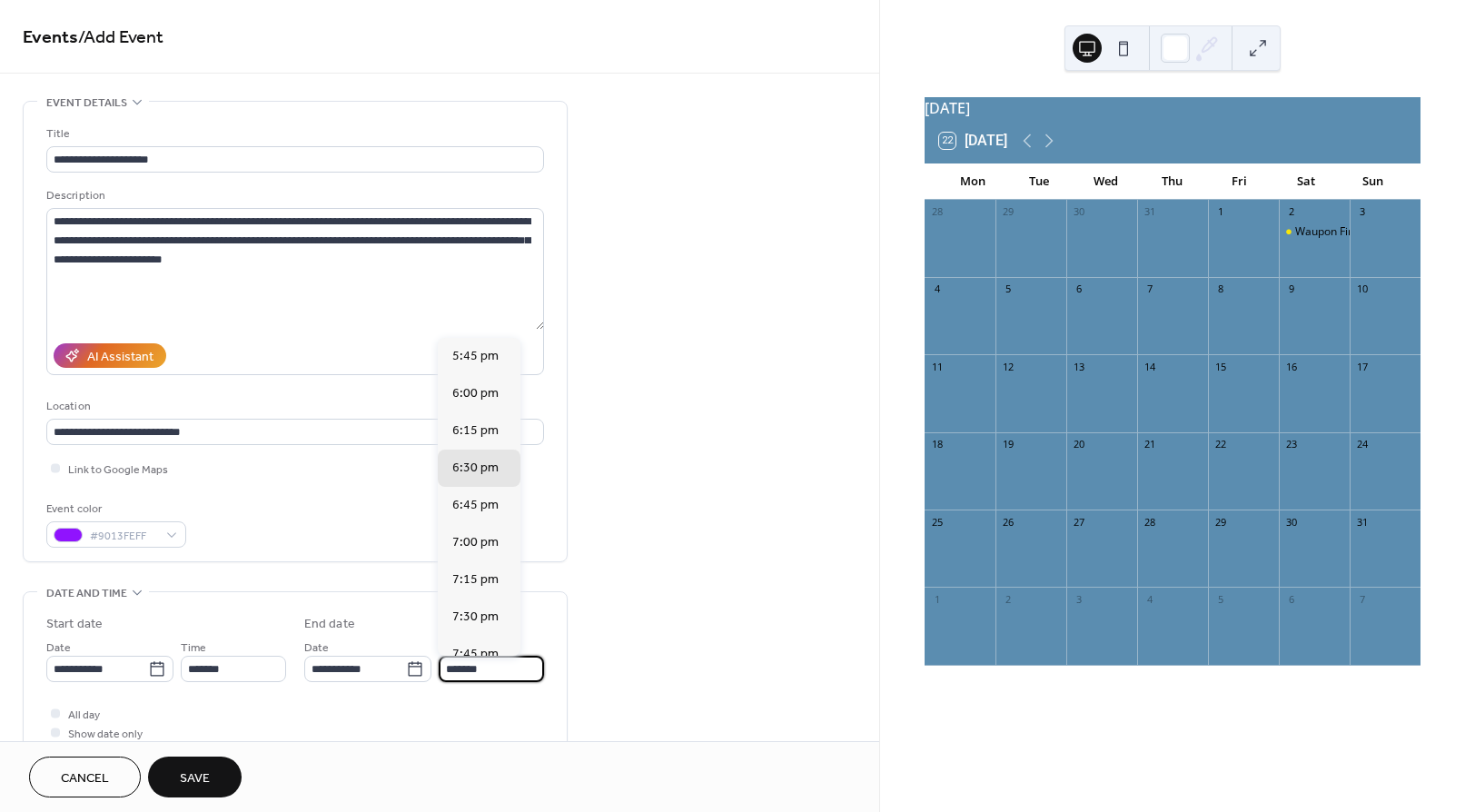 click on "*******" at bounding box center (491, 668) 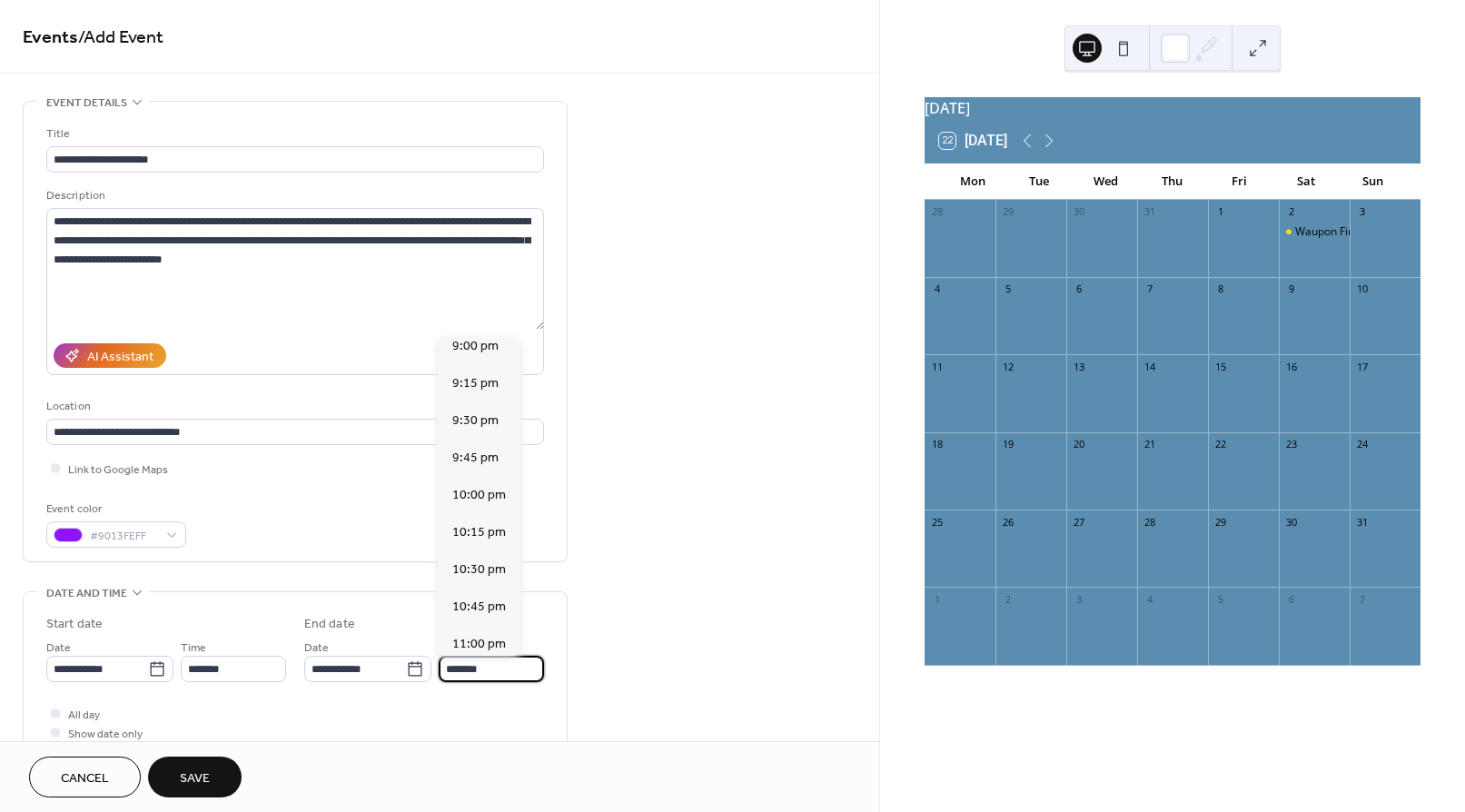 scroll, scrollTop: 381, scrollLeft: 0, axis: vertical 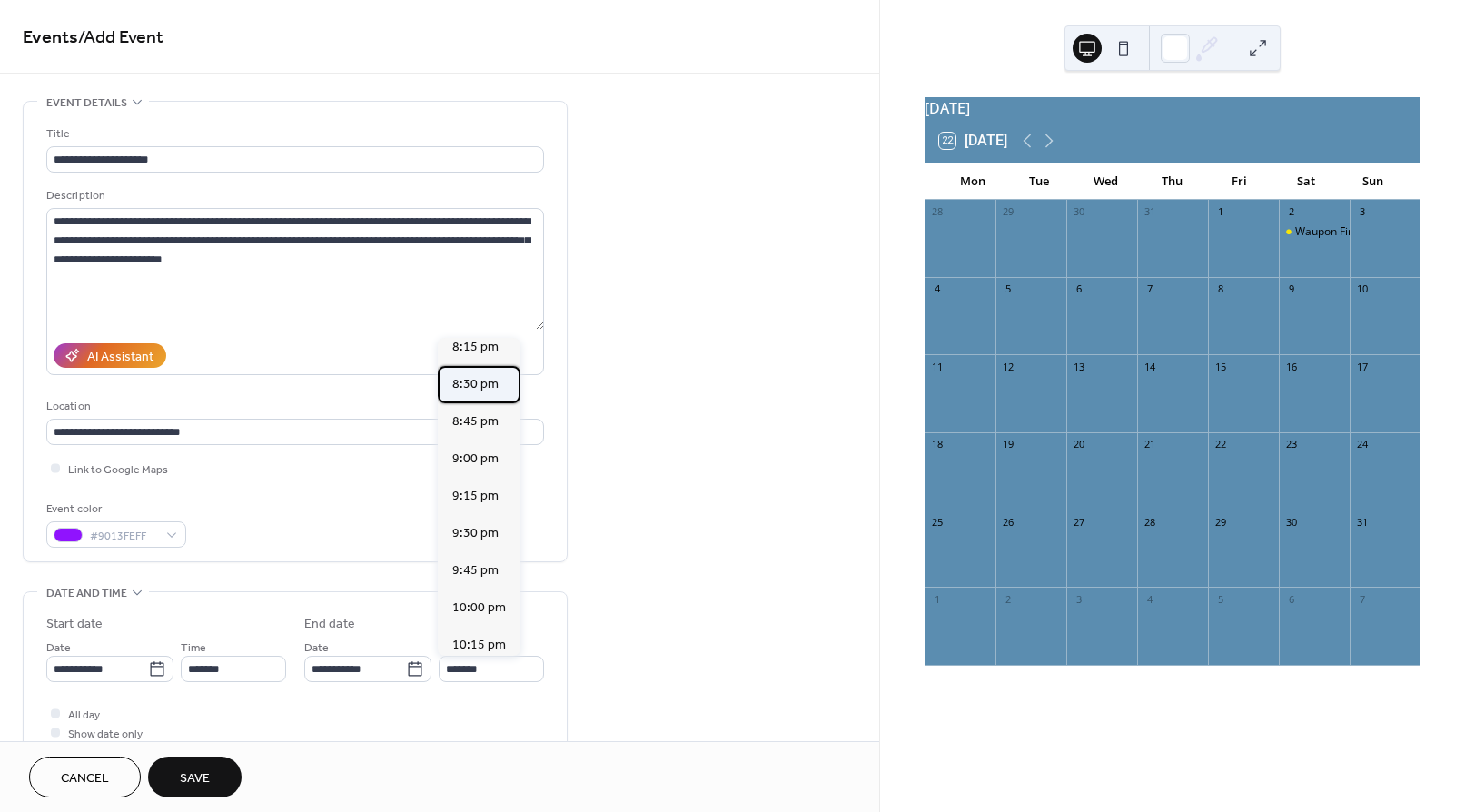 click on "8:30 pm" at bounding box center [475, 384] 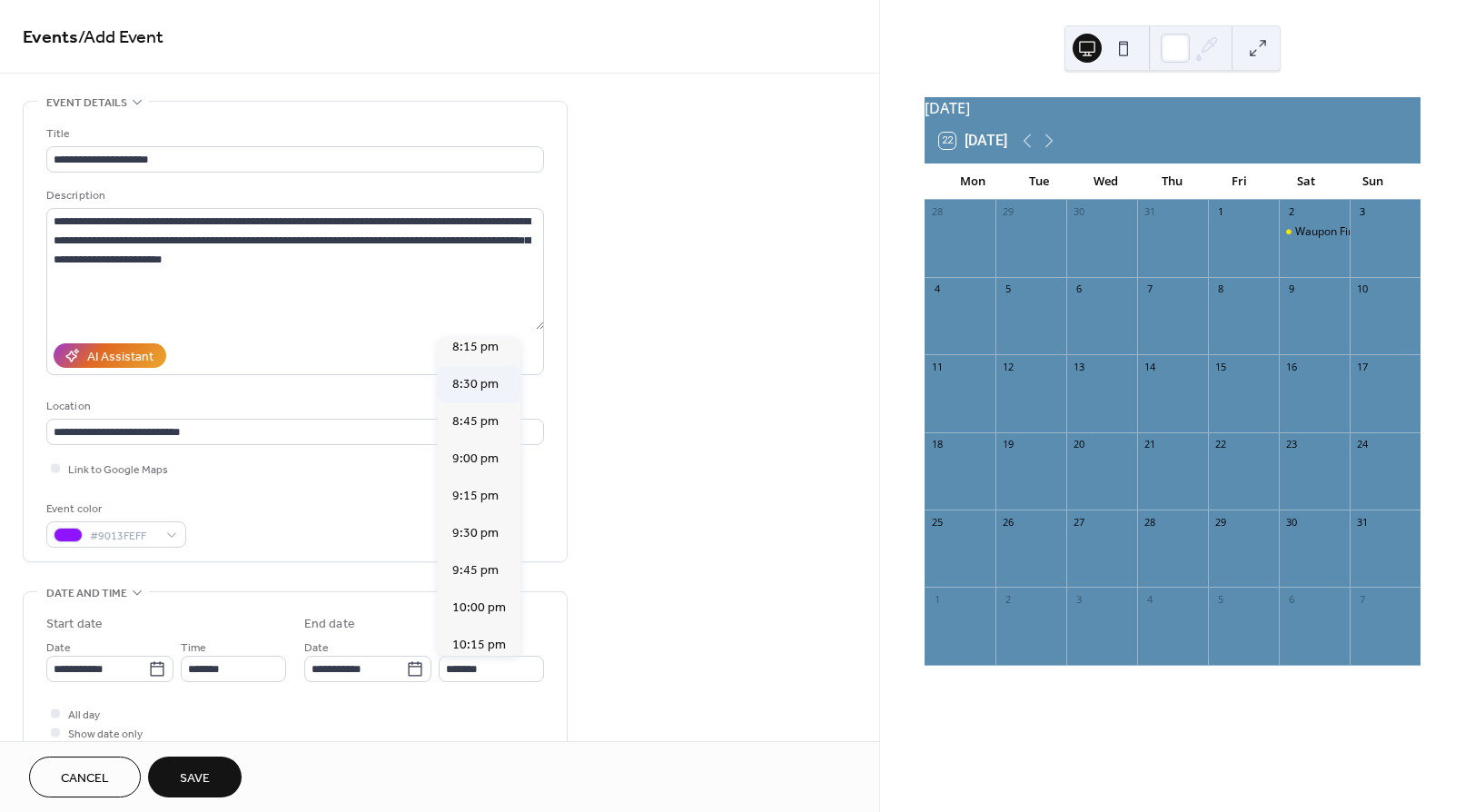 type on "*******" 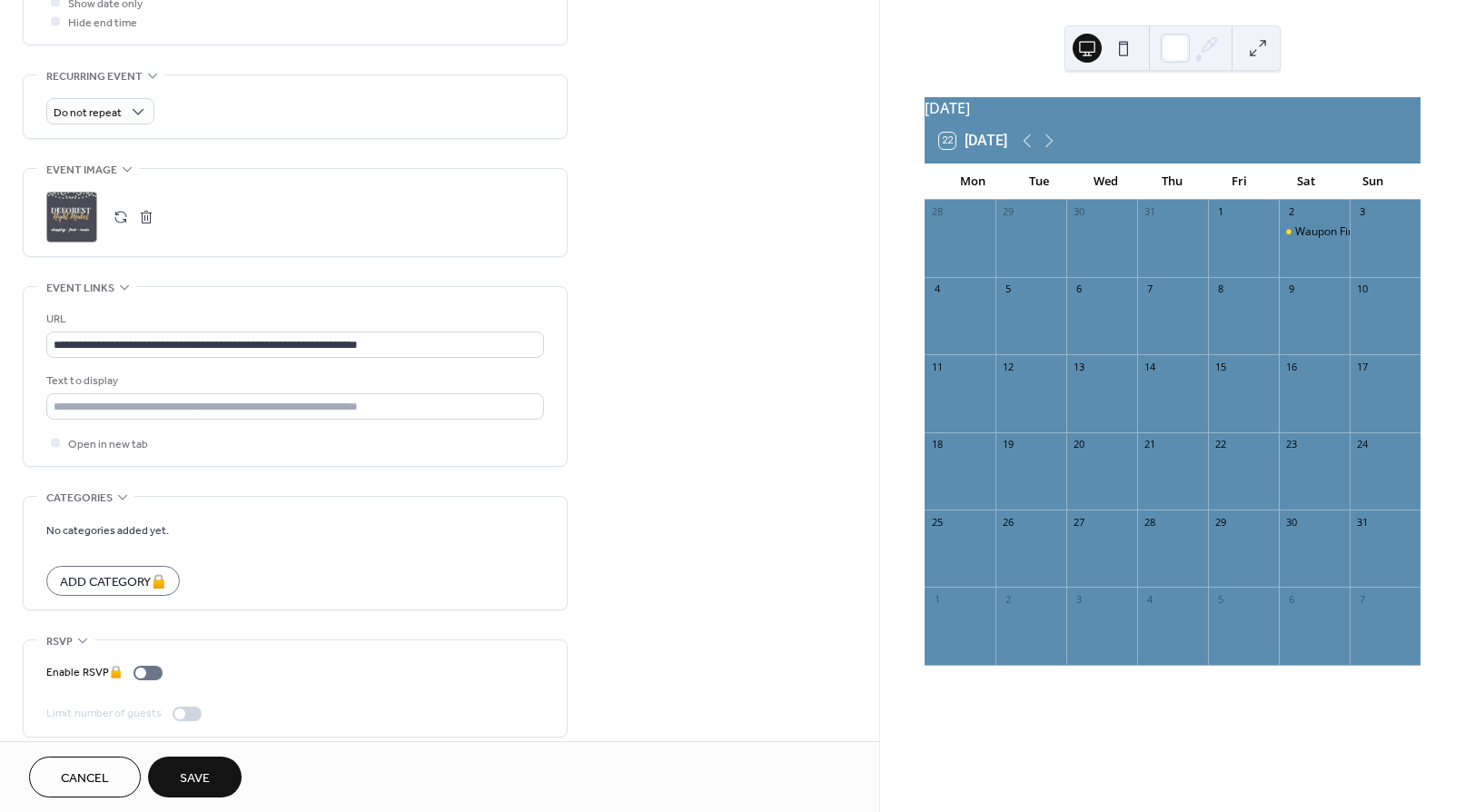 scroll, scrollTop: 745, scrollLeft: 0, axis: vertical 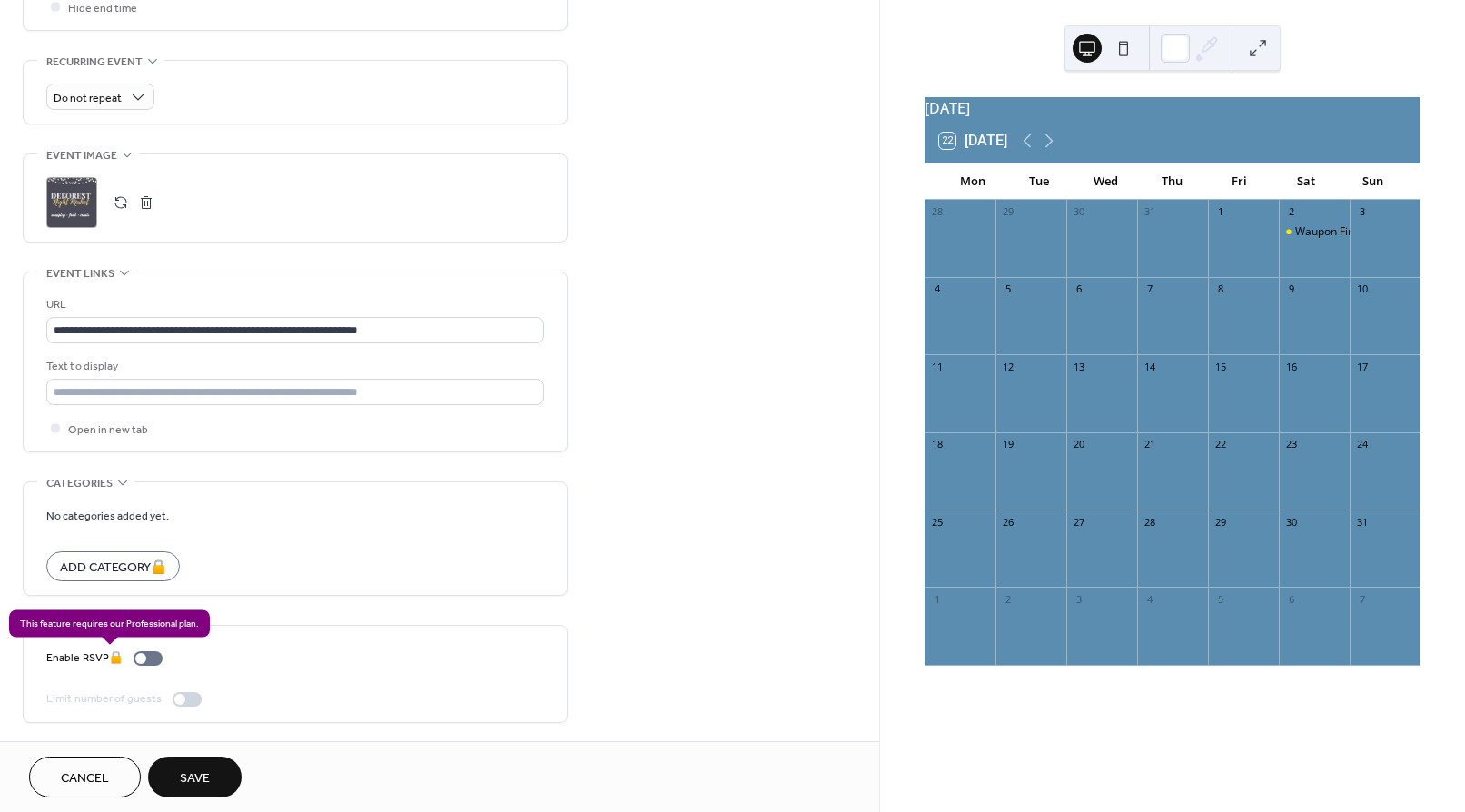 click on "Enable RSVP  🔒" at bounding box center (108, 658) 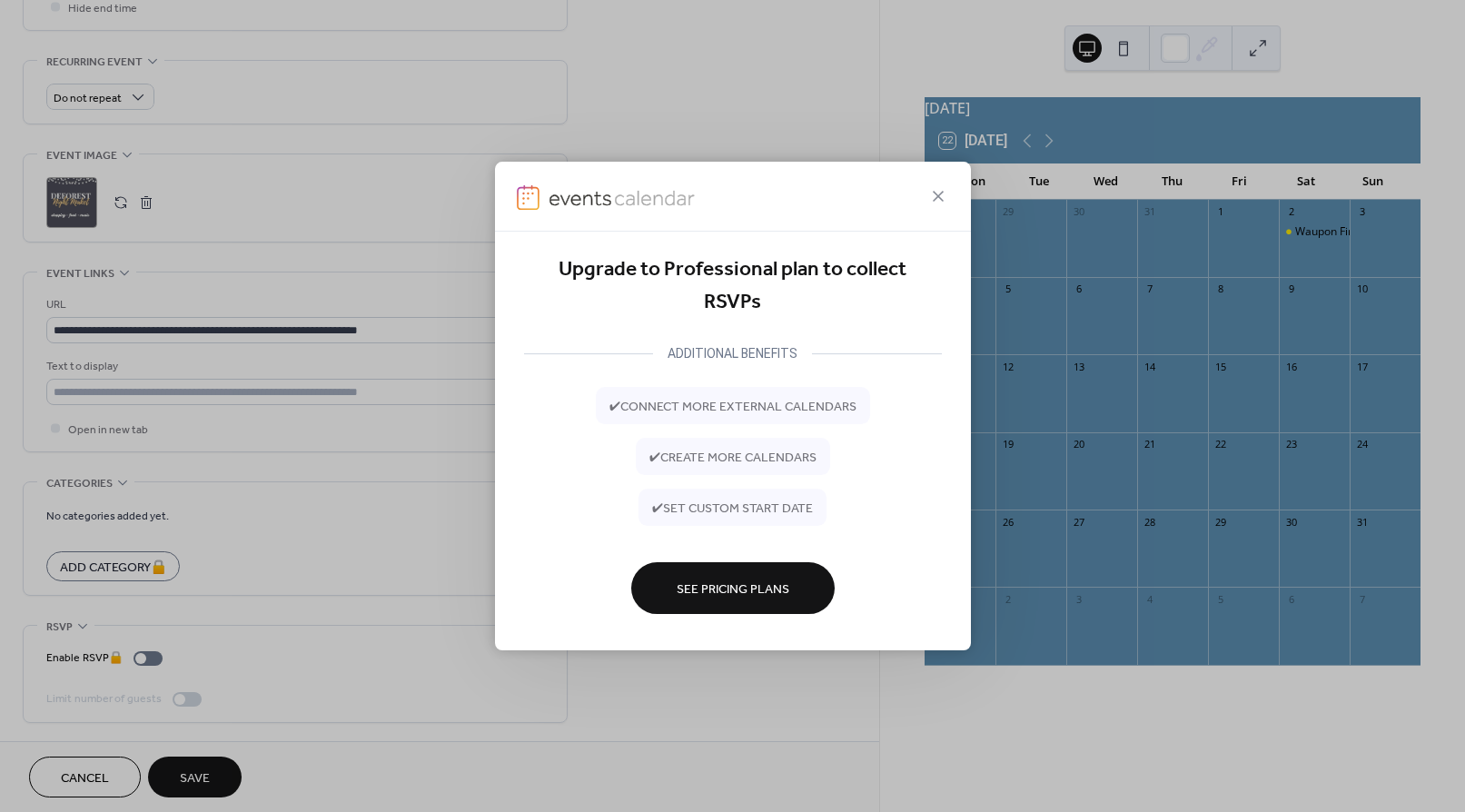 click on "Upgrade to Professional plan to collect RSVPs ADDITIONAL BENEFITS ✔  connect more external calendars ✔  create more calendars ✔  set custom start date See Pricing Plans" at bounding box center [732, 406] 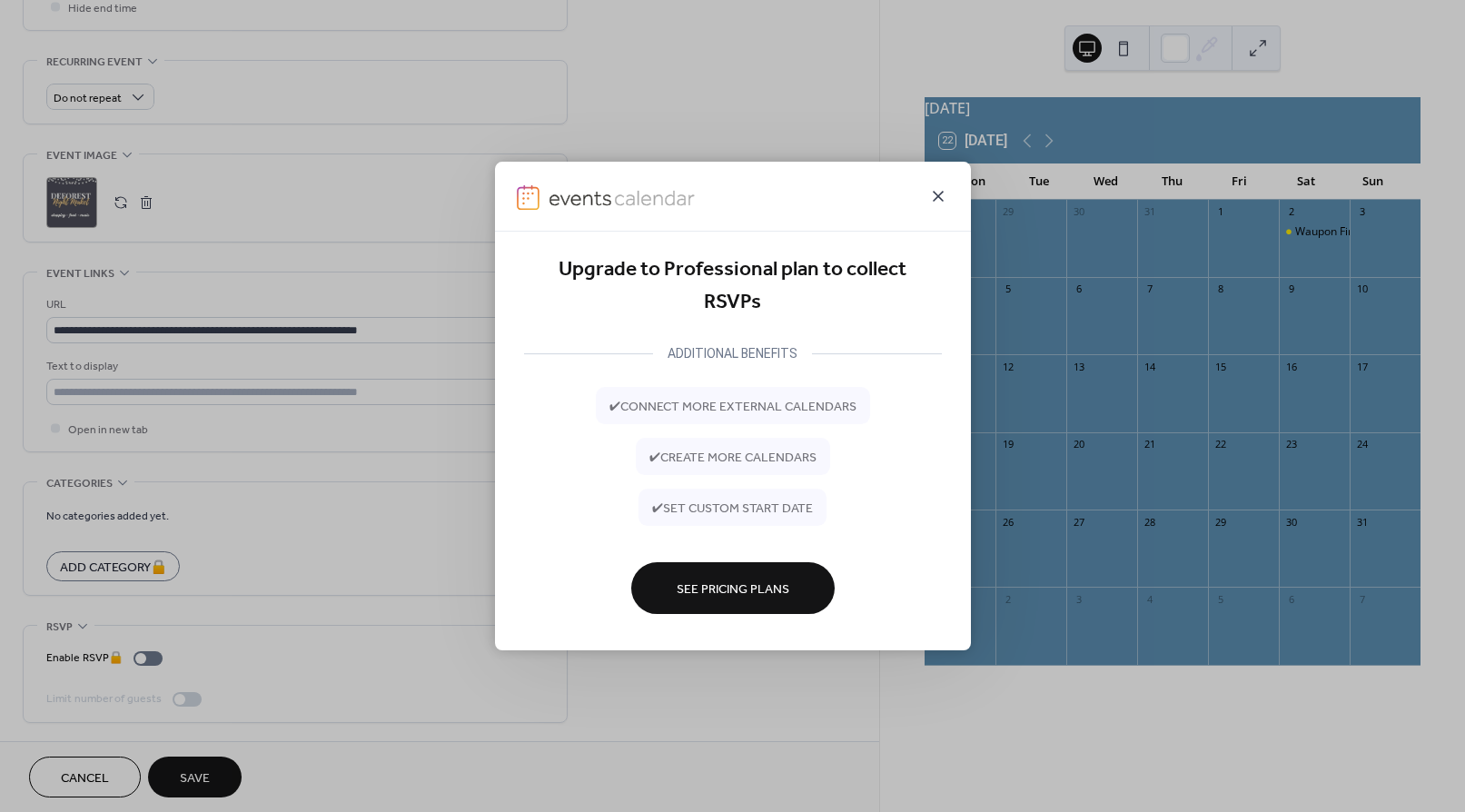 click 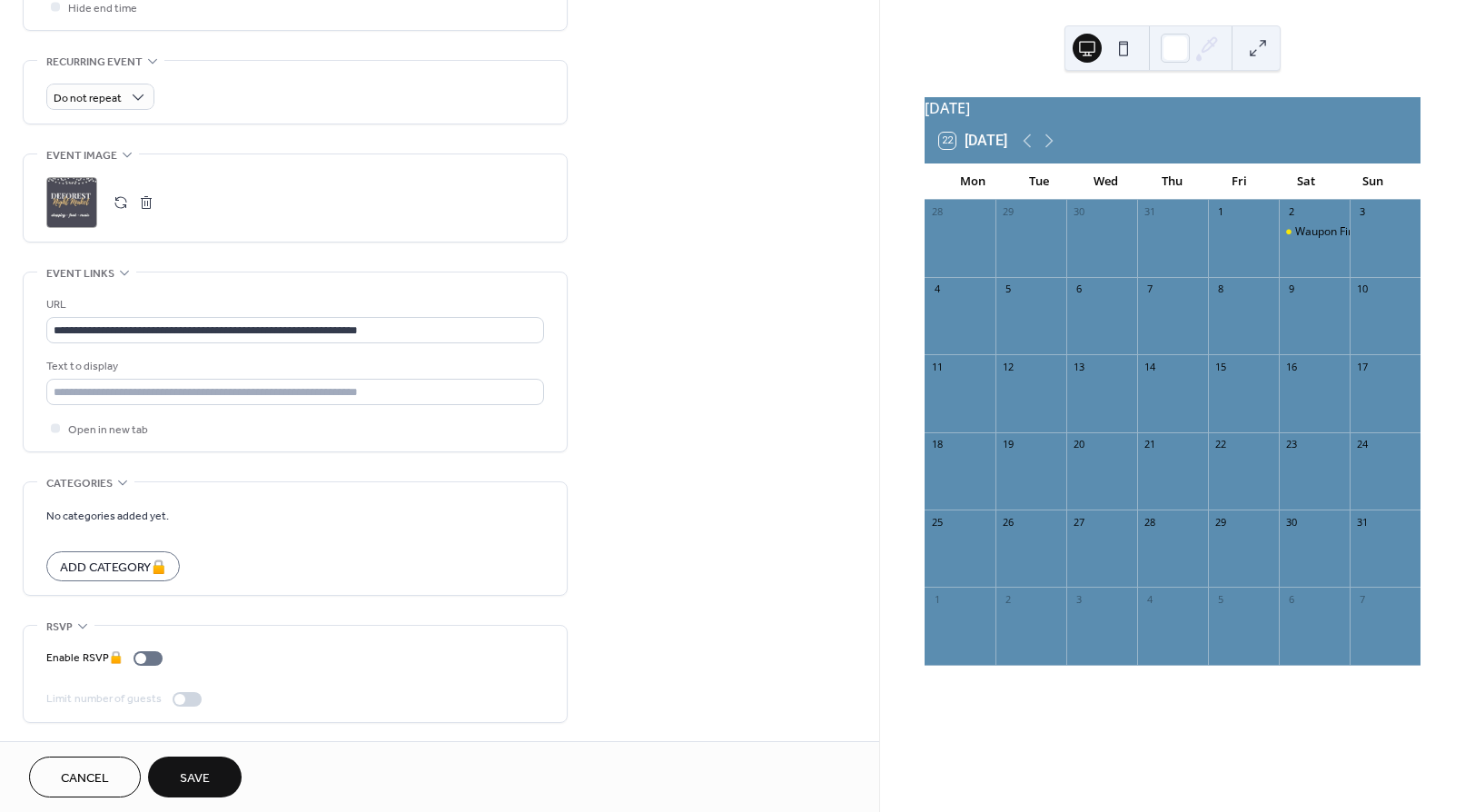 click on "Save" at bounding box center [194, 778] 